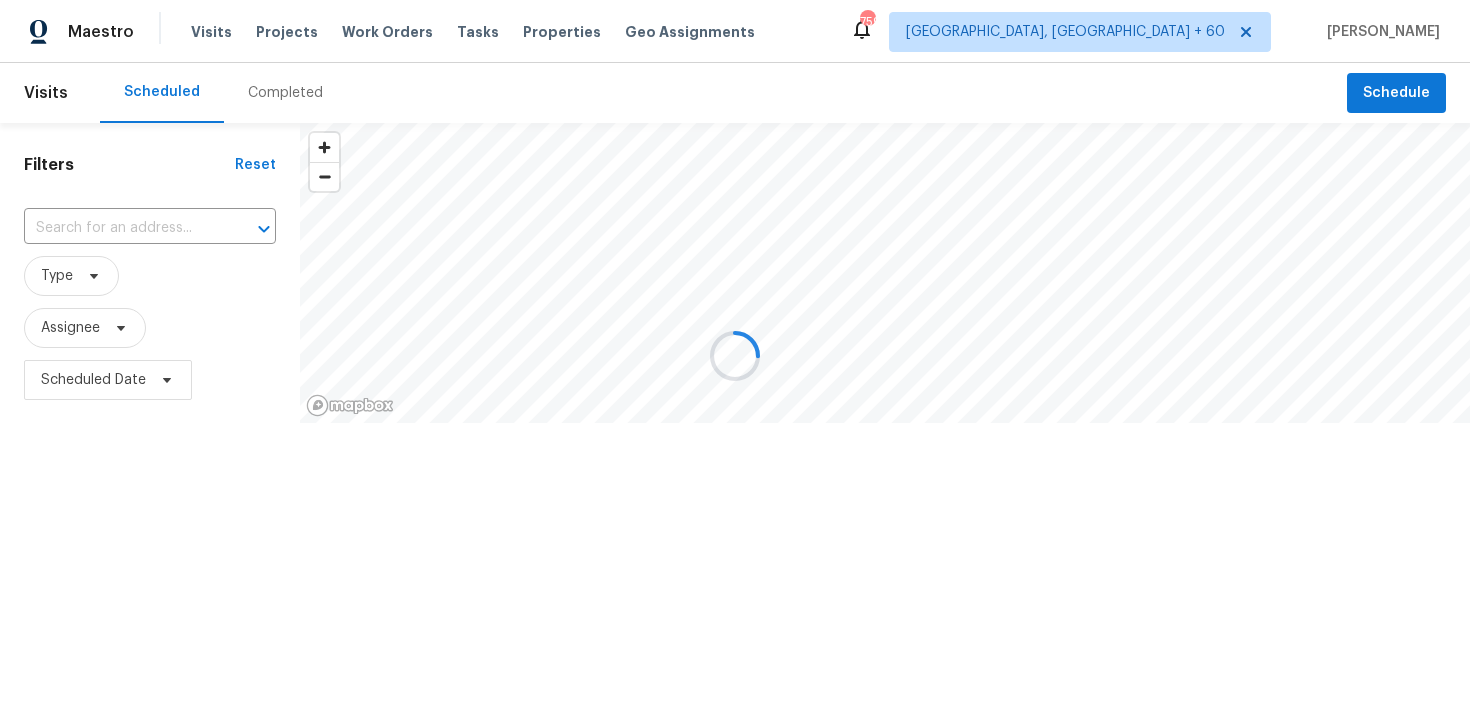 scroll, scrollTop: 0, scrollLeft: 0, axis: both 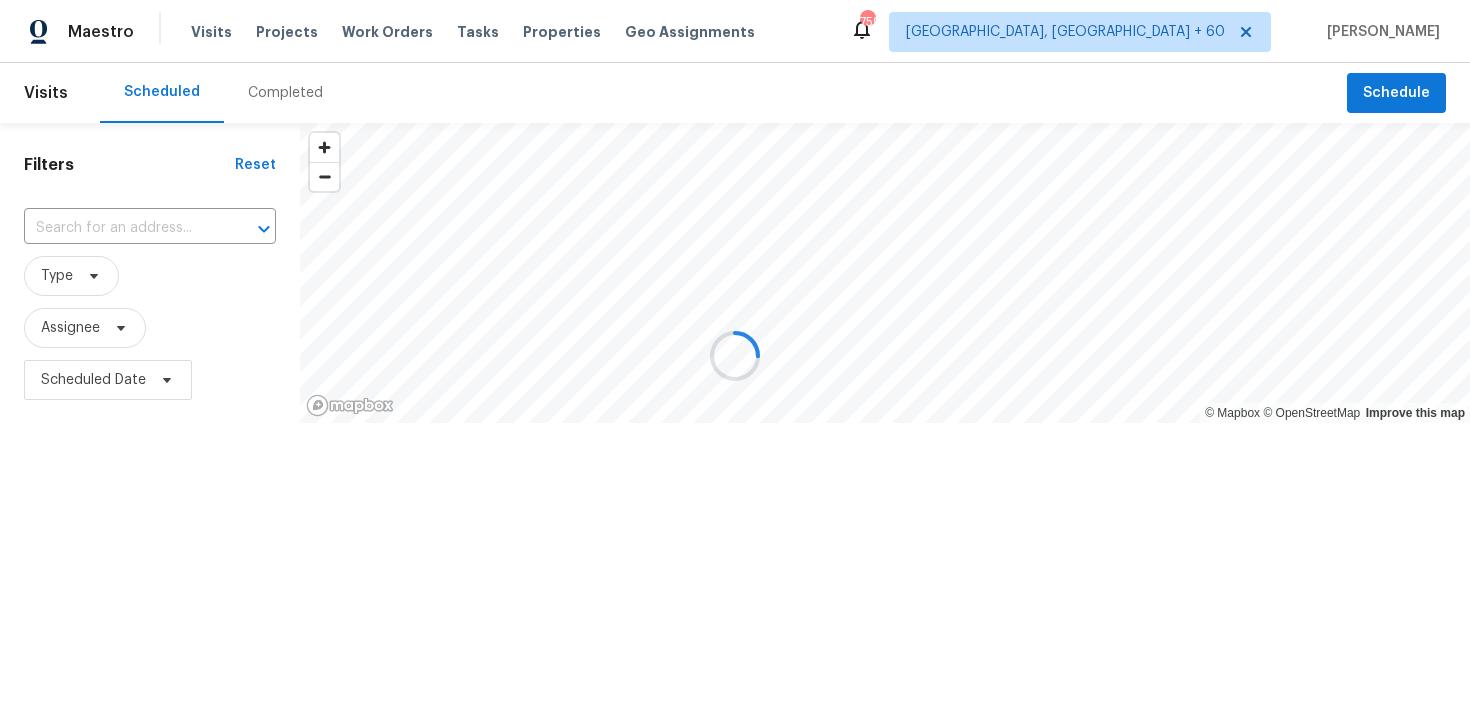 click at bounding box center (735, 356) 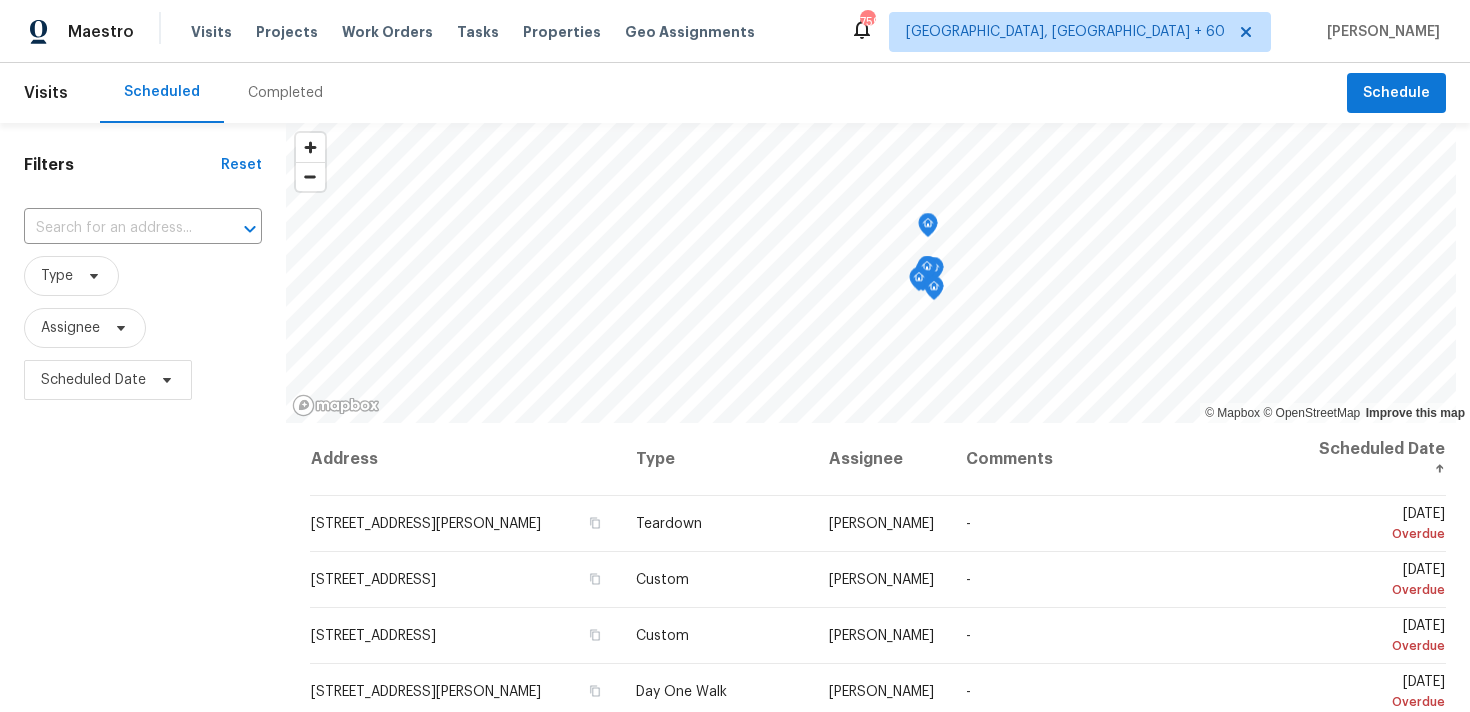 click on "Completed" at bounding box center [285, 93] 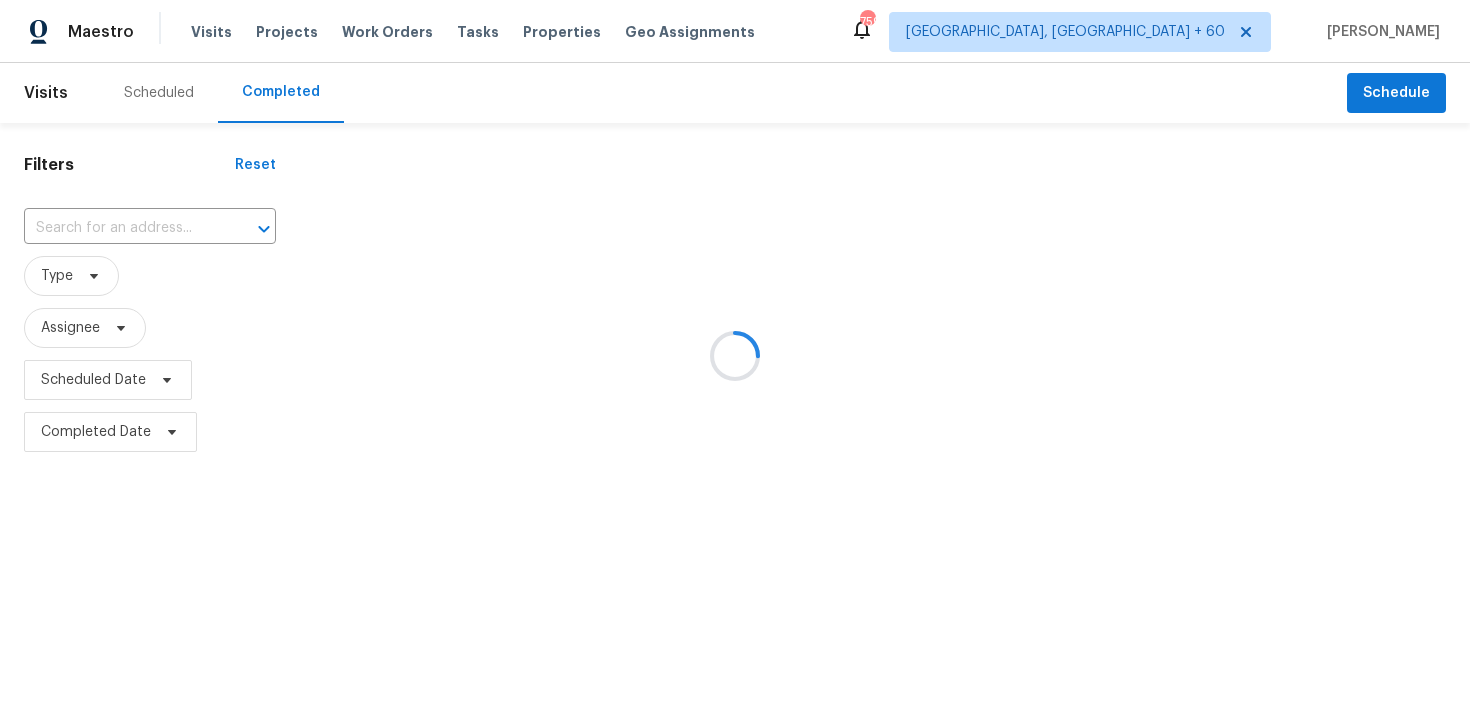 click at bounding box center [735, 356] 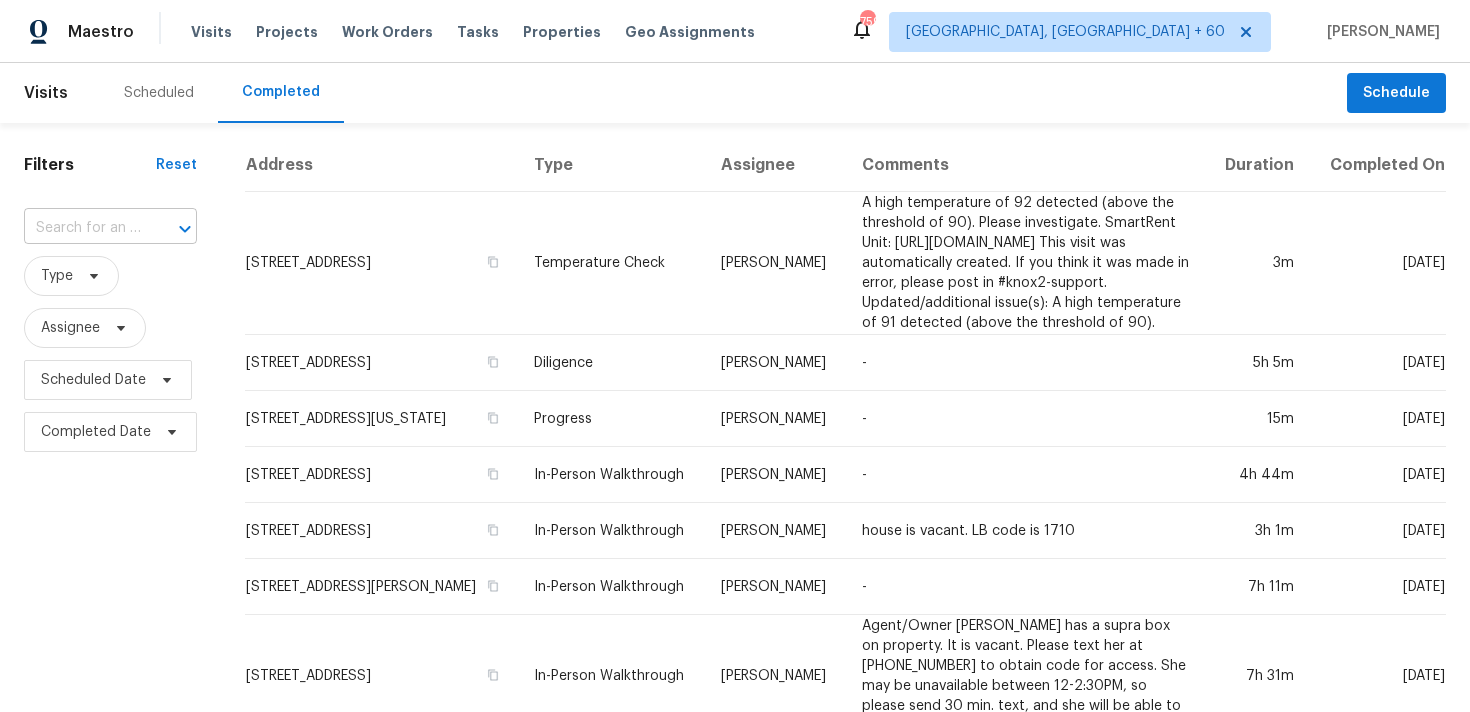 click at bounding box center (82, 228) 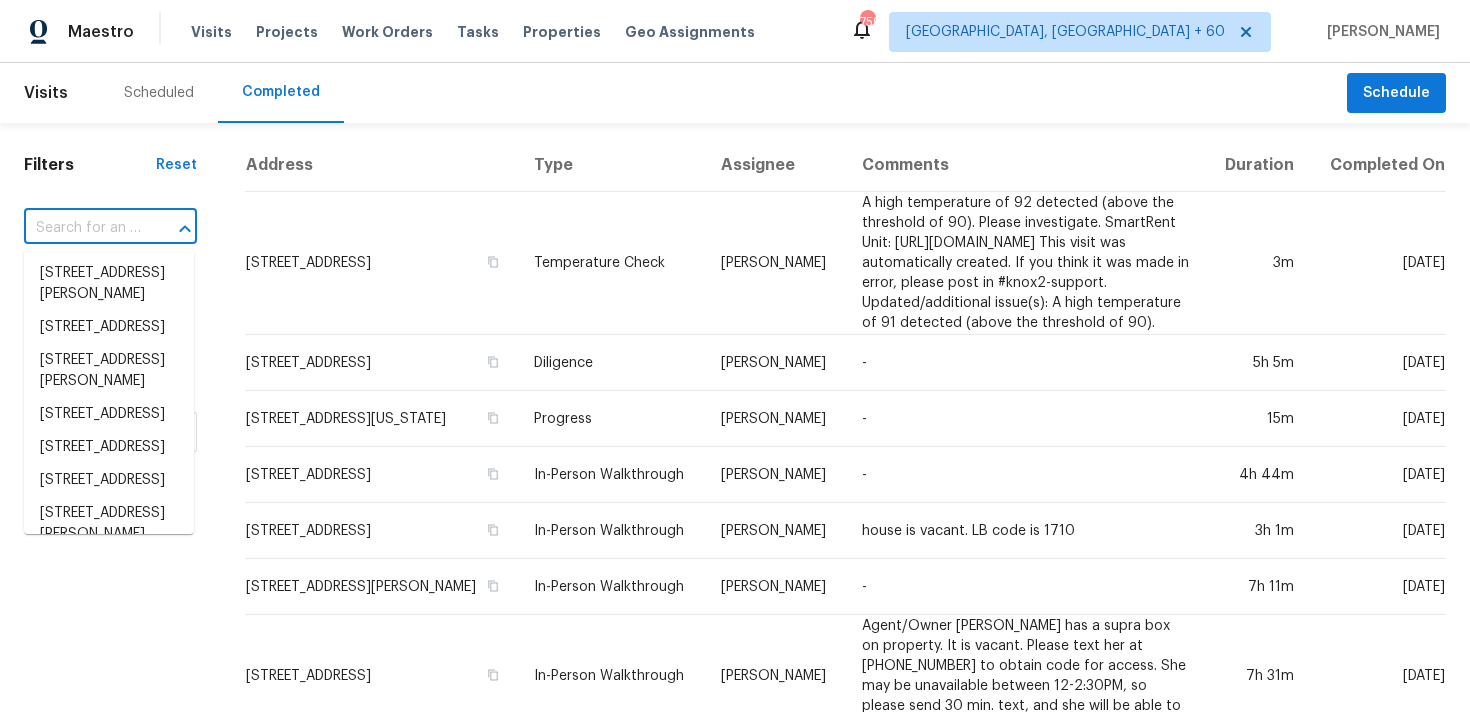 paste on "[STREET_ADDRESS][PERSON_NAME]" 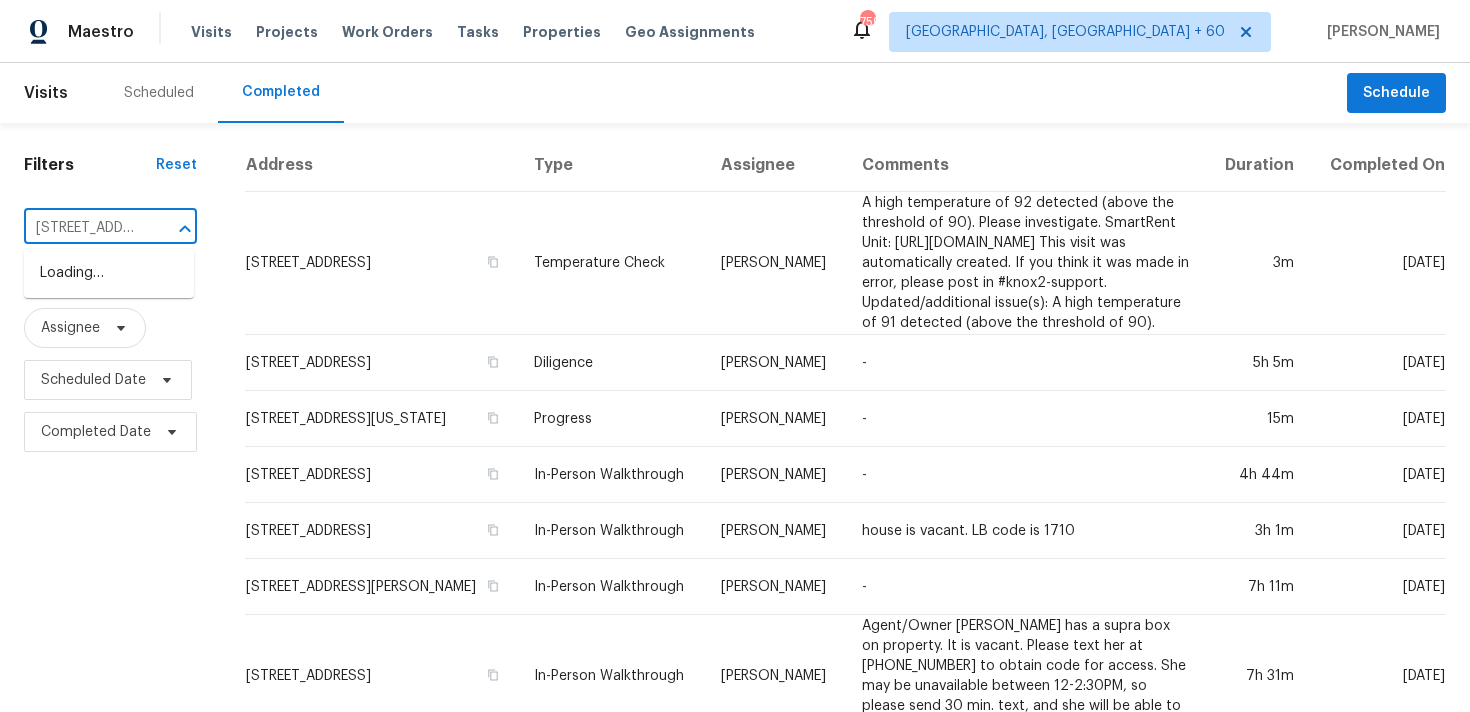 scroll, scrollTop: 0, scrollLeft: 245, axis: horizontal 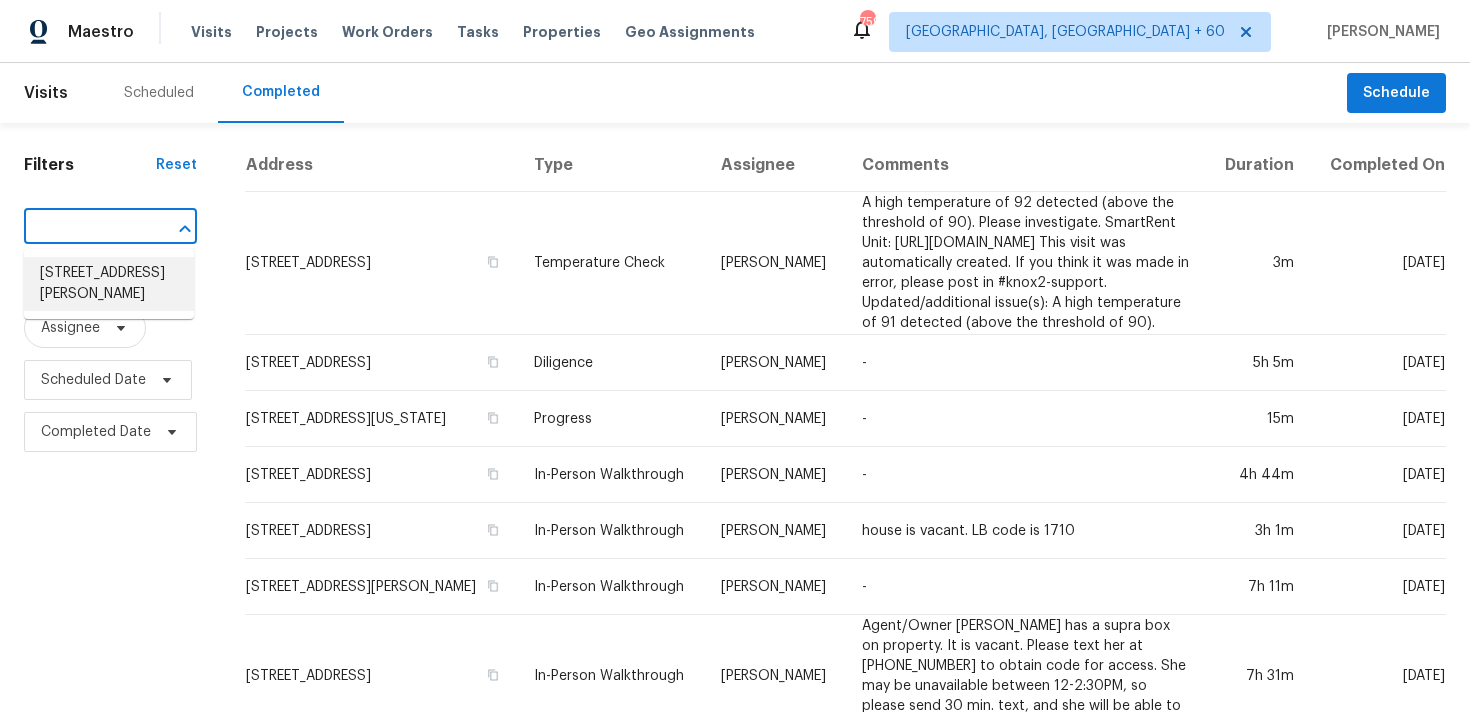 click on "[STREET_ADDRESS][PERSON_NAME]" at bounding box center (109, 284) 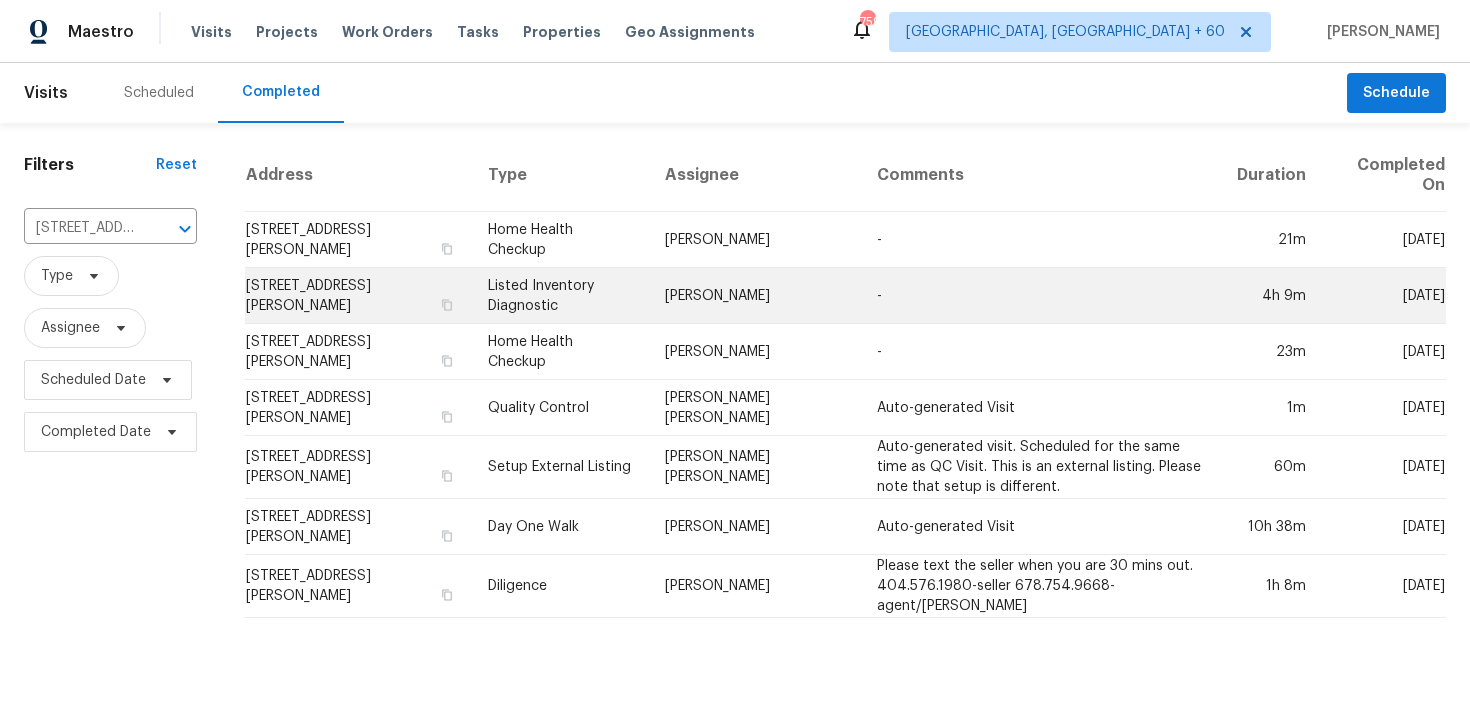 click on "Listed Inventory Diagnostic" at bounding box center (561, 296) 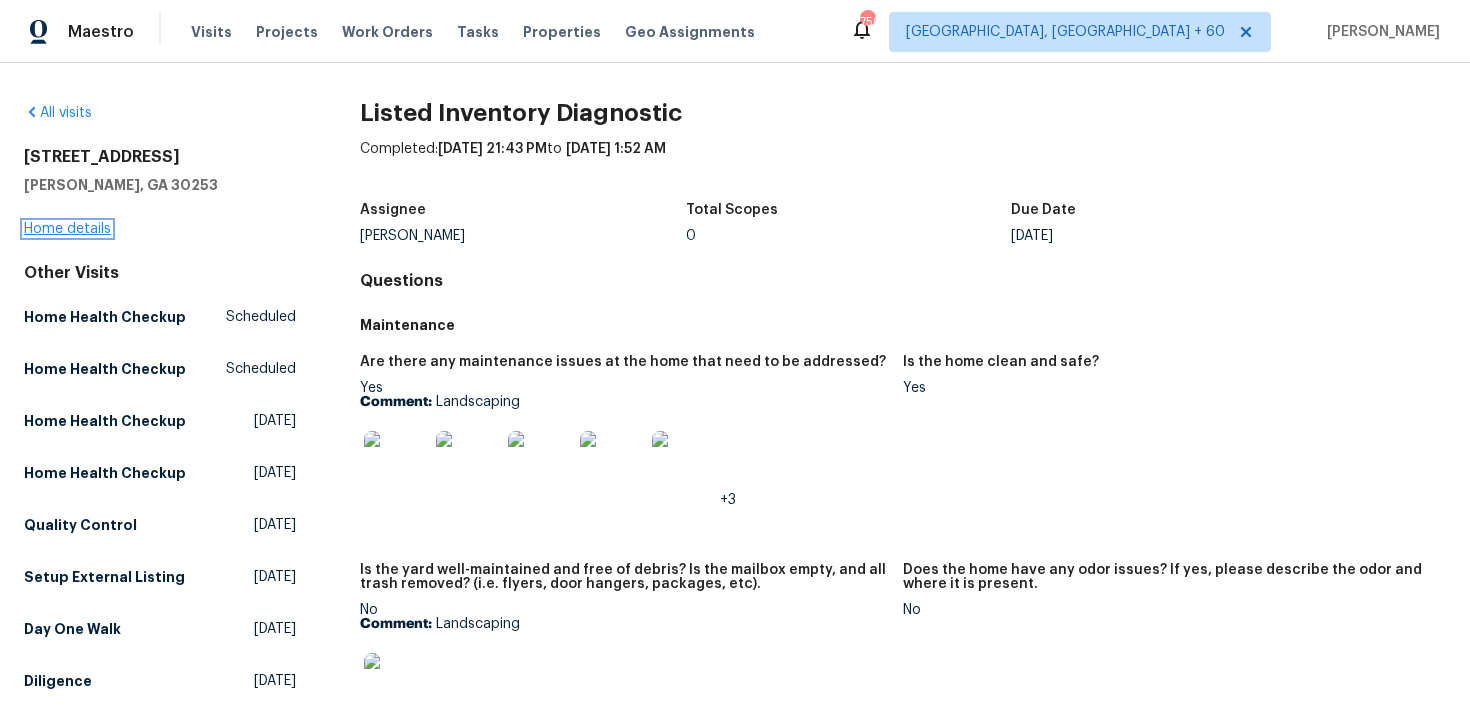 click on "Home details" at bounding box center (67, 229) 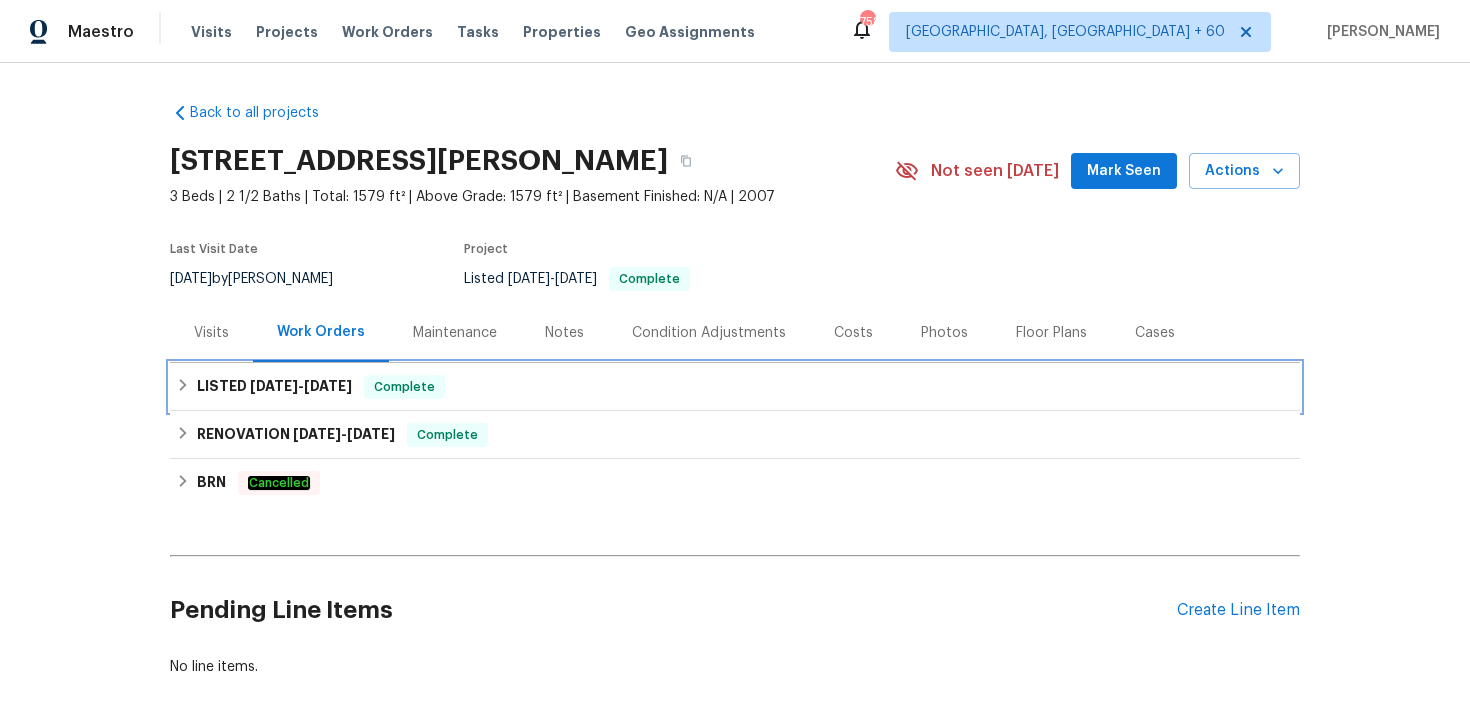 click on "LISTED   [DATE]  -  [DATE] Complete" at bounding box center [735, 387] 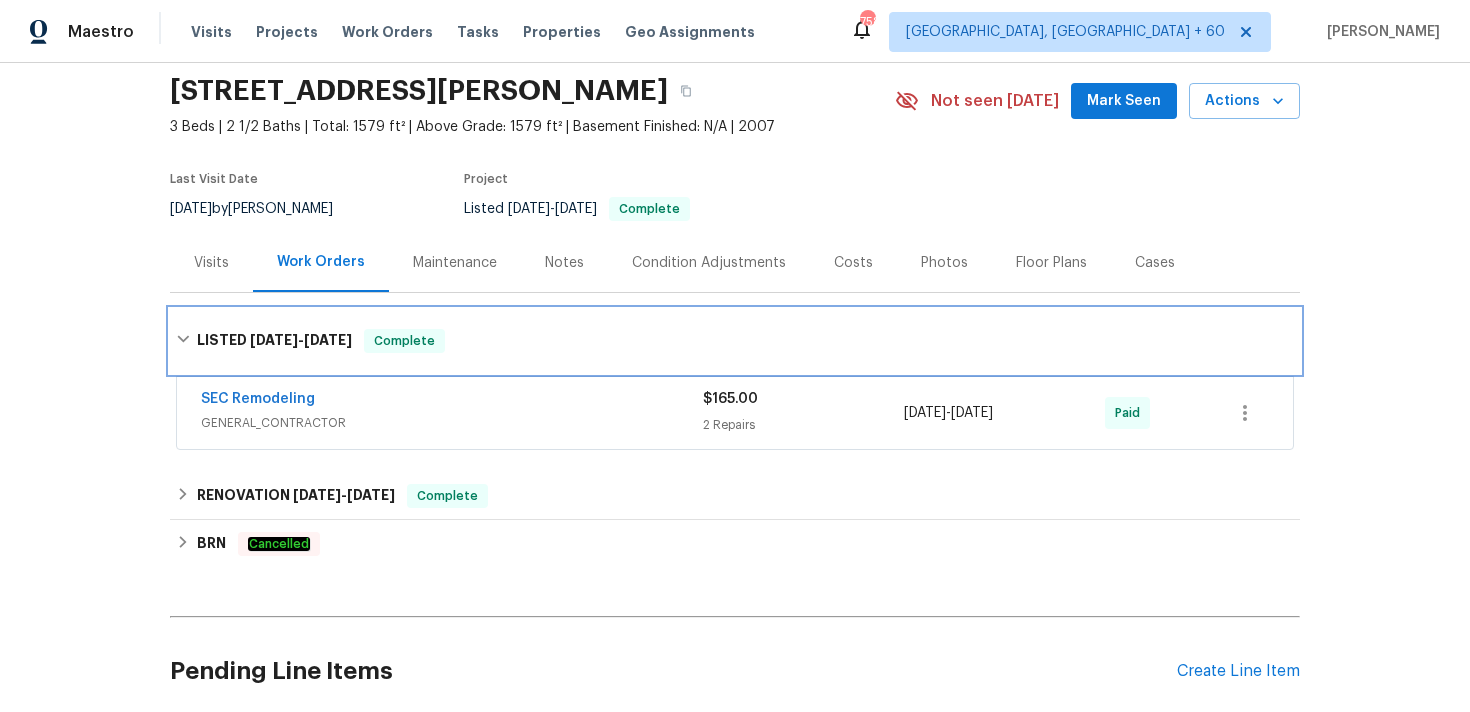 scroll, scrollTop: 118, scrollLeft: 0, axis: vertical 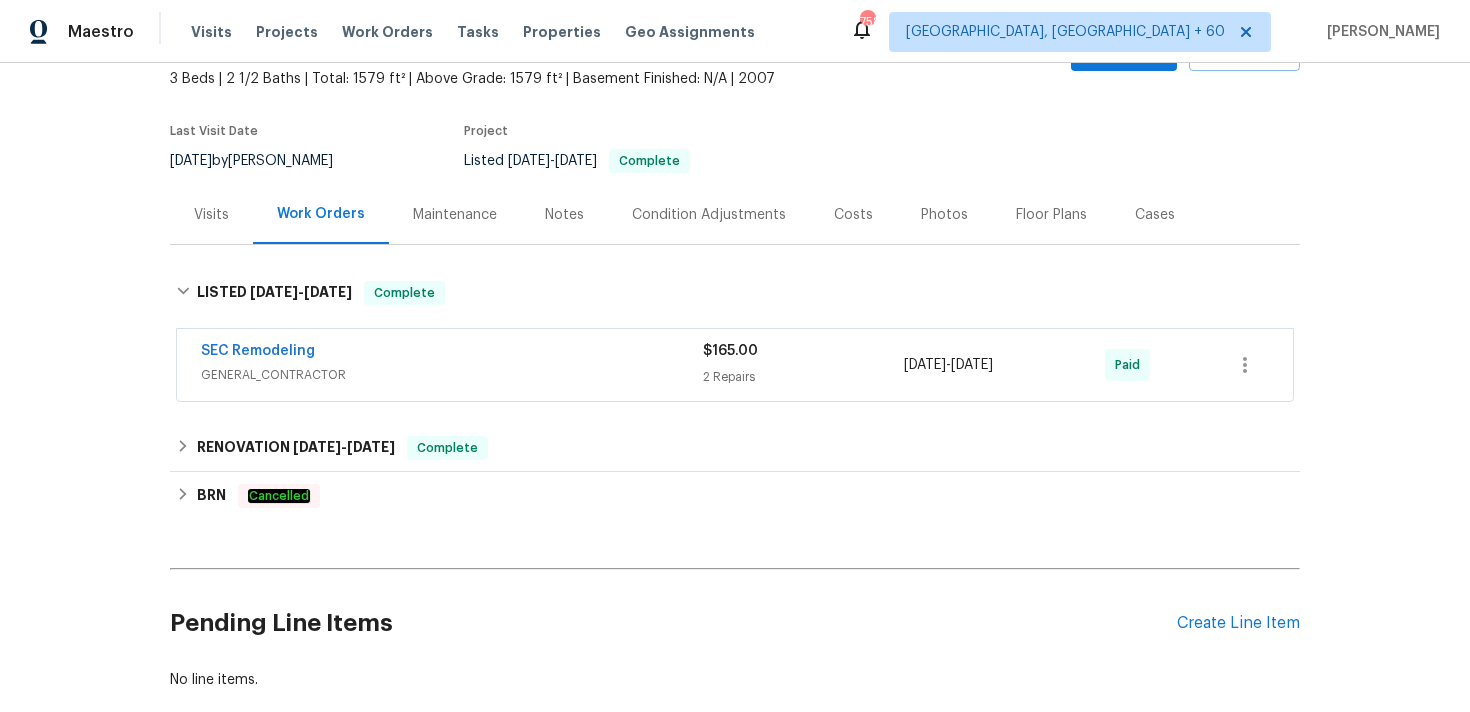 click on "SEC Remodeling GENERAL_CONTRACTOR $165.00 2 Repairs [DATE]  -  [DATE] Paid" at bounding box center [735, 365] 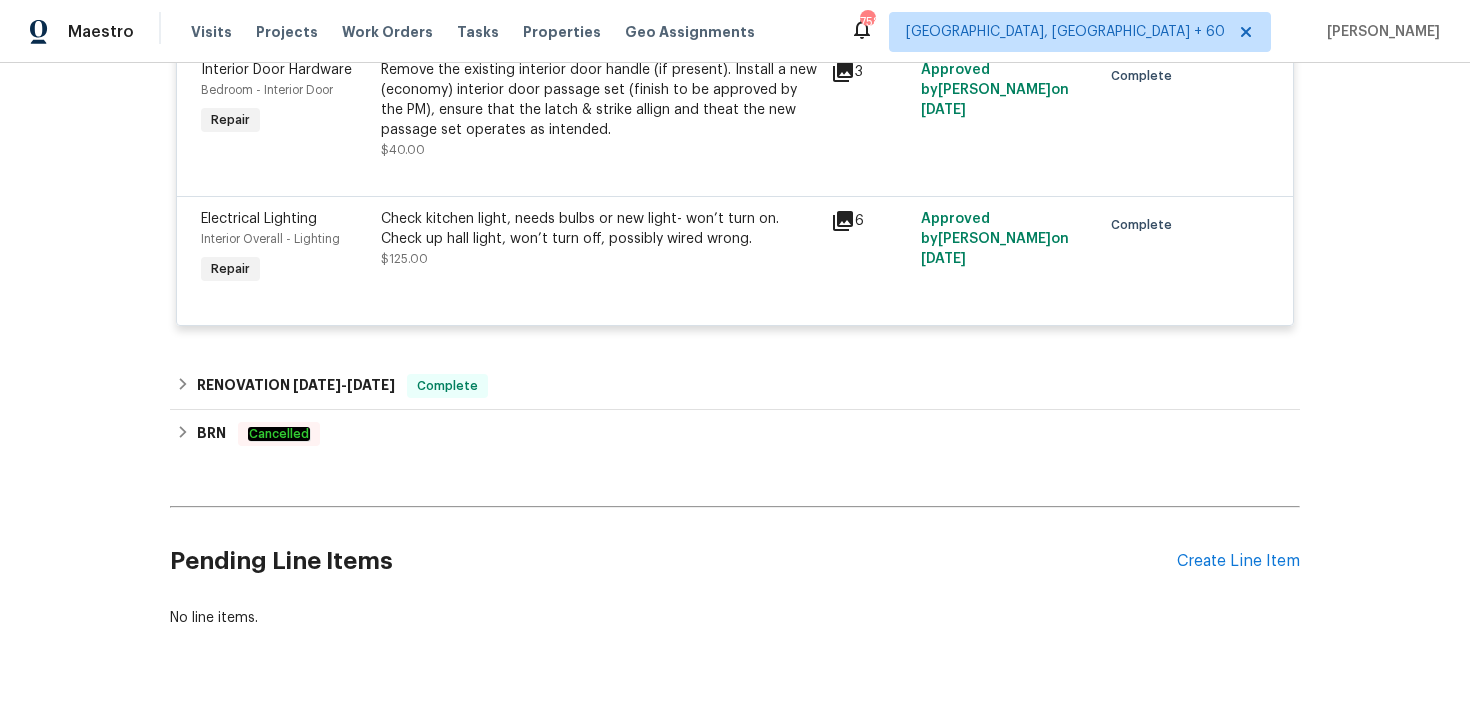 scroll, scrollTop: 541, scrollLeft: 0, axis: vertical 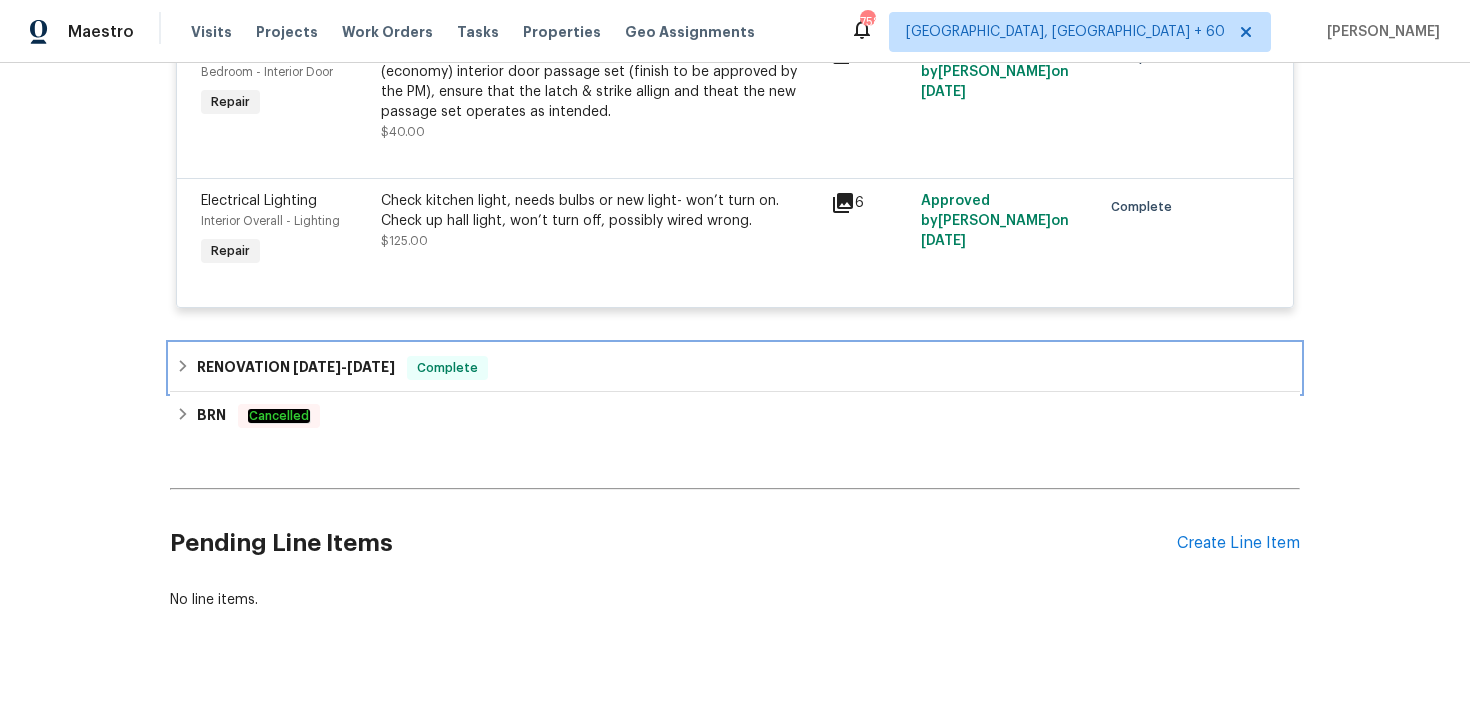 click on "RENOVATION   [DATE]  -  [DATE] Complete" at bounding box center [735, 368] 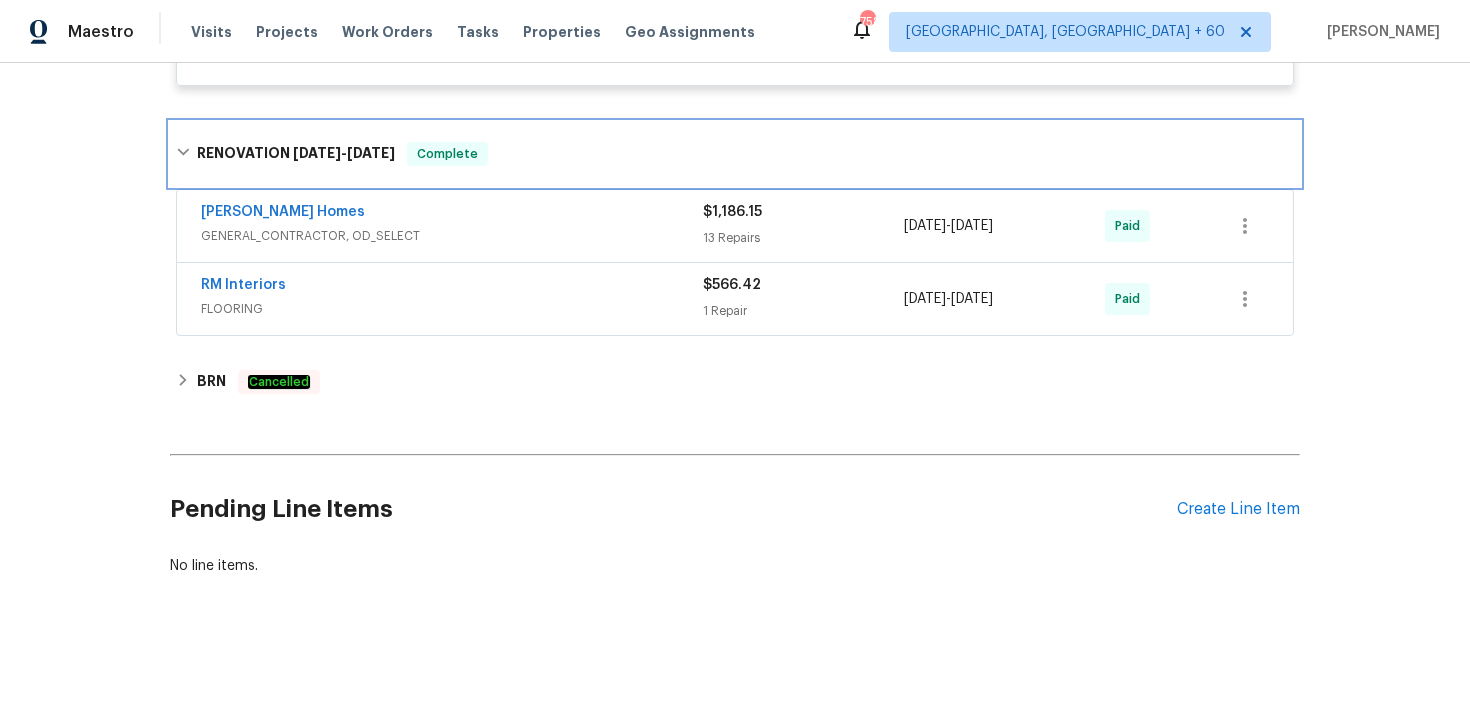 scroll, scrollTop: 0, scrollLeft: 0, axis: both 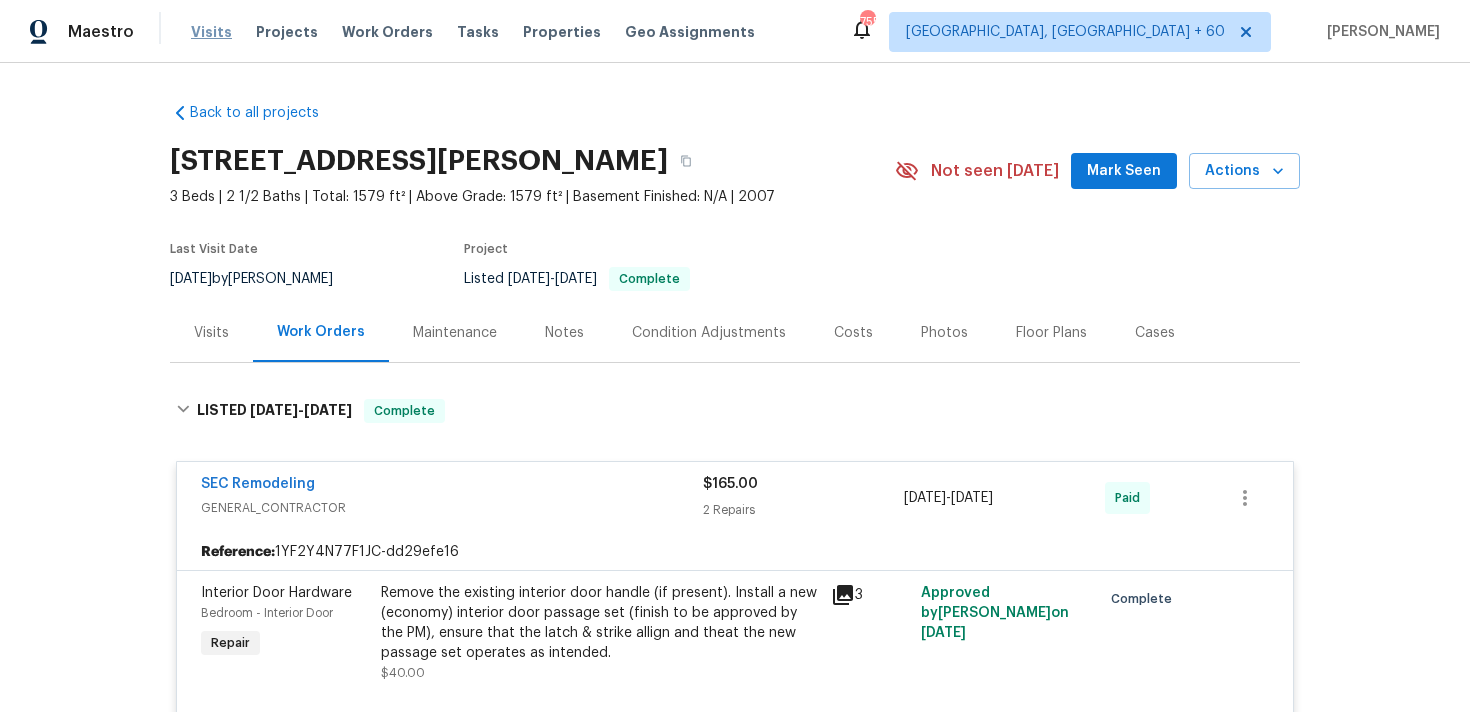click on "Visits" at bounding box center (211, 32) 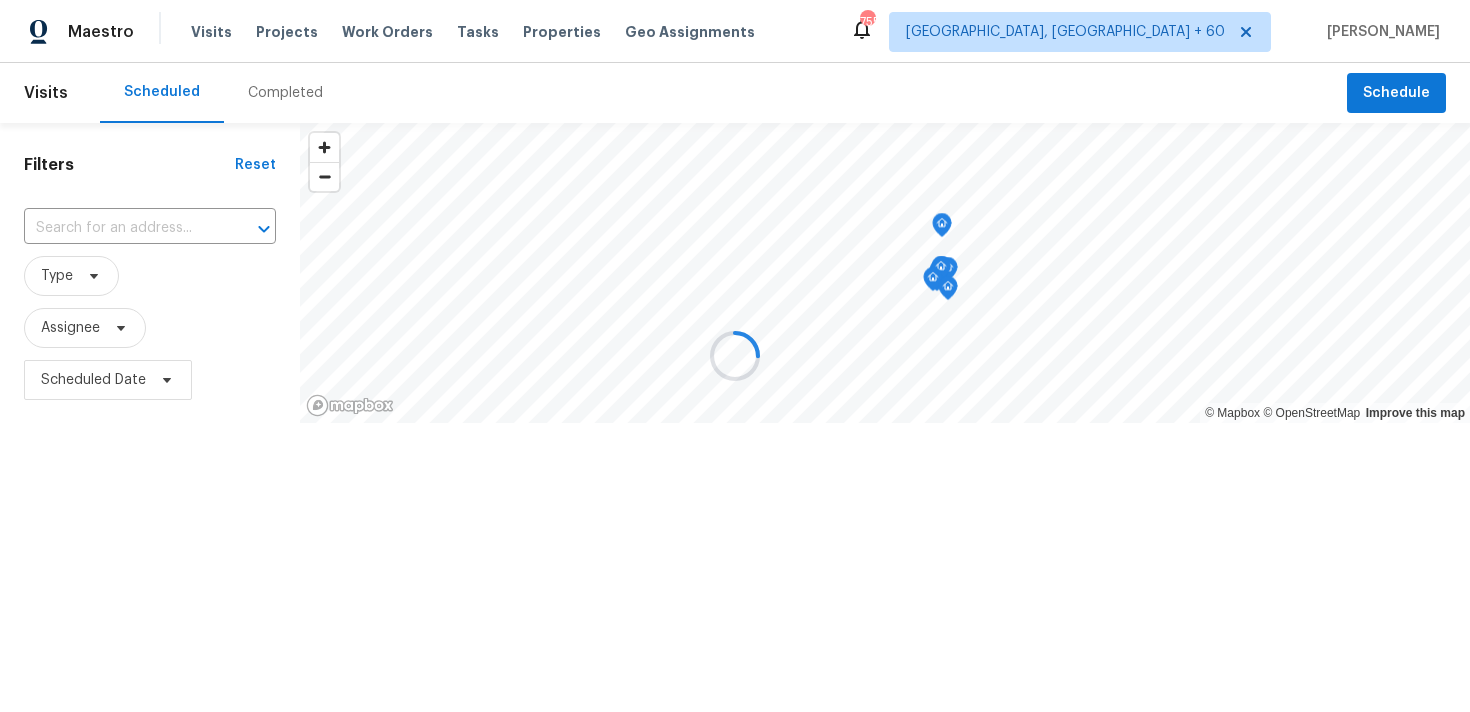 click at bounding box center (735, 356) 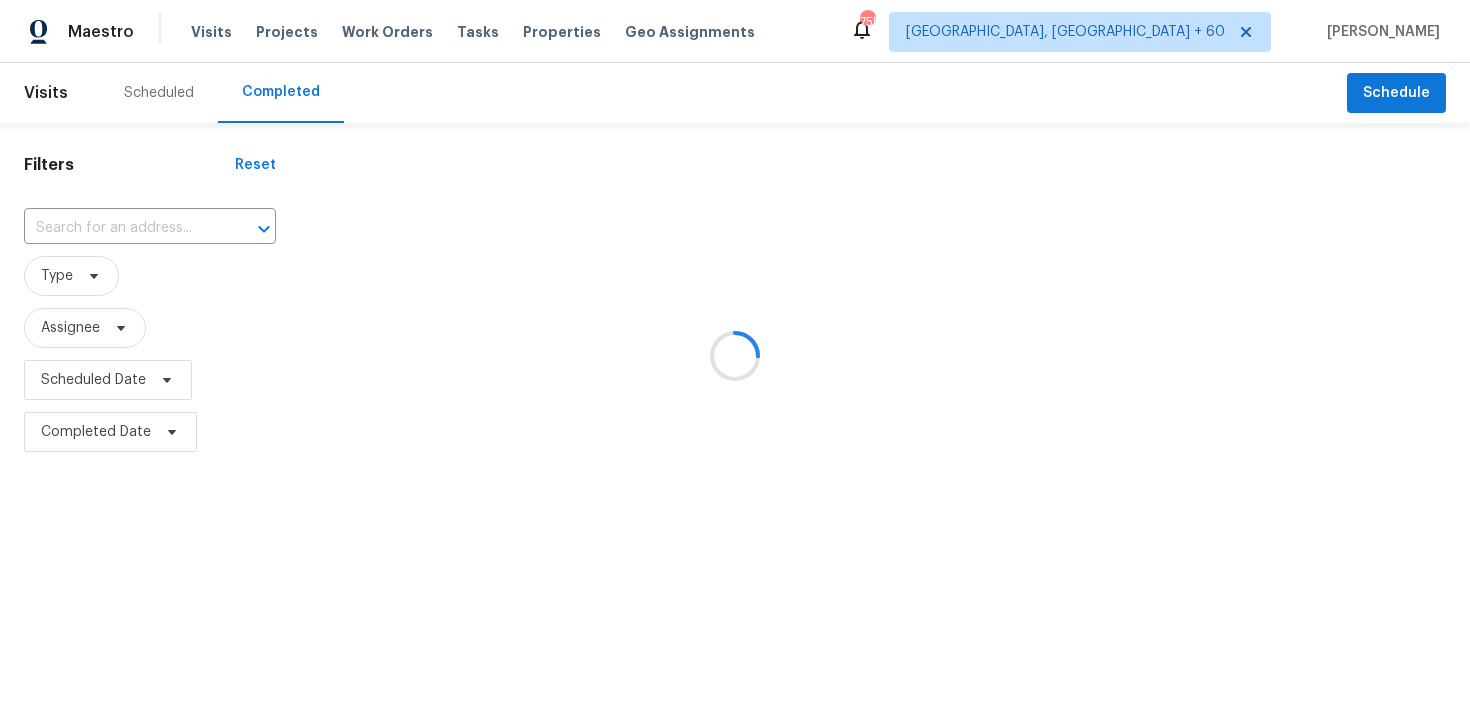 click at bounding box center (735, 356) 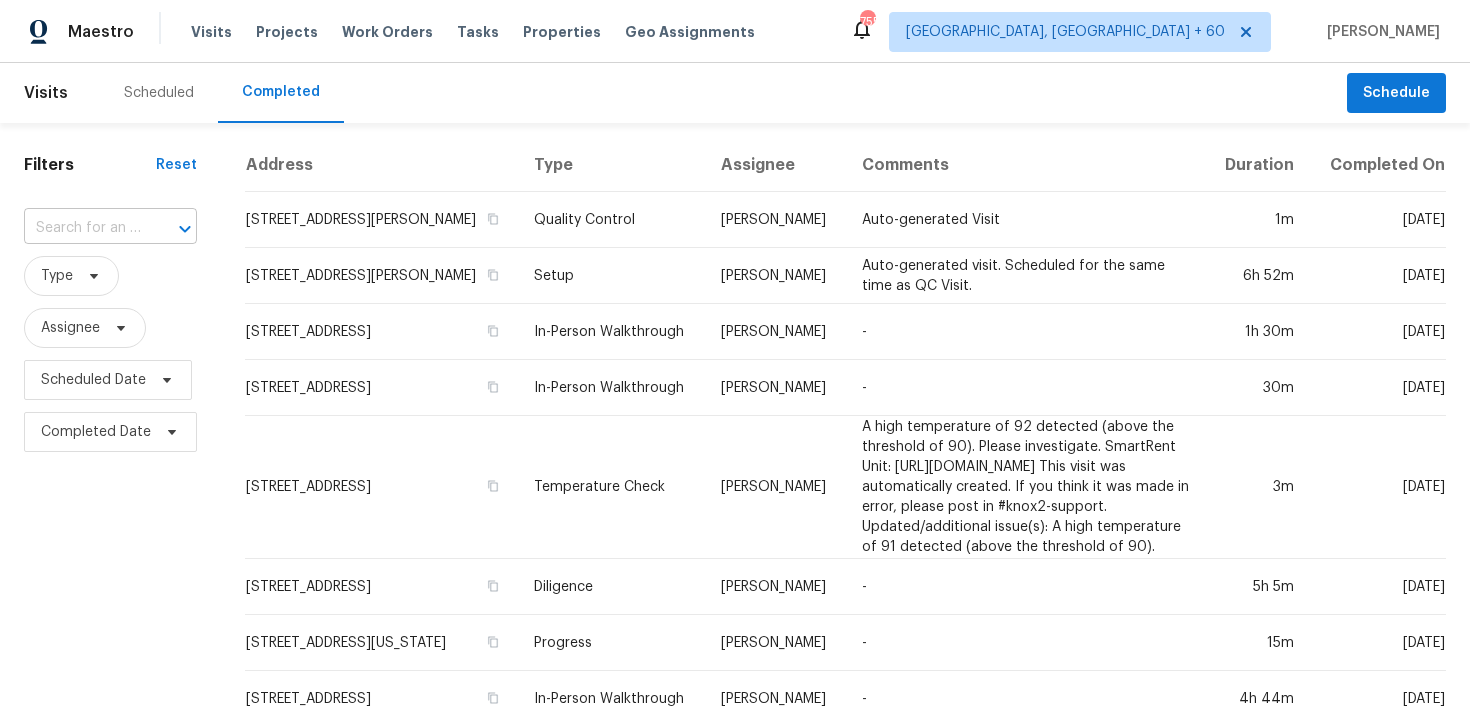 click at bounding box center [82, 228] 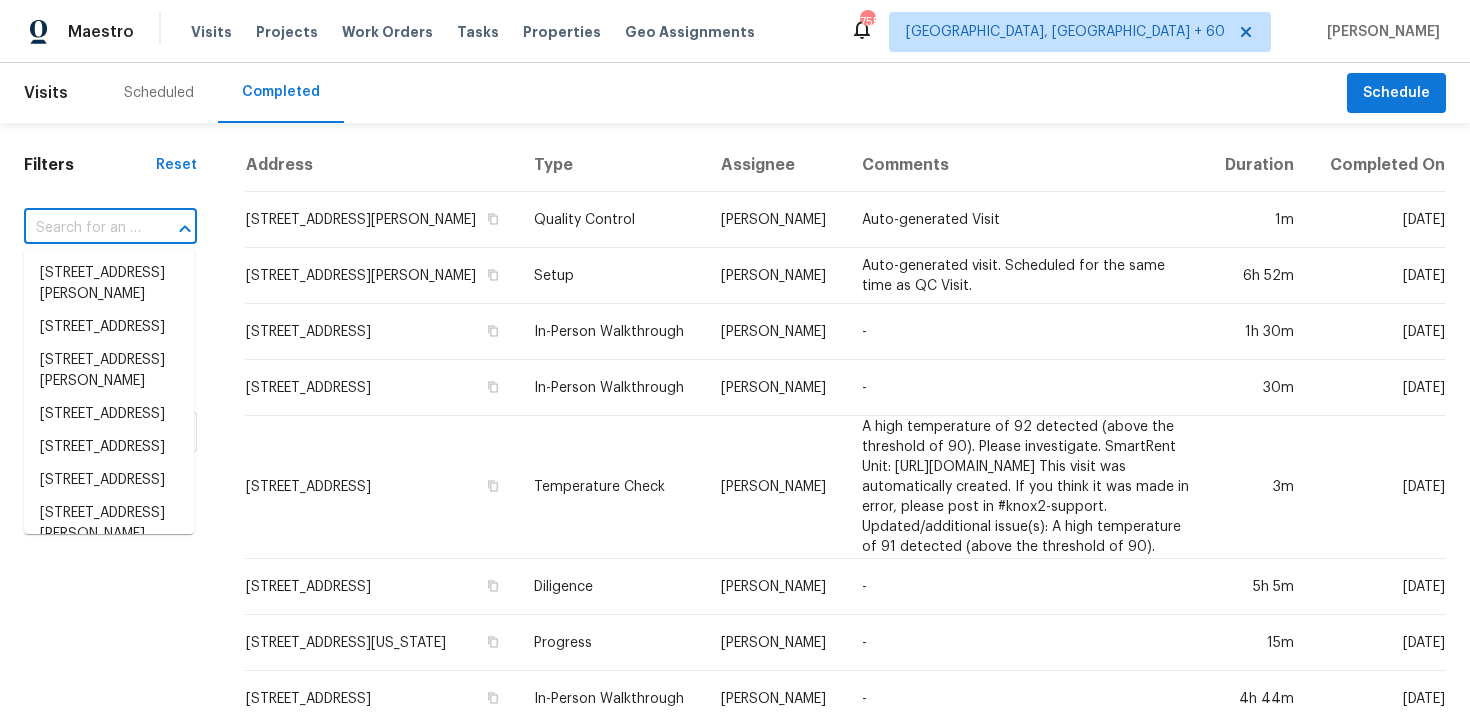 paste on "[STREET_ADDRESS]" 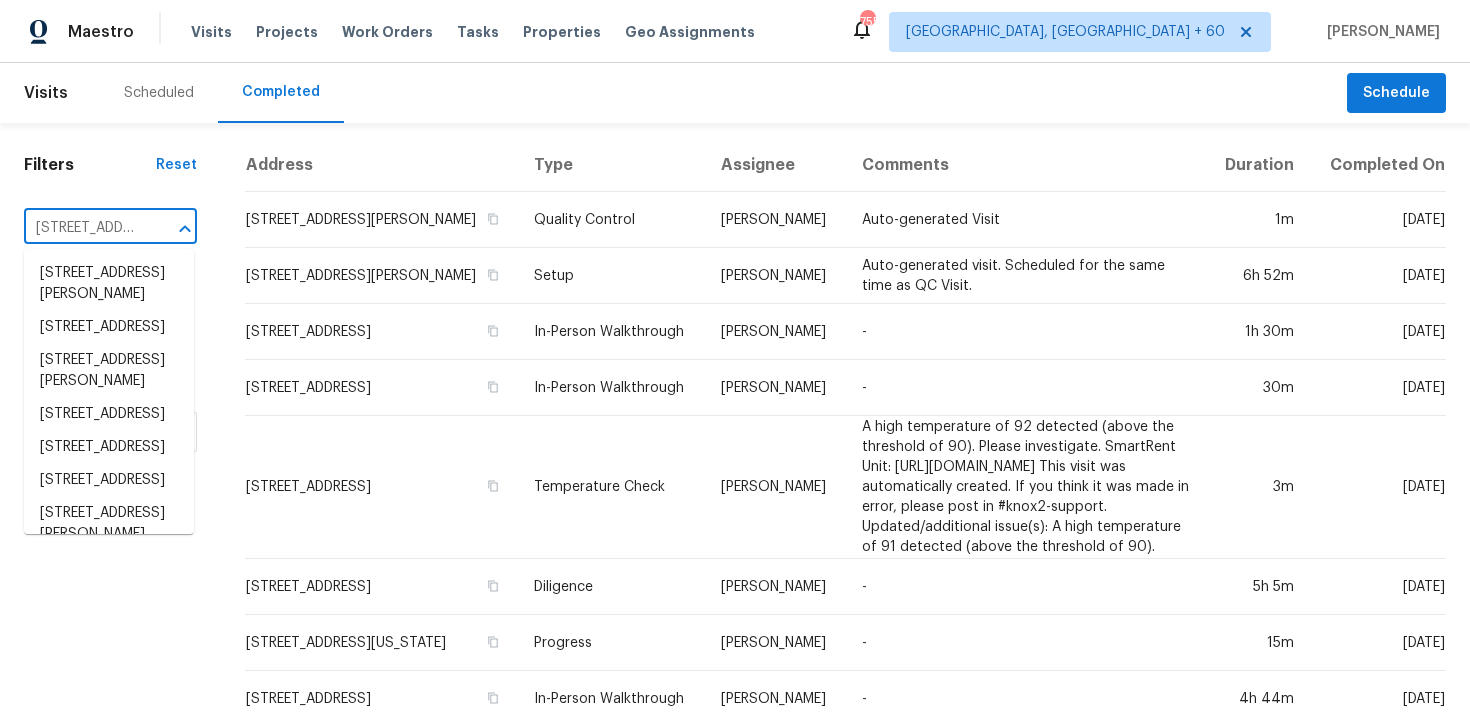scroll, scrollTop: 0, scrollLeft: 118, axis: horizontal 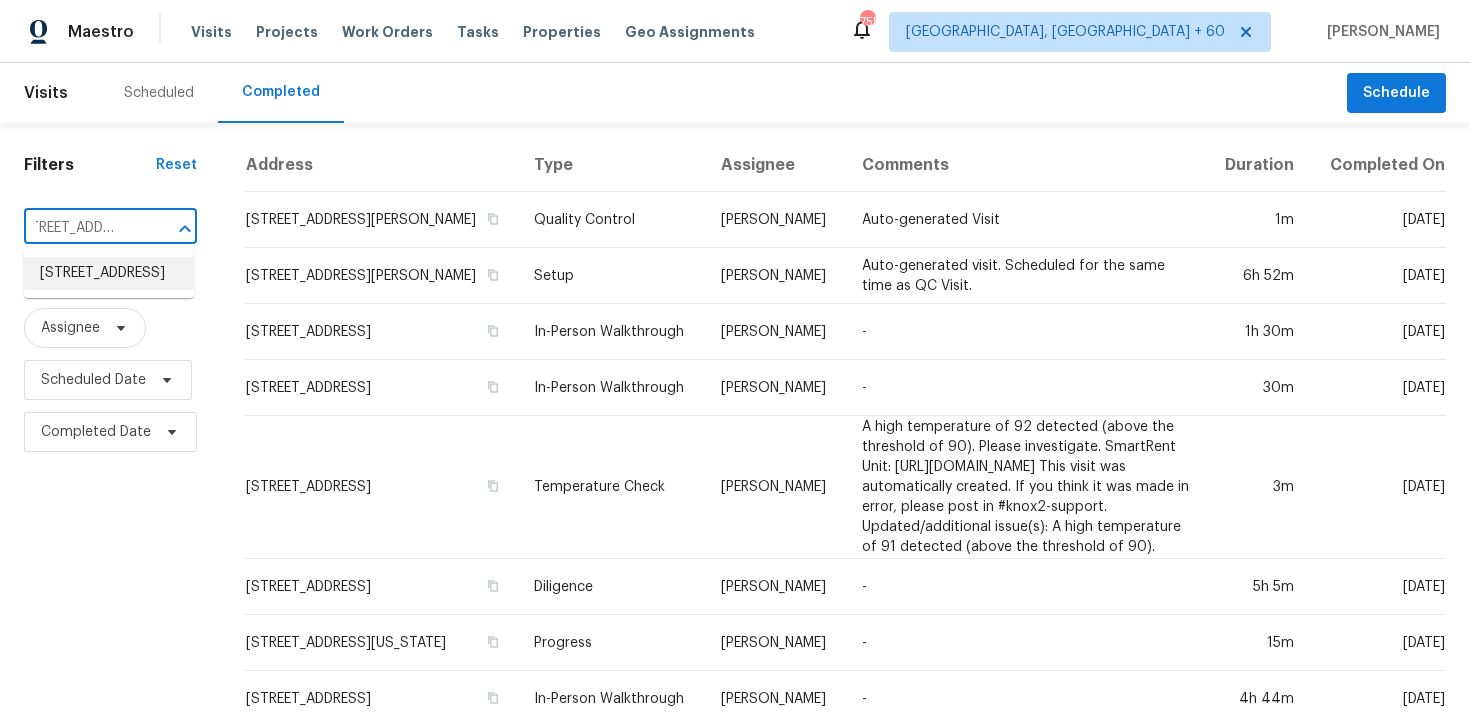 click on "[STREET_ADDRESS]" at bounding box center [109, 273] 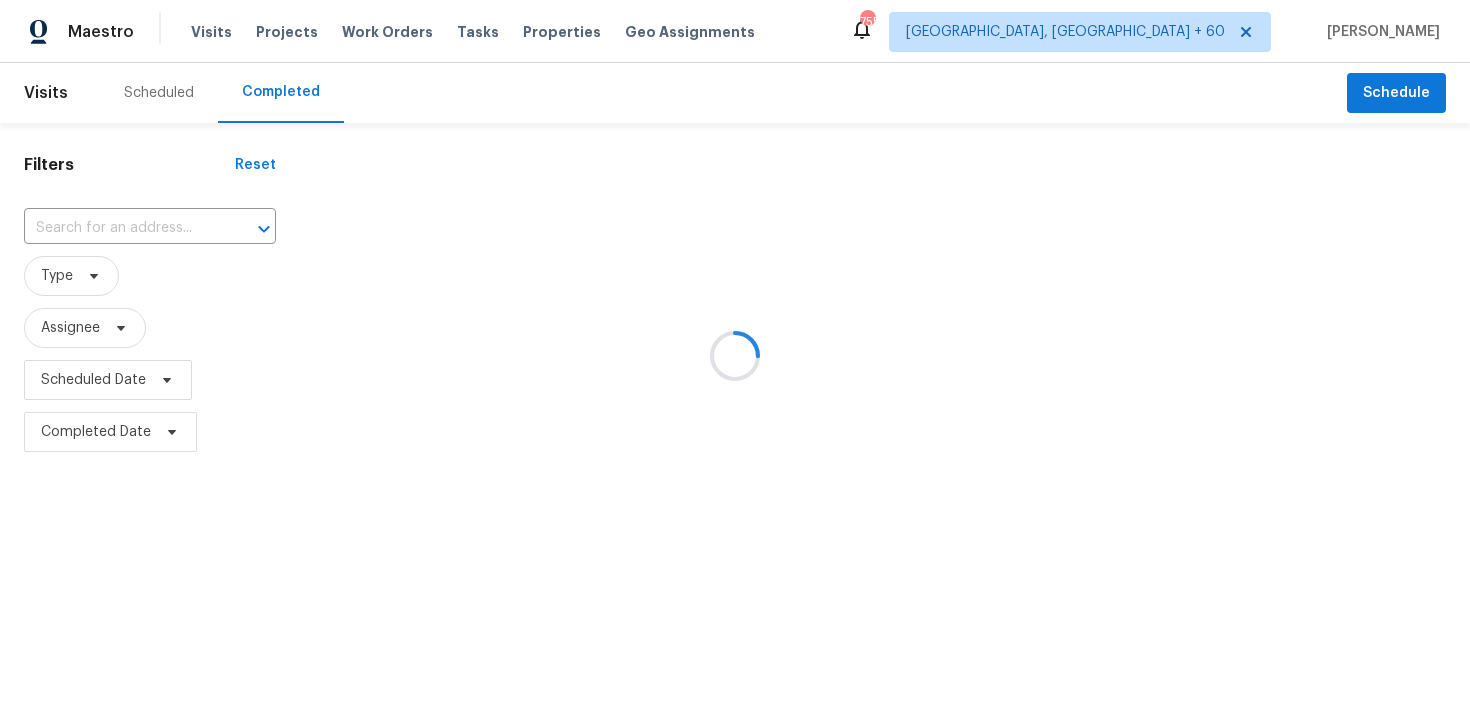 type on "[STREET_ADDRESS]" 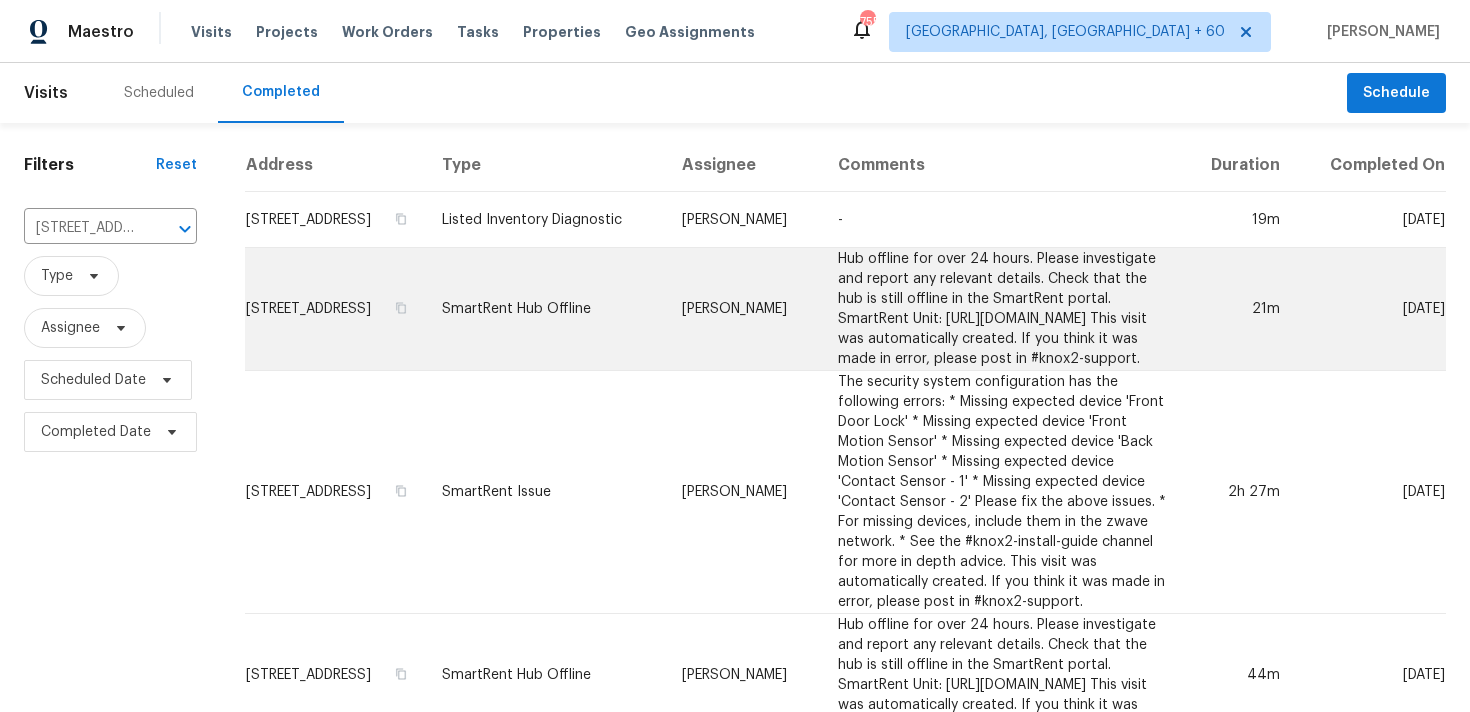 click on "SmartRent Hub Offline" at bounding box center [546, 309] 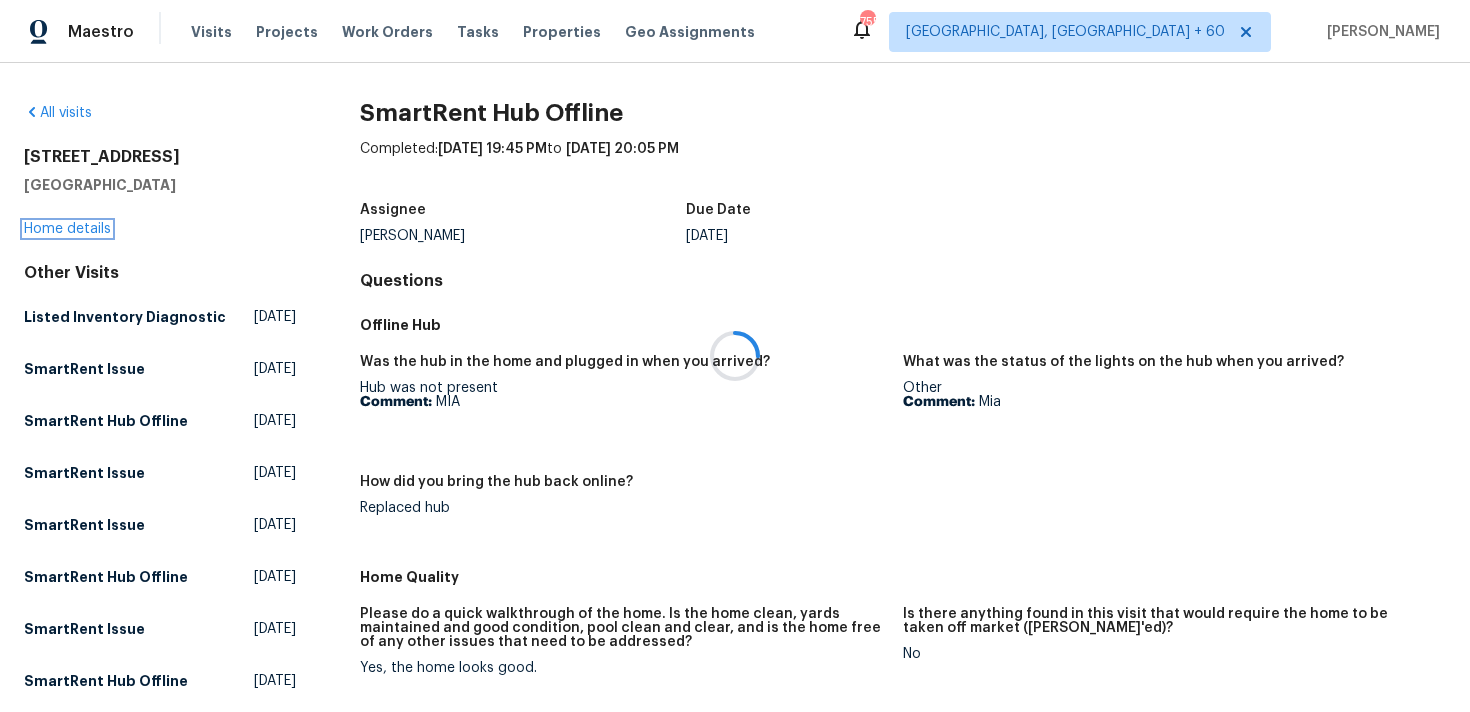 click on "Home details" at bounding box center (67, 229) 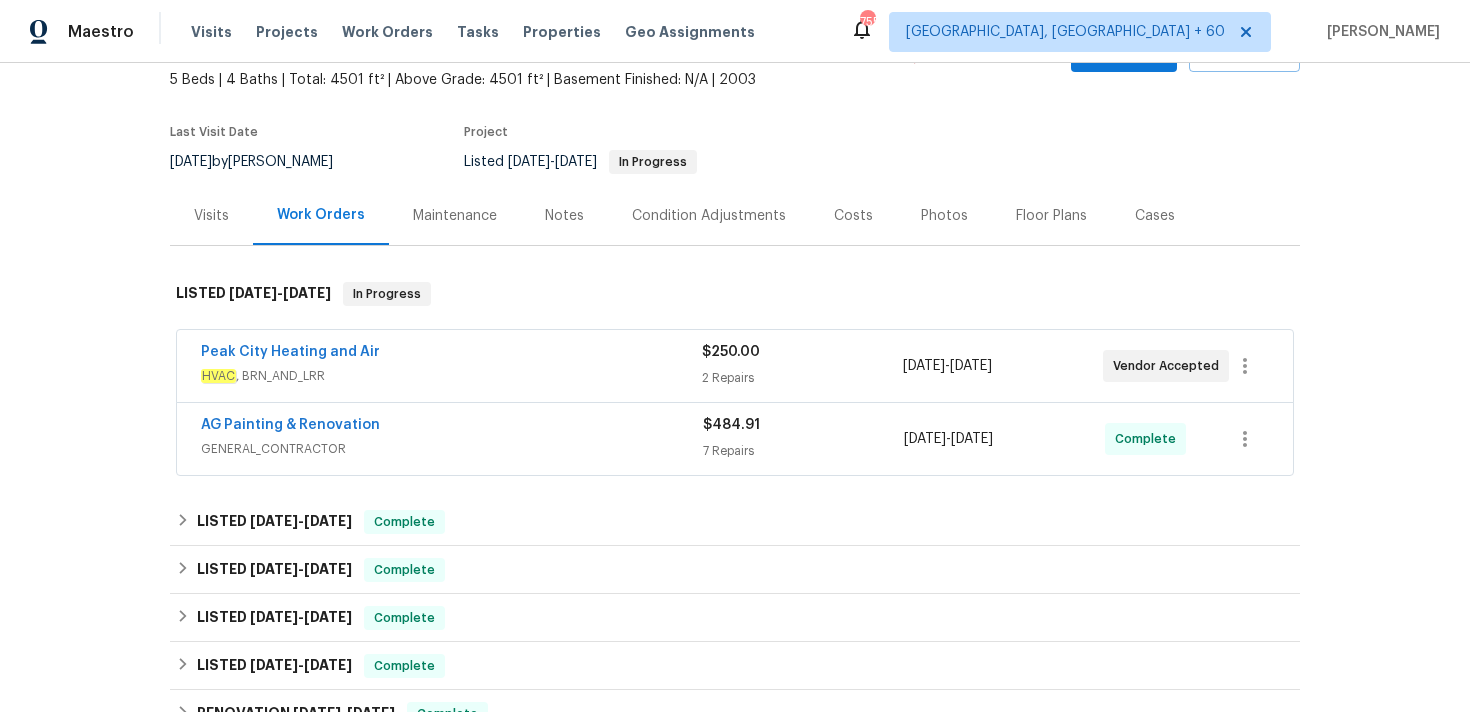 scroll, scrollTop: 129, scrollLeft: 0, axis: vertical 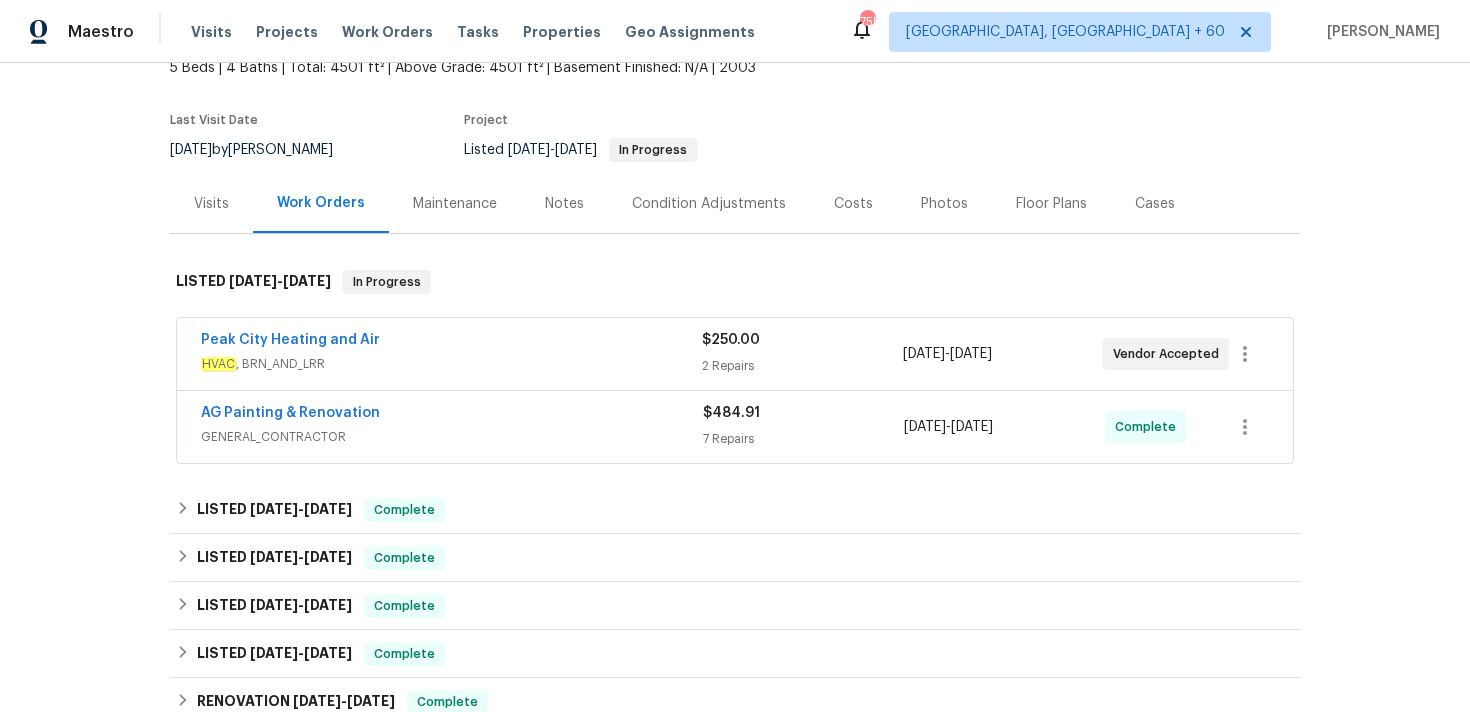 click on "7 Repairs" at bounding box center [803, 439] 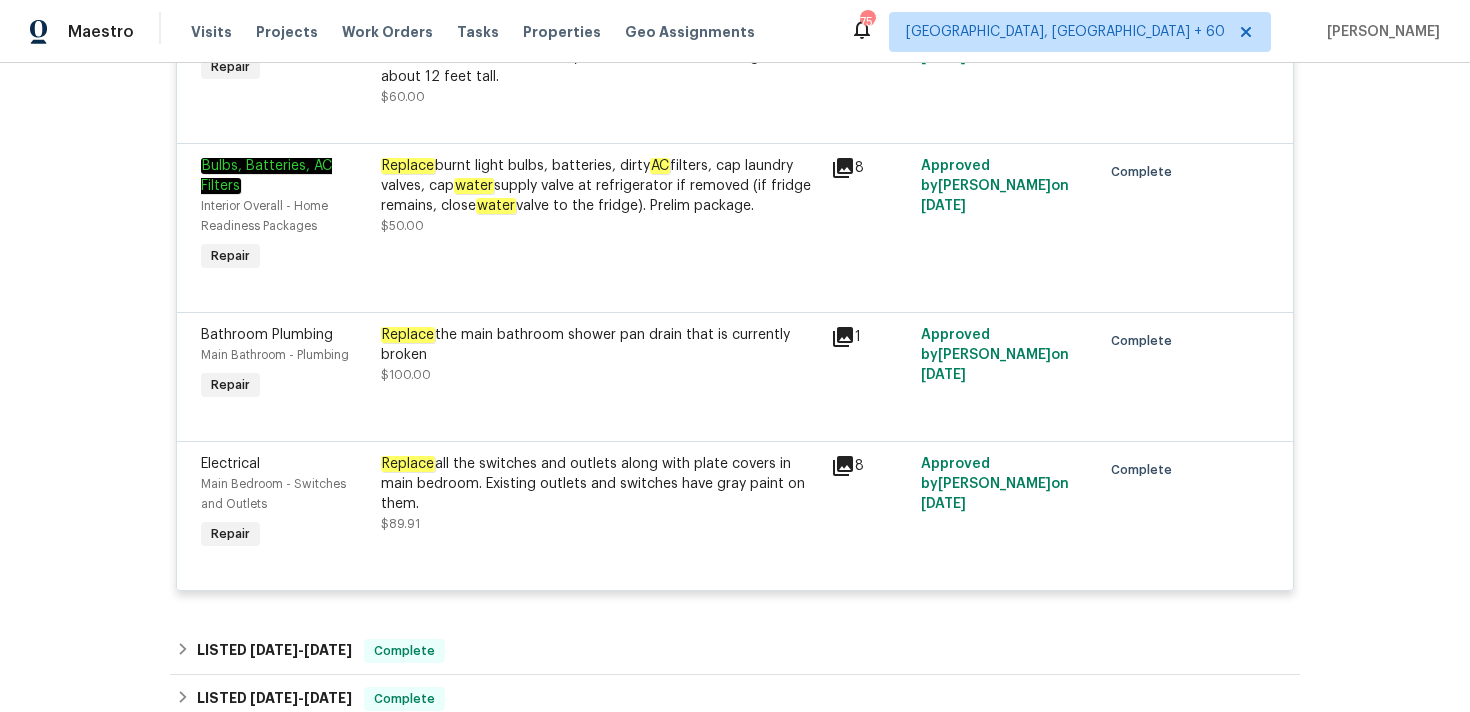 scroll, scrollTop: 1258, scrollLeft: 0, axis: vertical 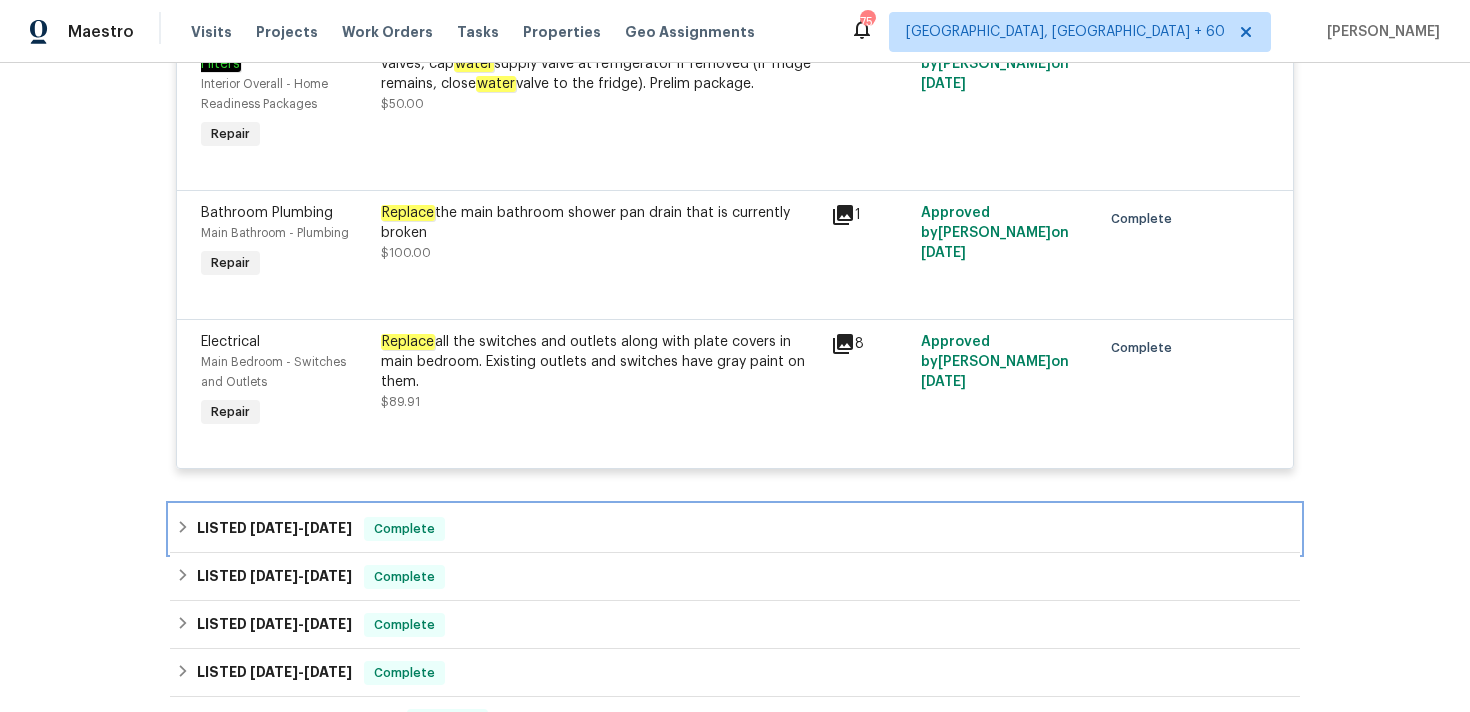 click on "LISTED   [DATE]  -  [DATE] Complete" at bounding box center [735, 529] 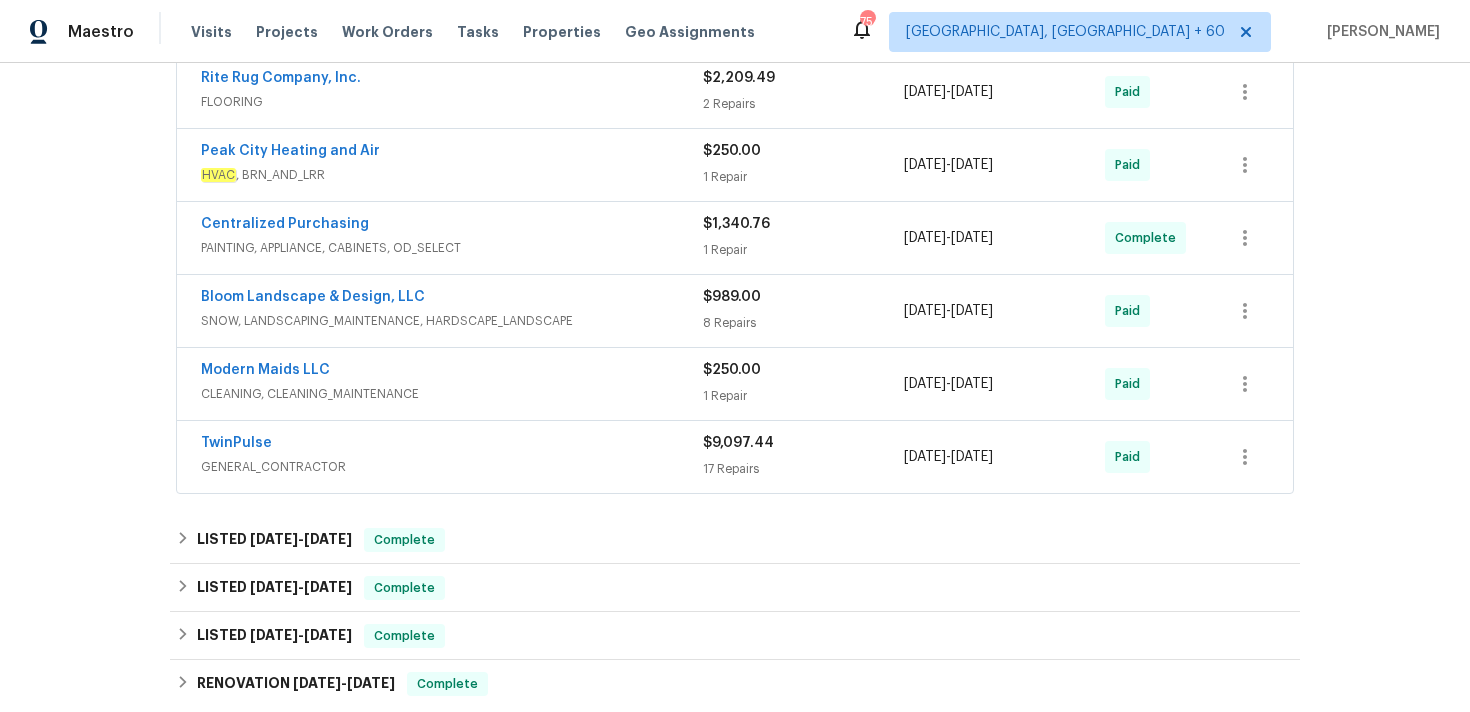scroll, scrollTop: 1776, scrollLeft: 0, axis: vertical 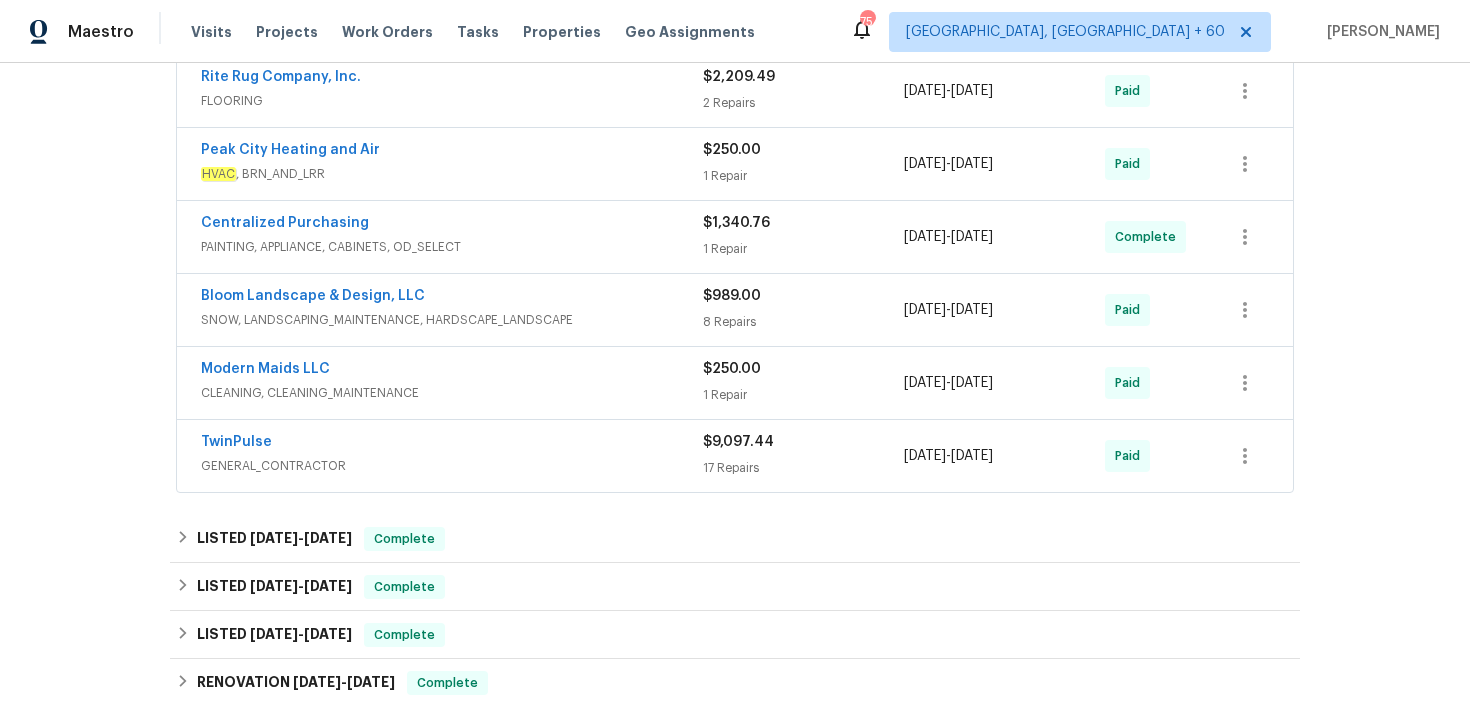 click on "1 Repair" at bounding box center [803, 395] 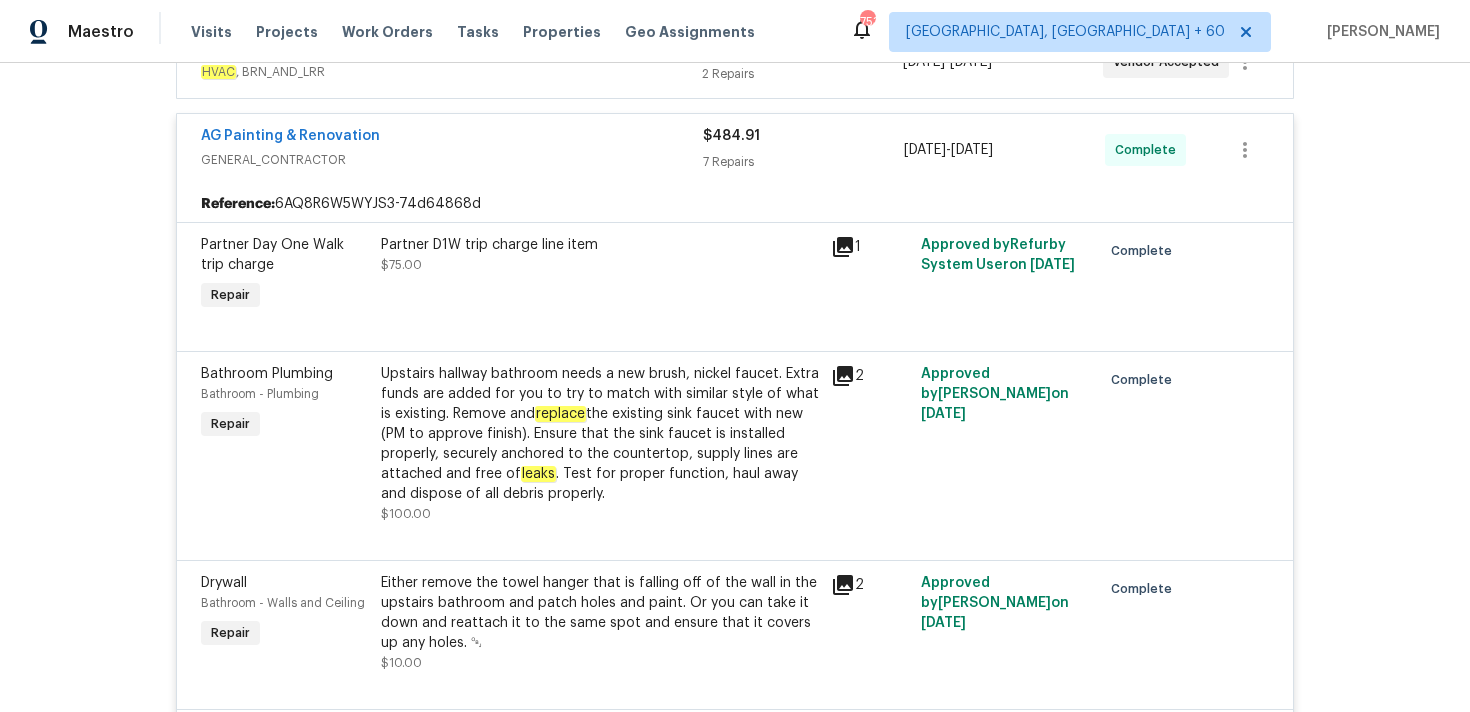 scroll, scrollTop: 359, scrollLeft: 0, axis: vertical 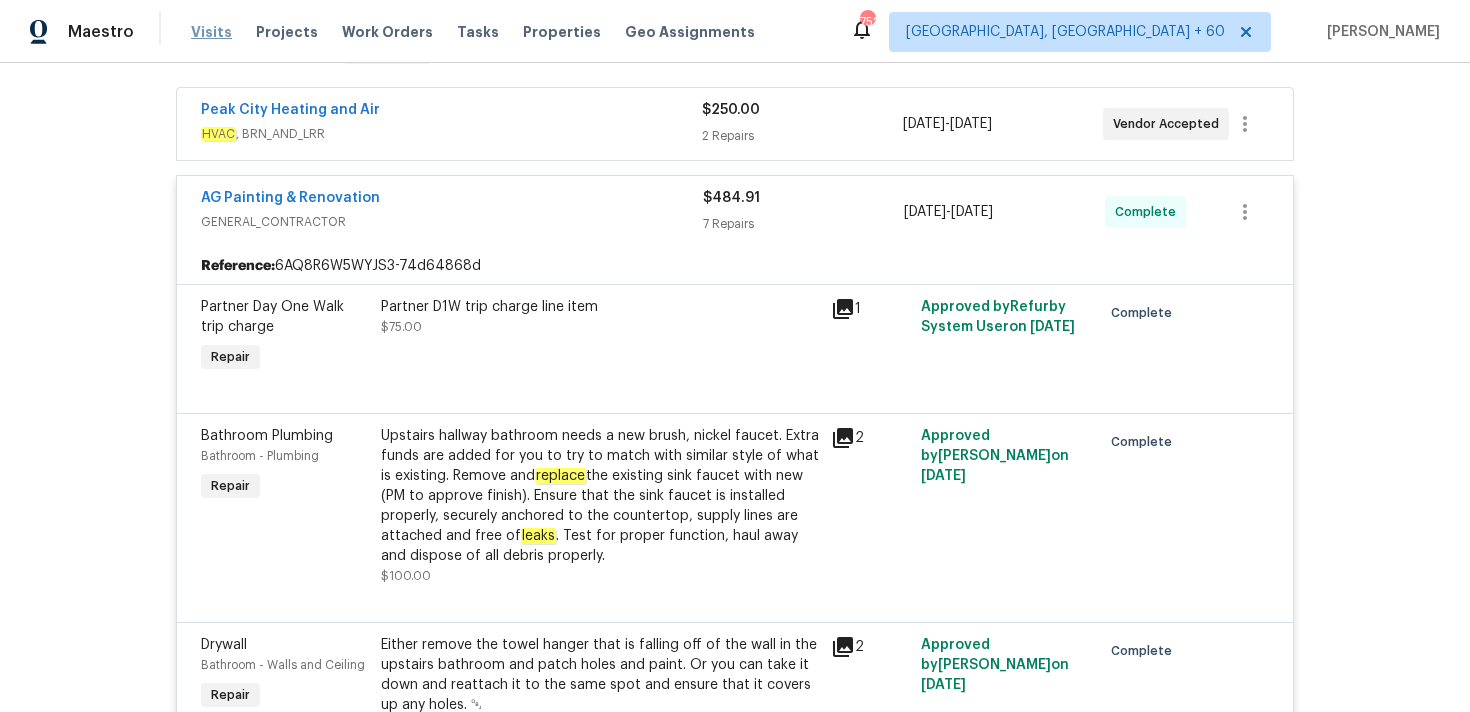 click on "Visits" at bounding box center [211, 32] 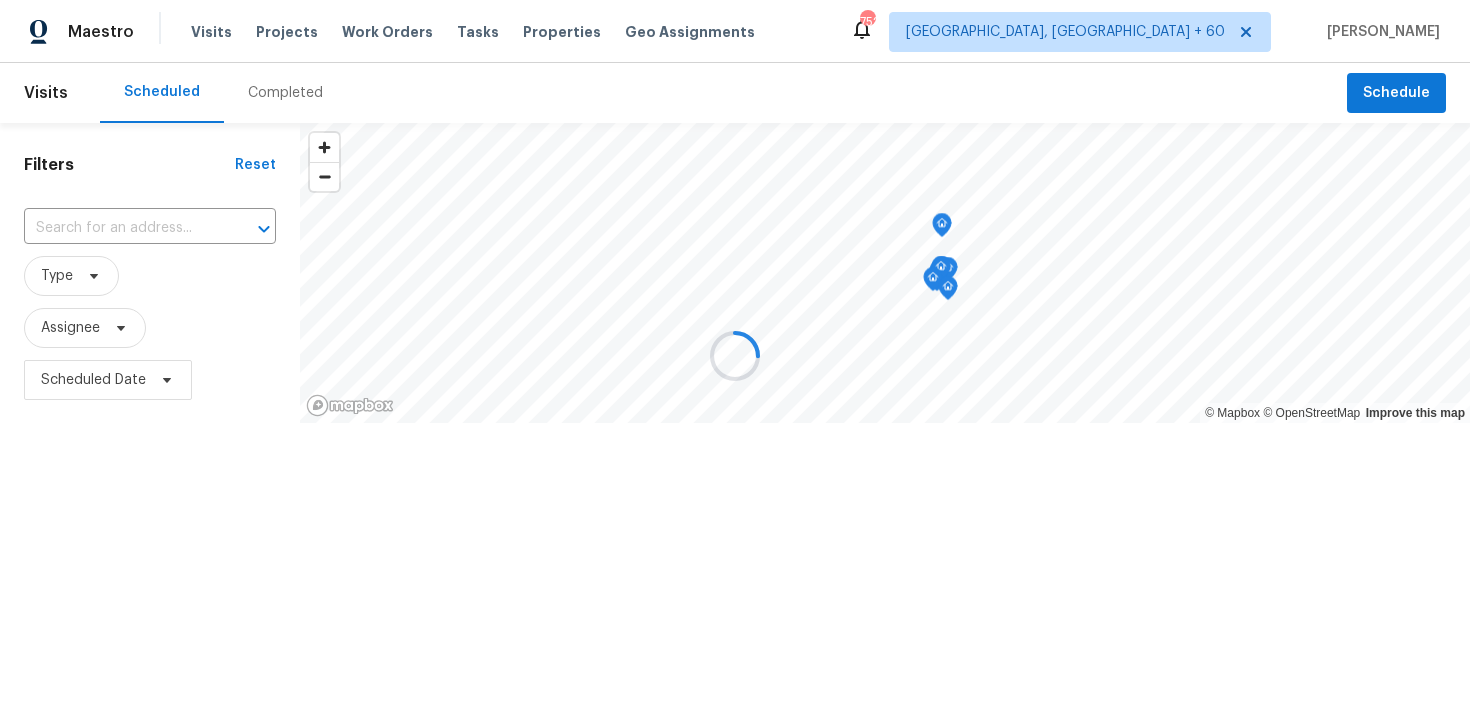 click at bounding box center (735, 356) 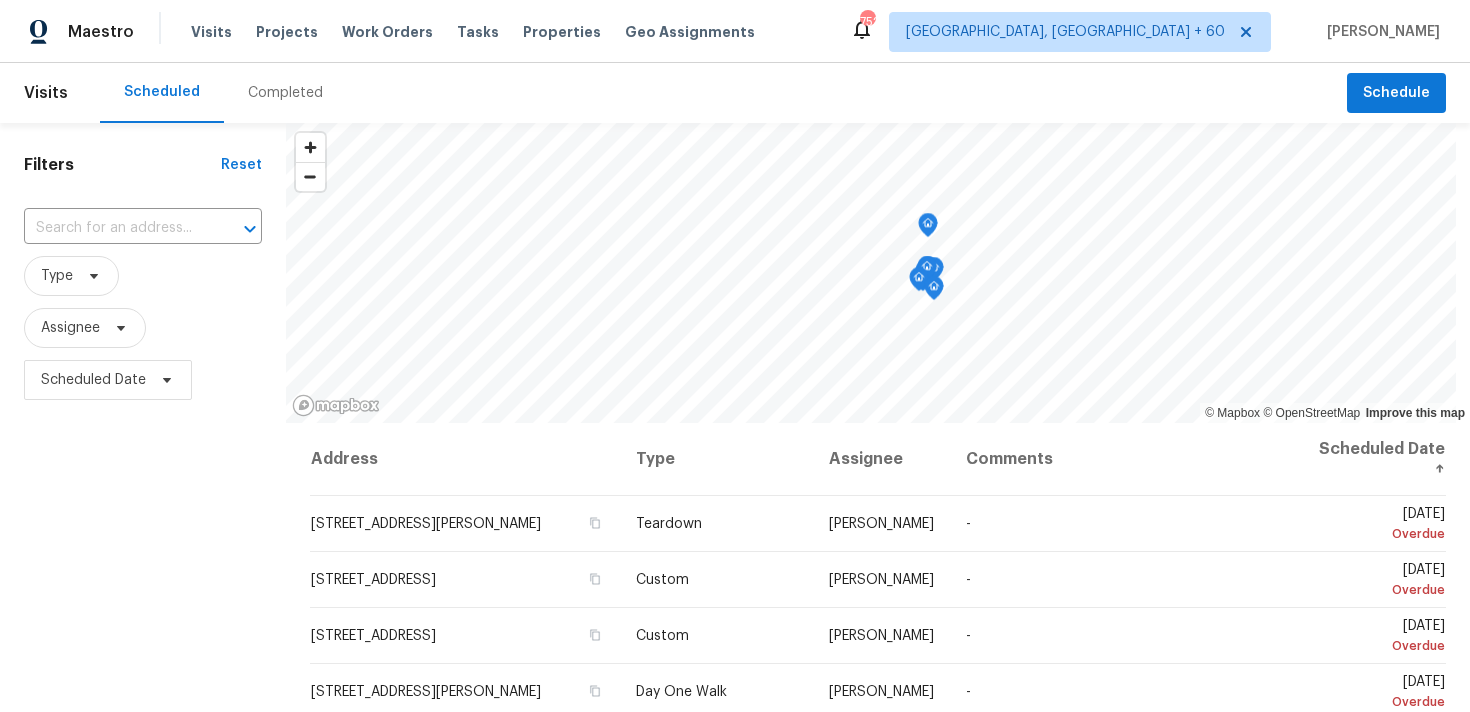 click on "Completed" at bounding box center [285, 93] 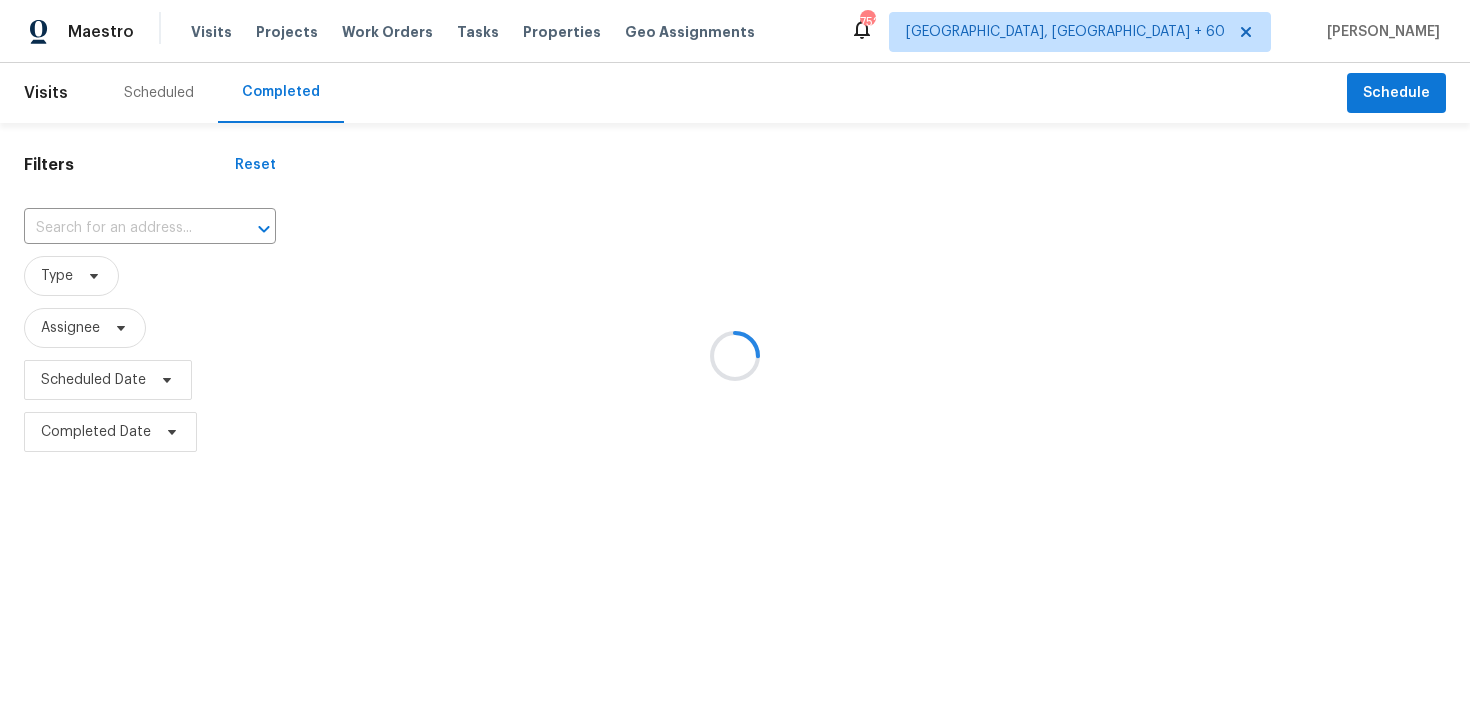 click at bounding box center (735, 356) 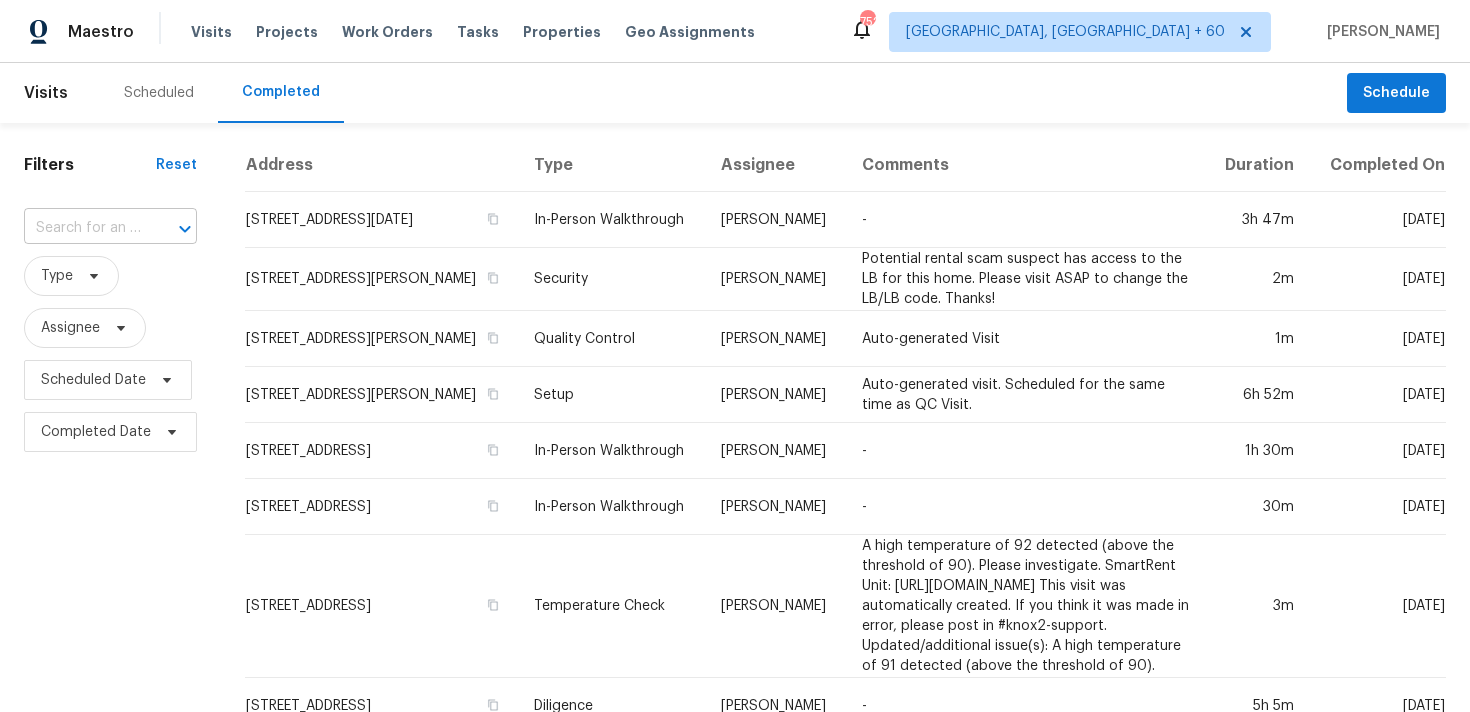 click at bounding box center (82, 228) 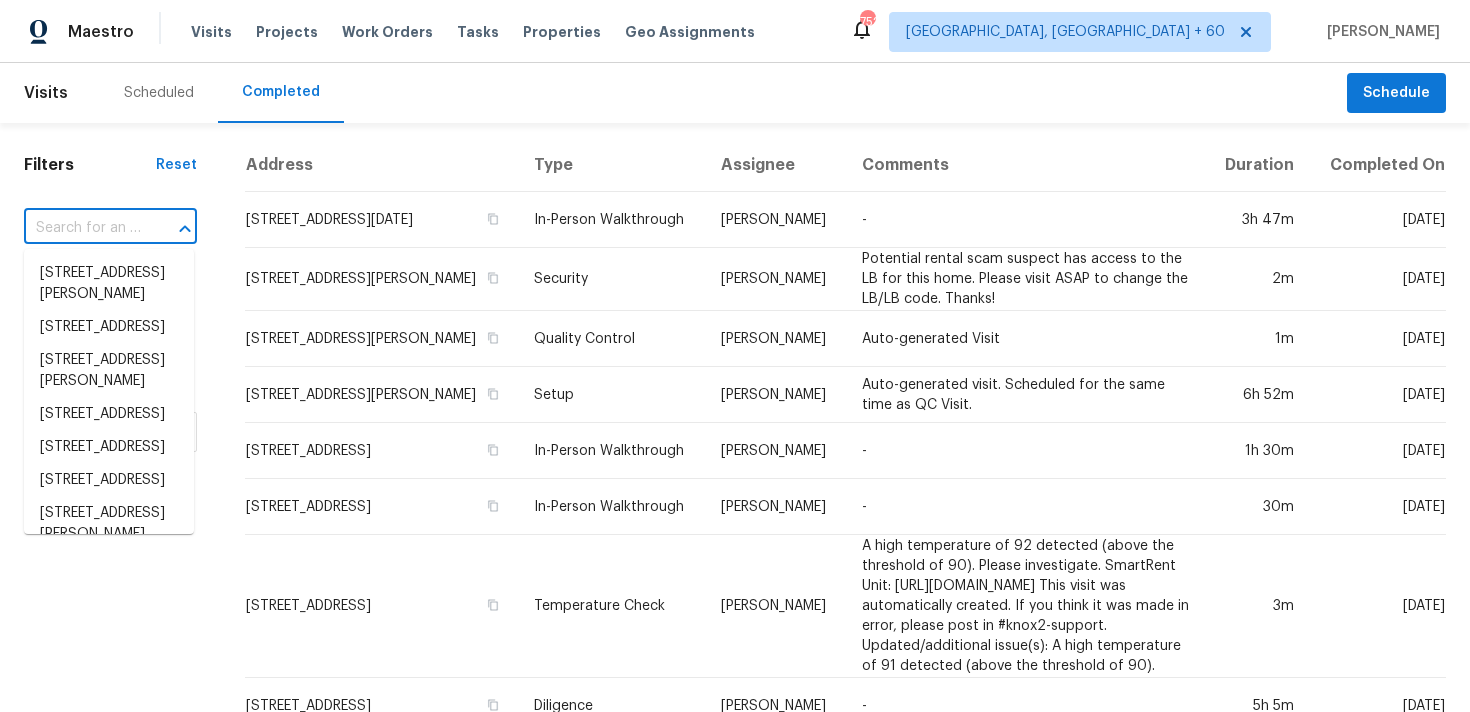 paste on "[STREET_ADDRESS][PERSON_NAME]" 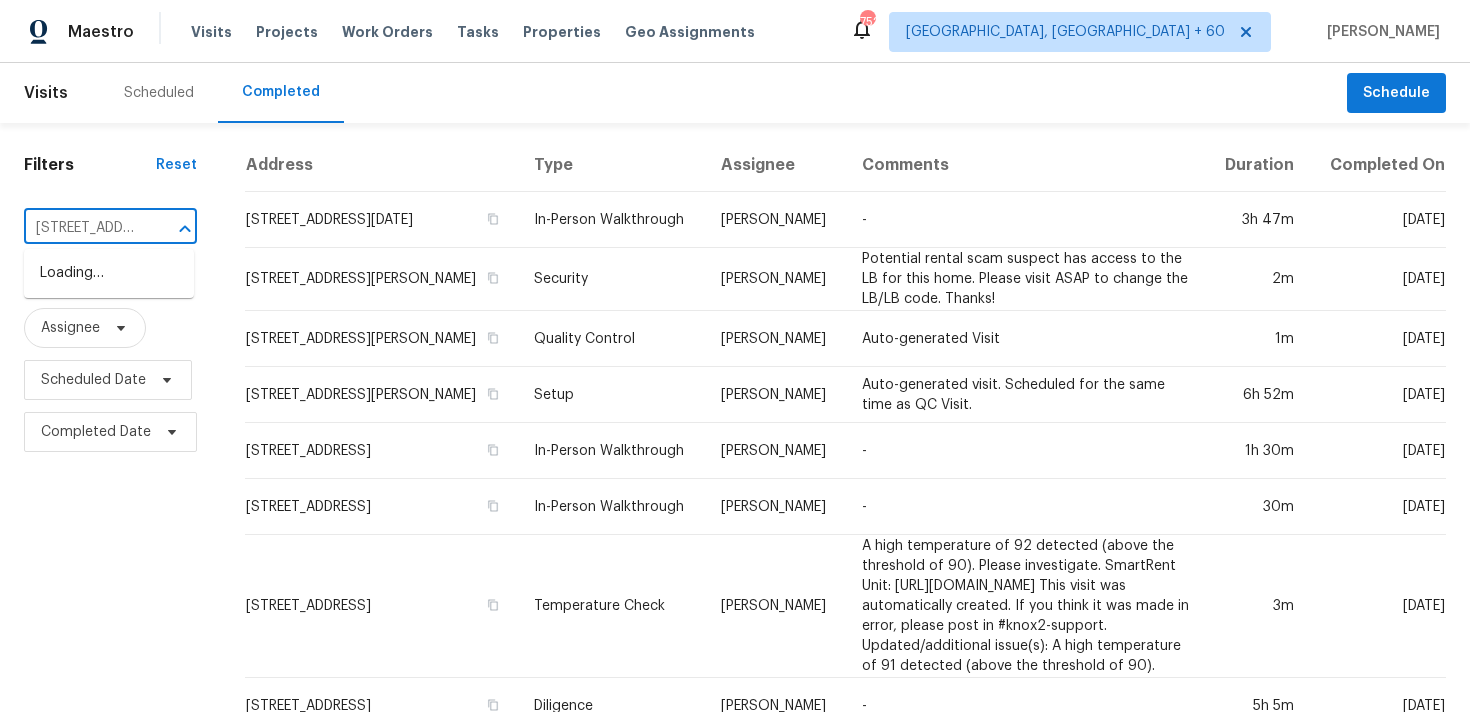 scroll, scrollTop: 0, scrollLeft: 125, axis: horizontal 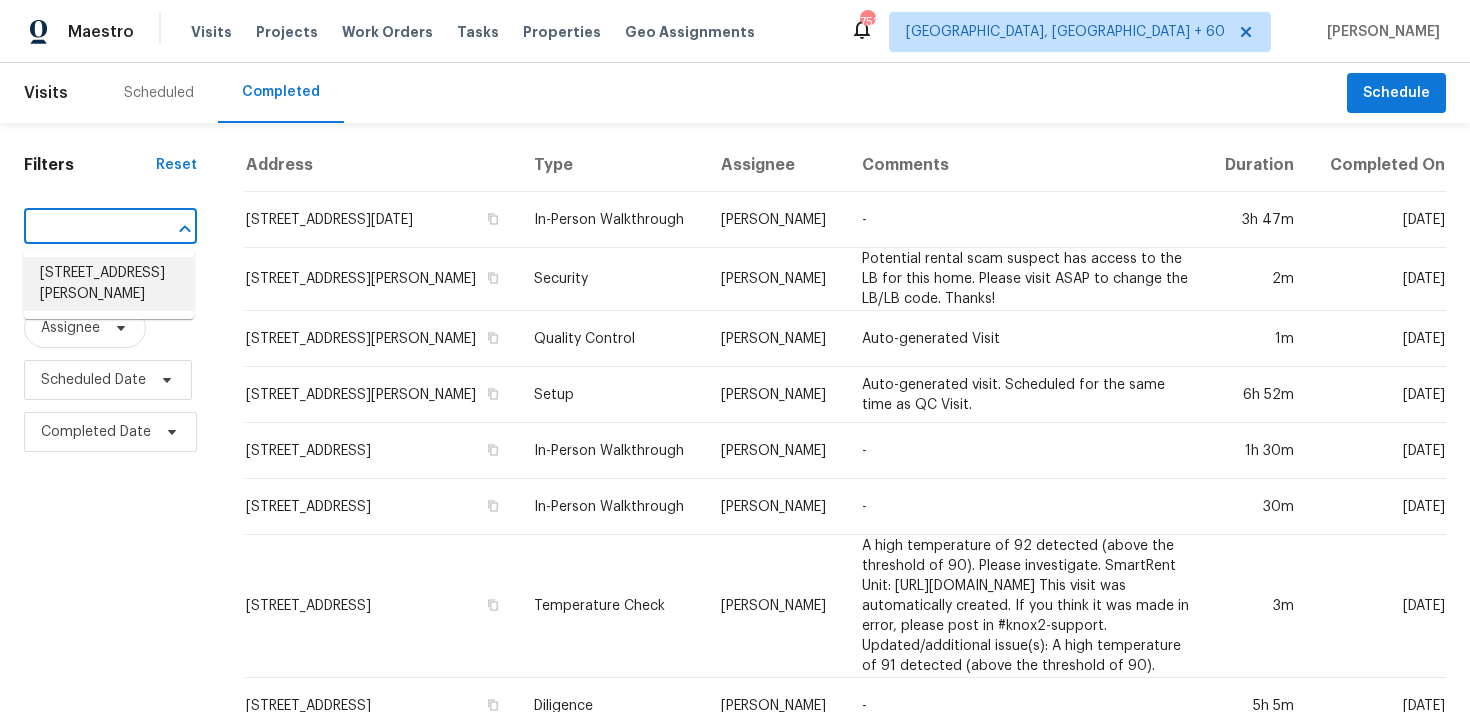 click on "[STREET_ADDRESS][PERSON_NAME]" at bounding box center [109, 284] 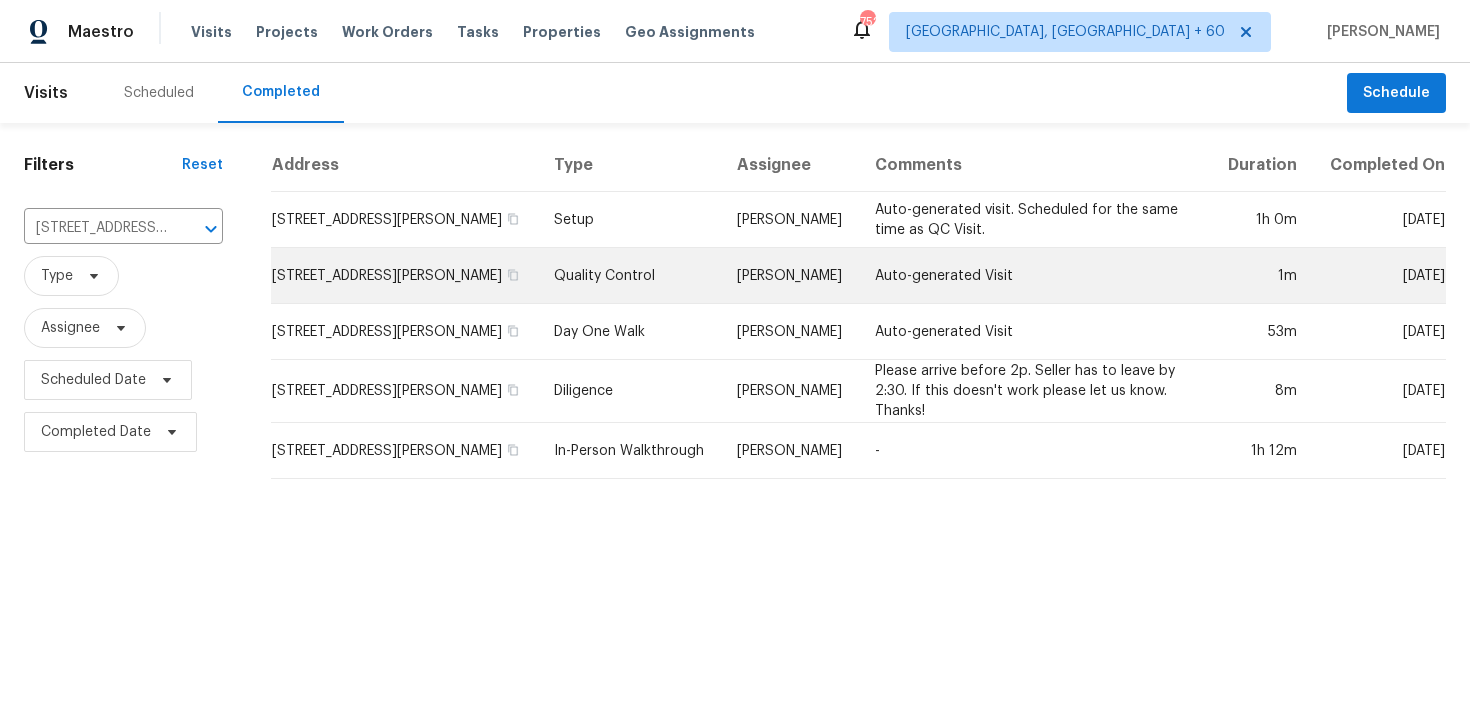 click on "Quality Control" at bounding box center [629, 276] 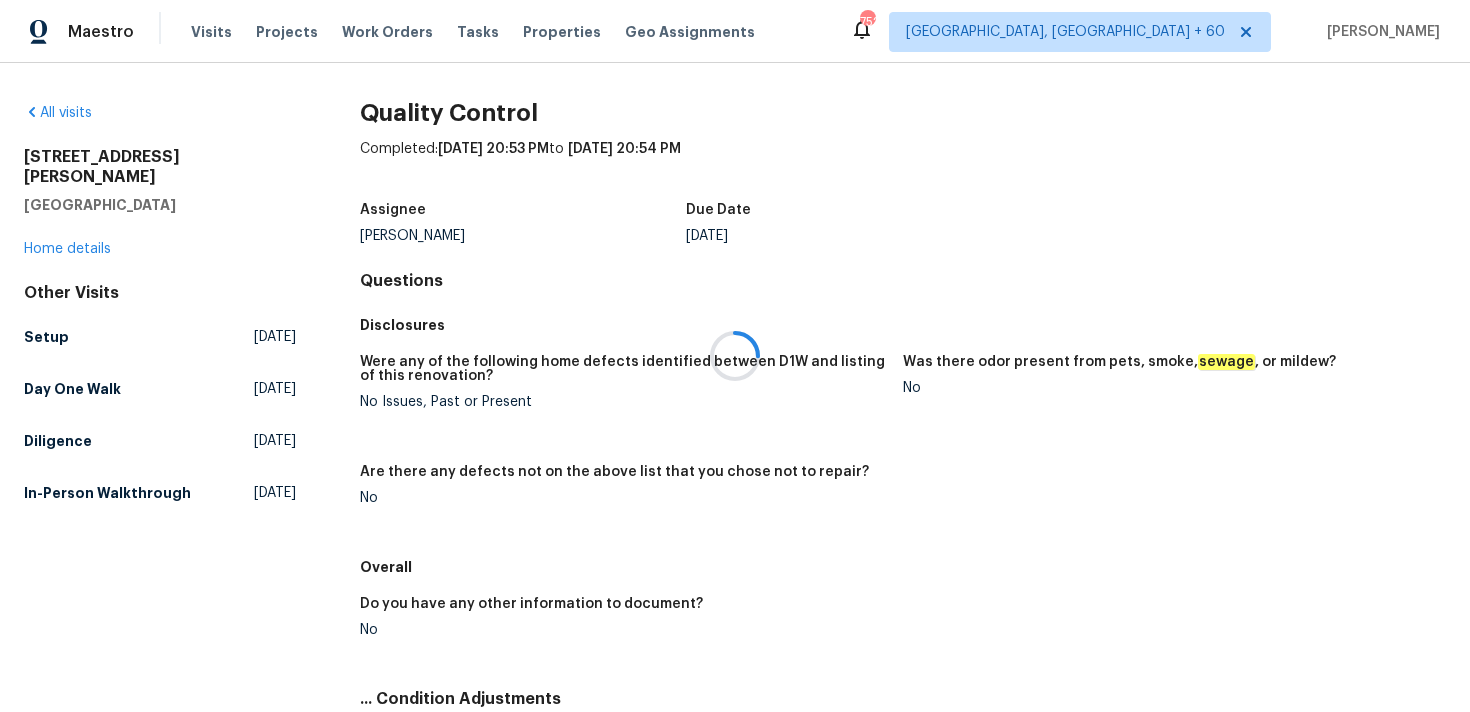 click at bounding box center (735, 356) 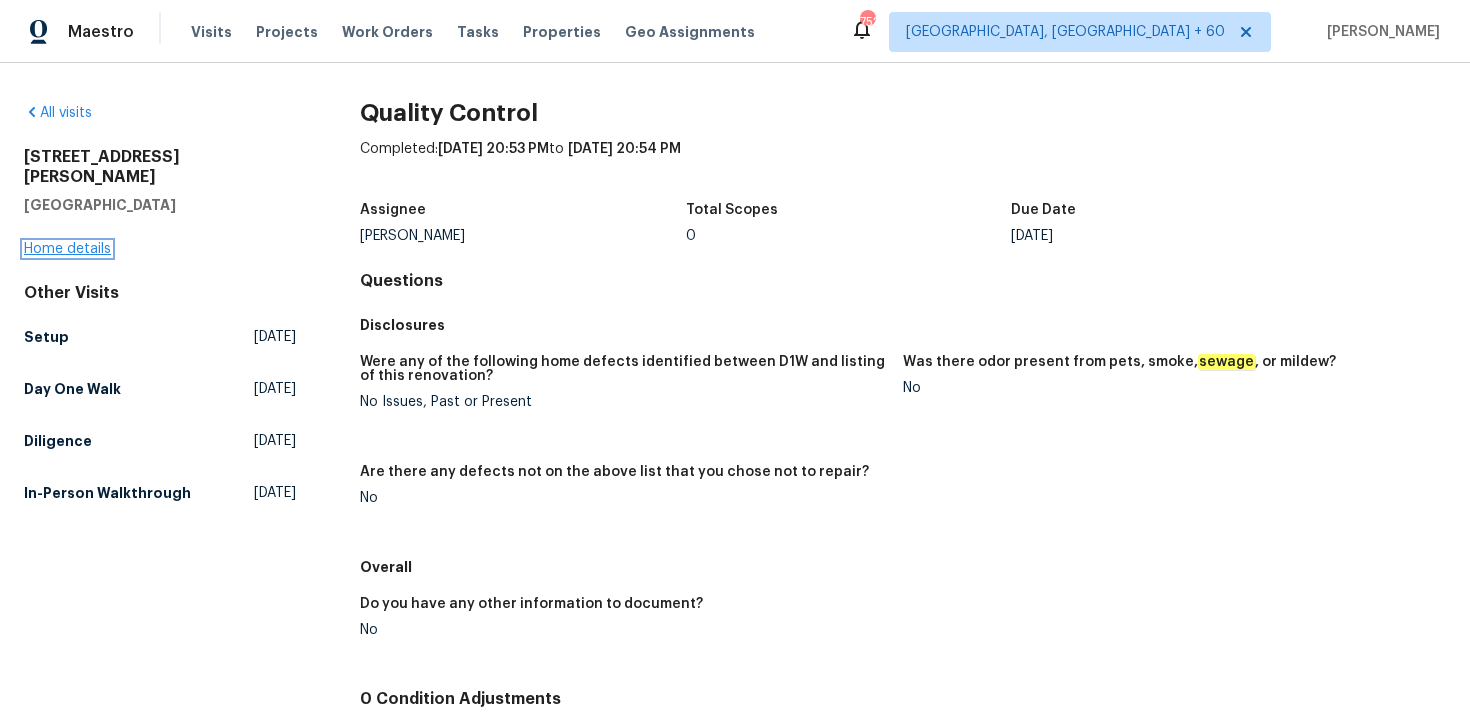 click on "Home details" at bounding box center [67, 249] 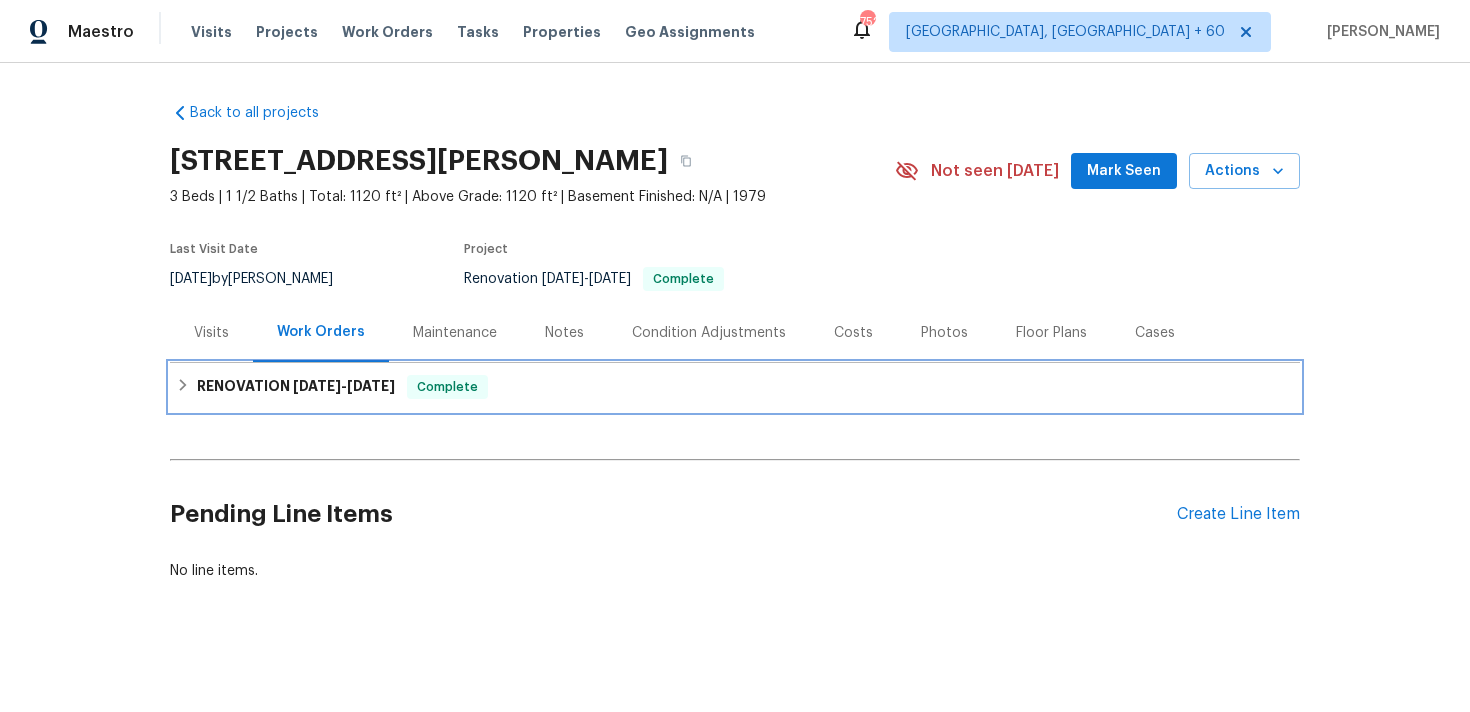 click on "RENOVATION   [DATE]  -  [DATE] Complete" at bounding box center (735, 387) 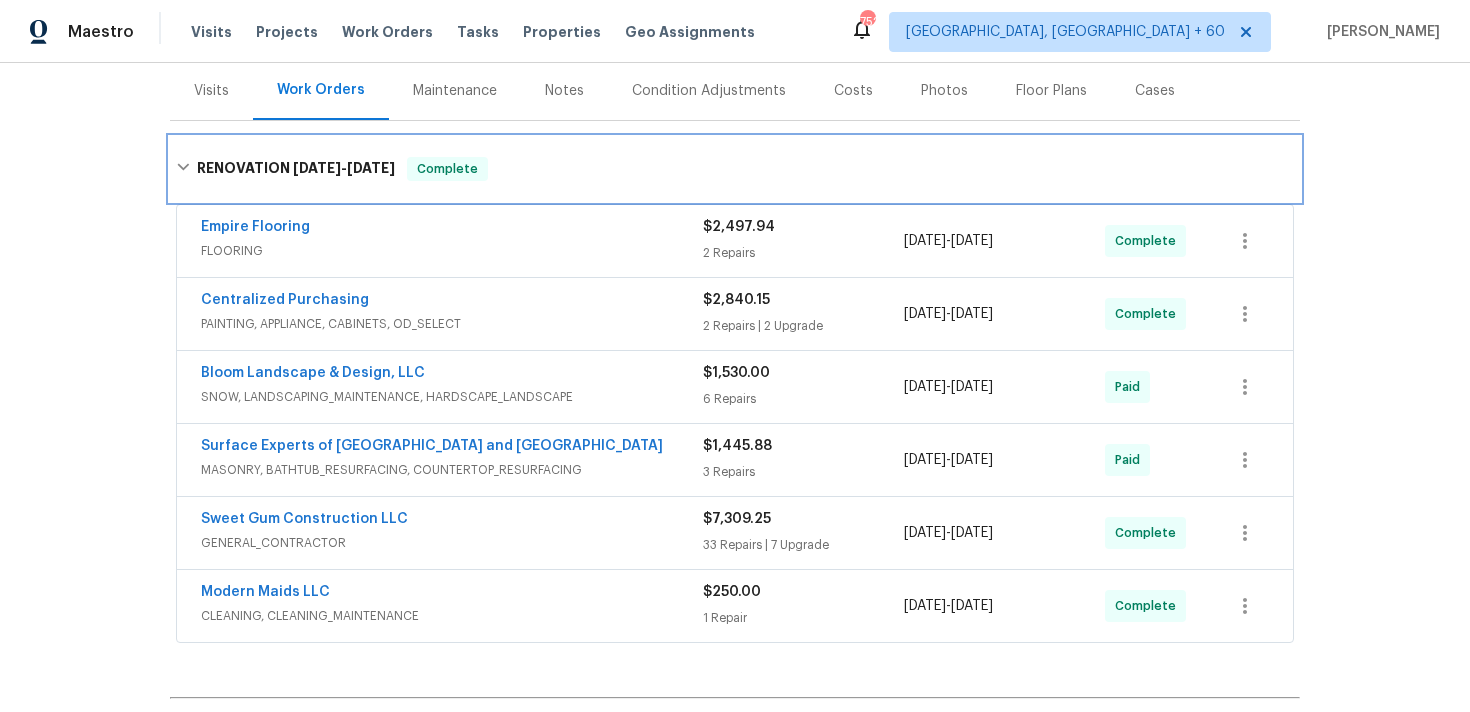 scroll, scrollTop: 310, scrollLeft: 0, axis: vertical 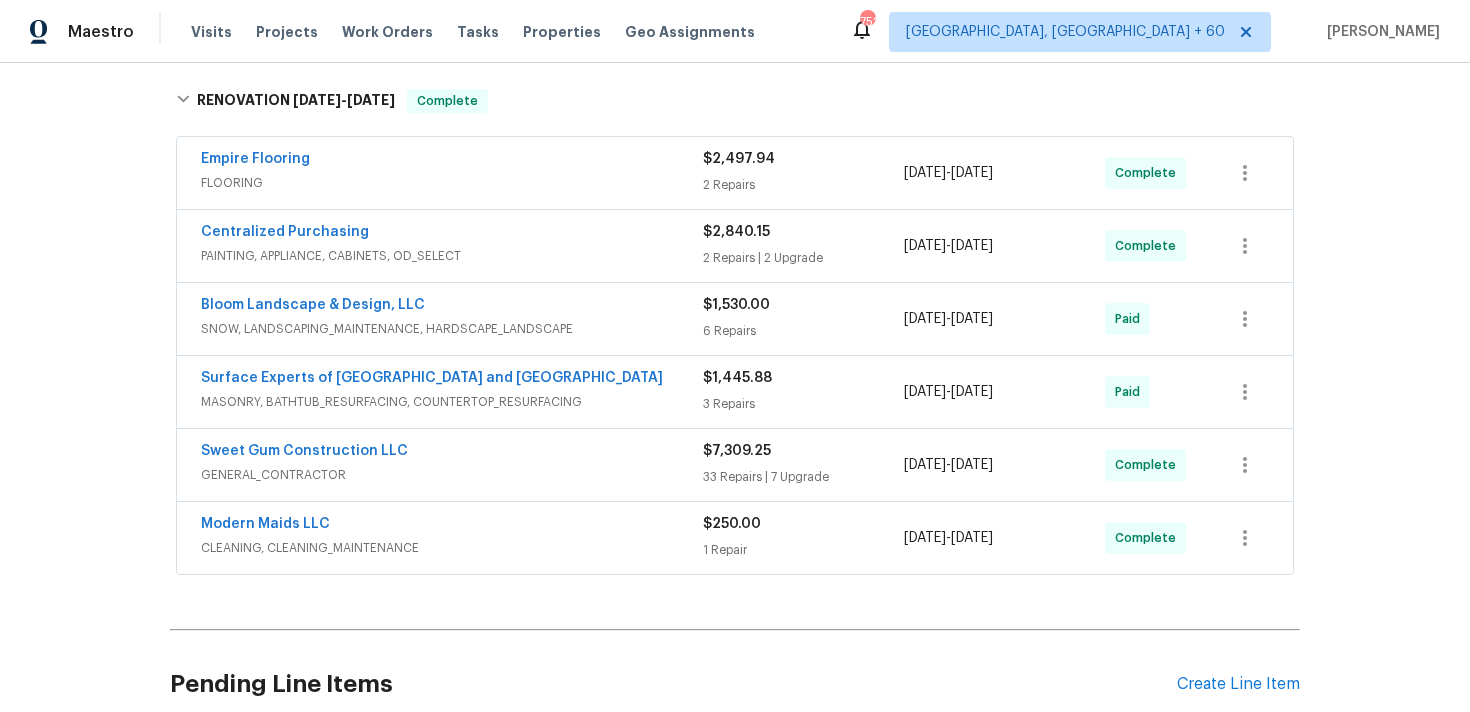 click on "$250.00" at bounding box center [803, 524] 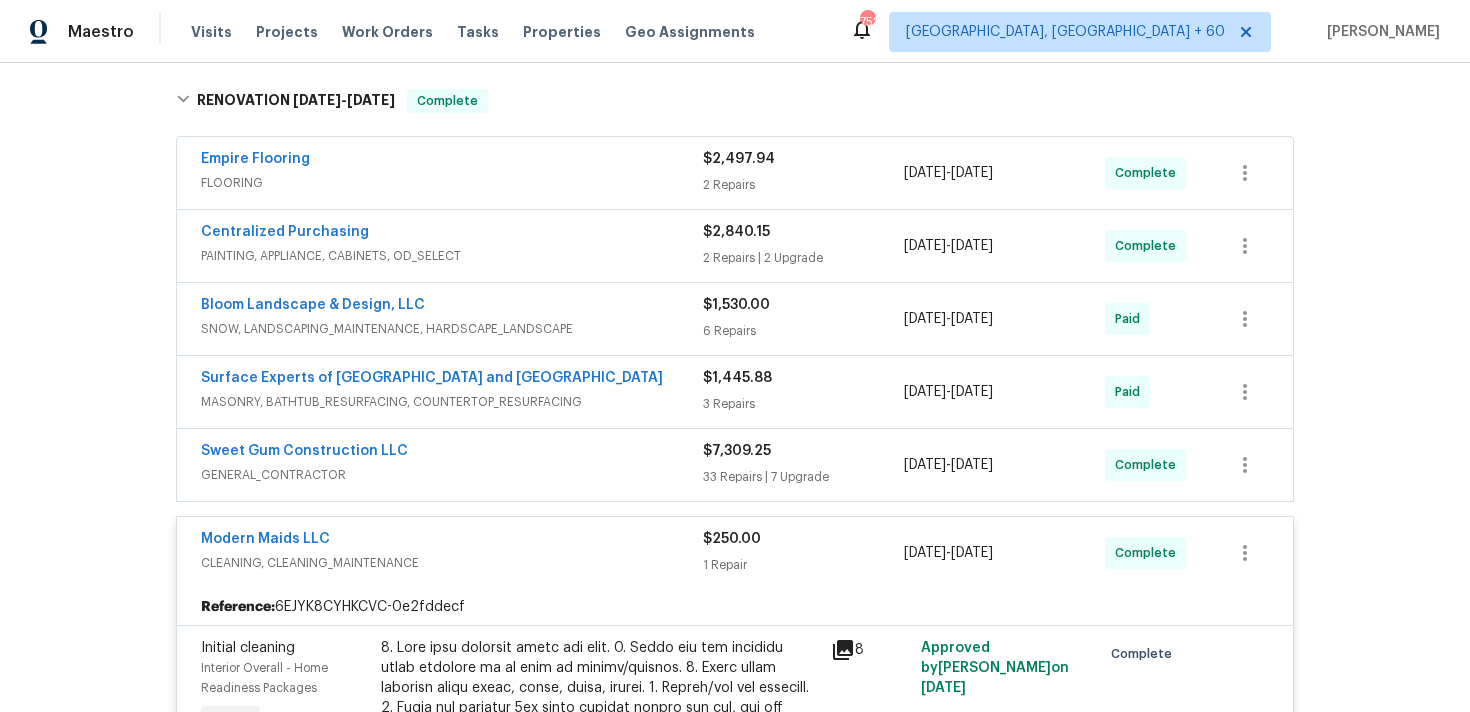 click on "33 Repairs | 7 Upgrade" at bounding box center (803, 477) 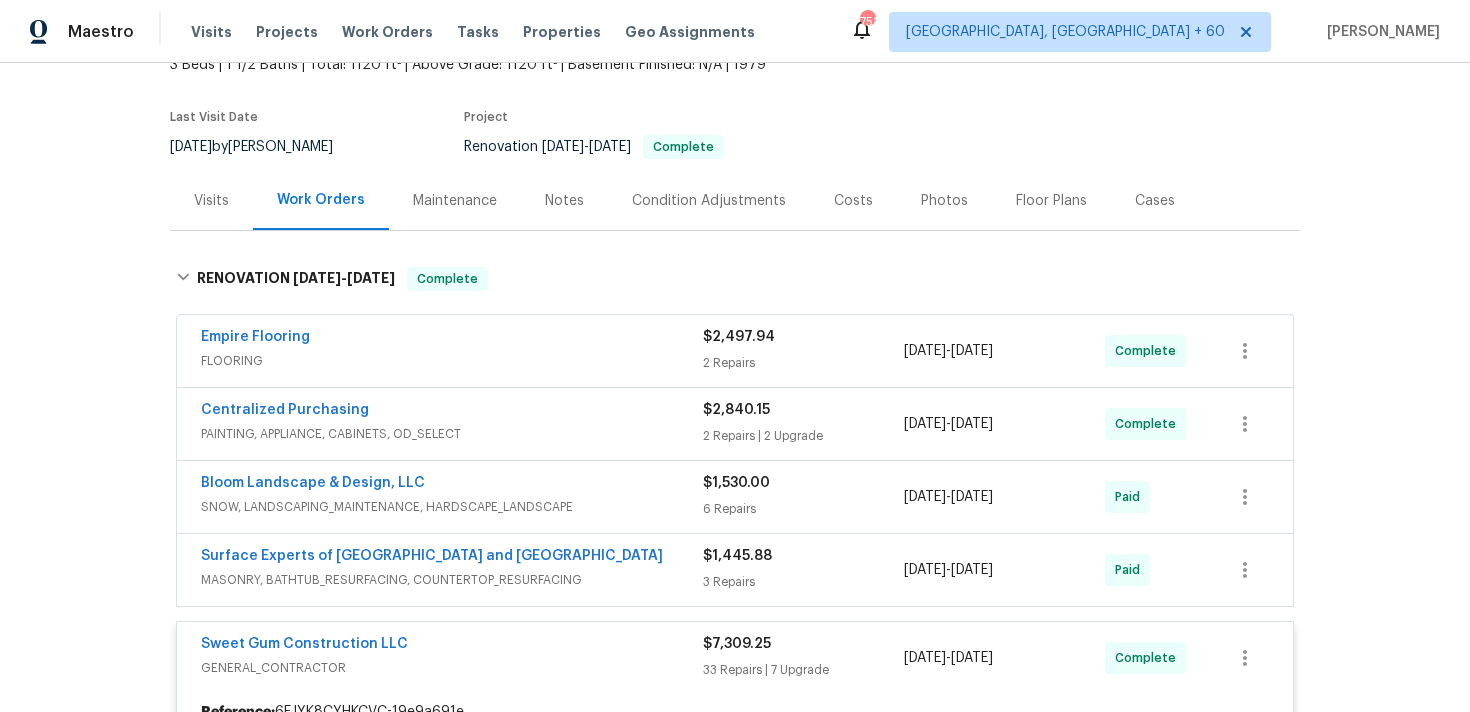 scroll, scrollTop: 165, scrollLeft: 0, axis: vertical 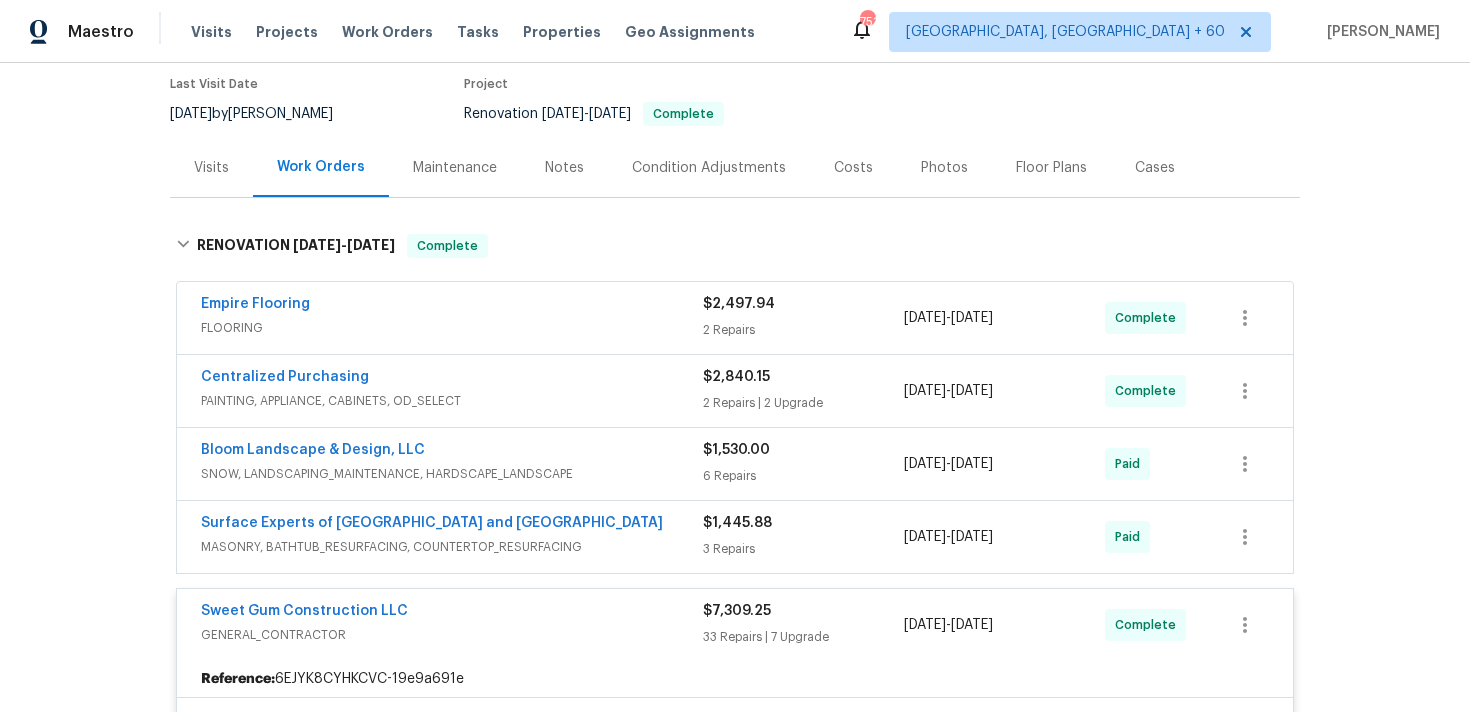 click on "2 Repairs" at bounding box center [803, 330] 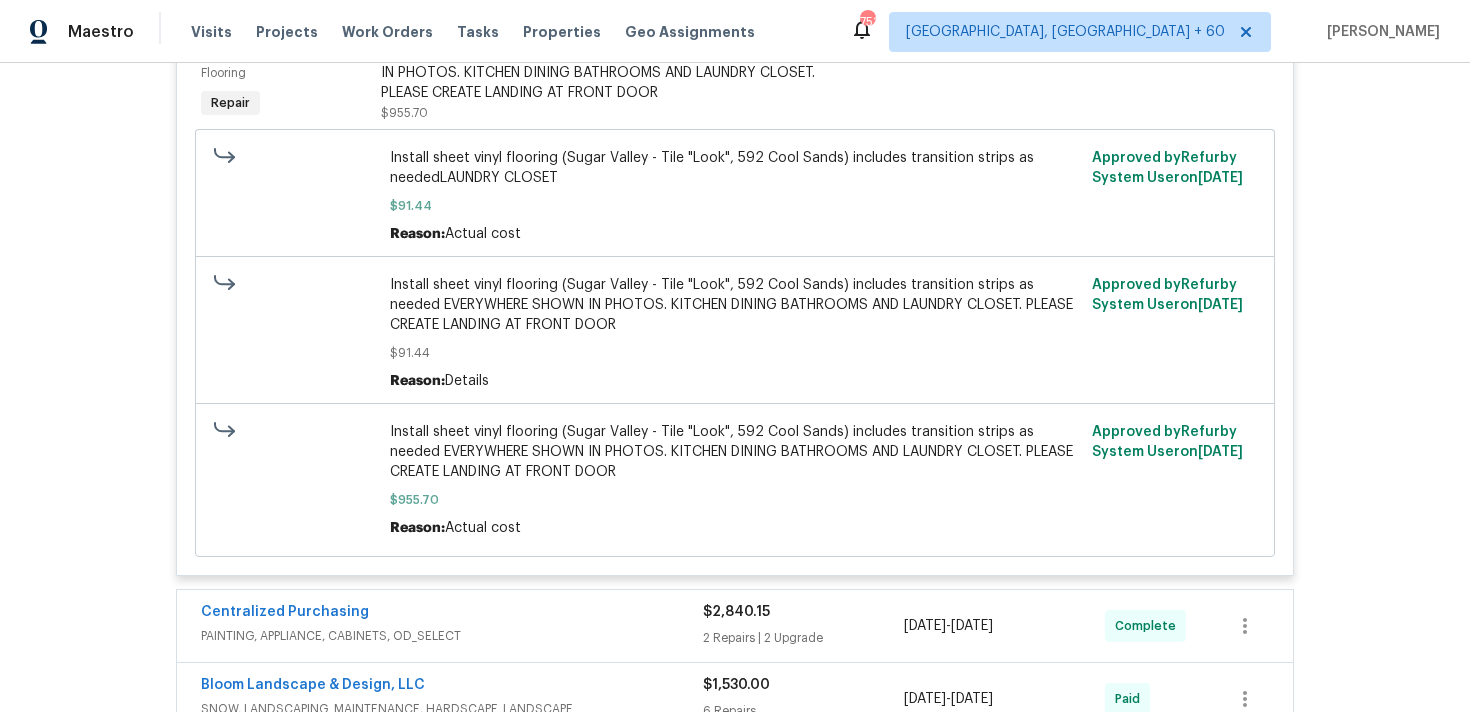 scroll, scrollTop: 1095, scrollLeft: 0, axis: vertical 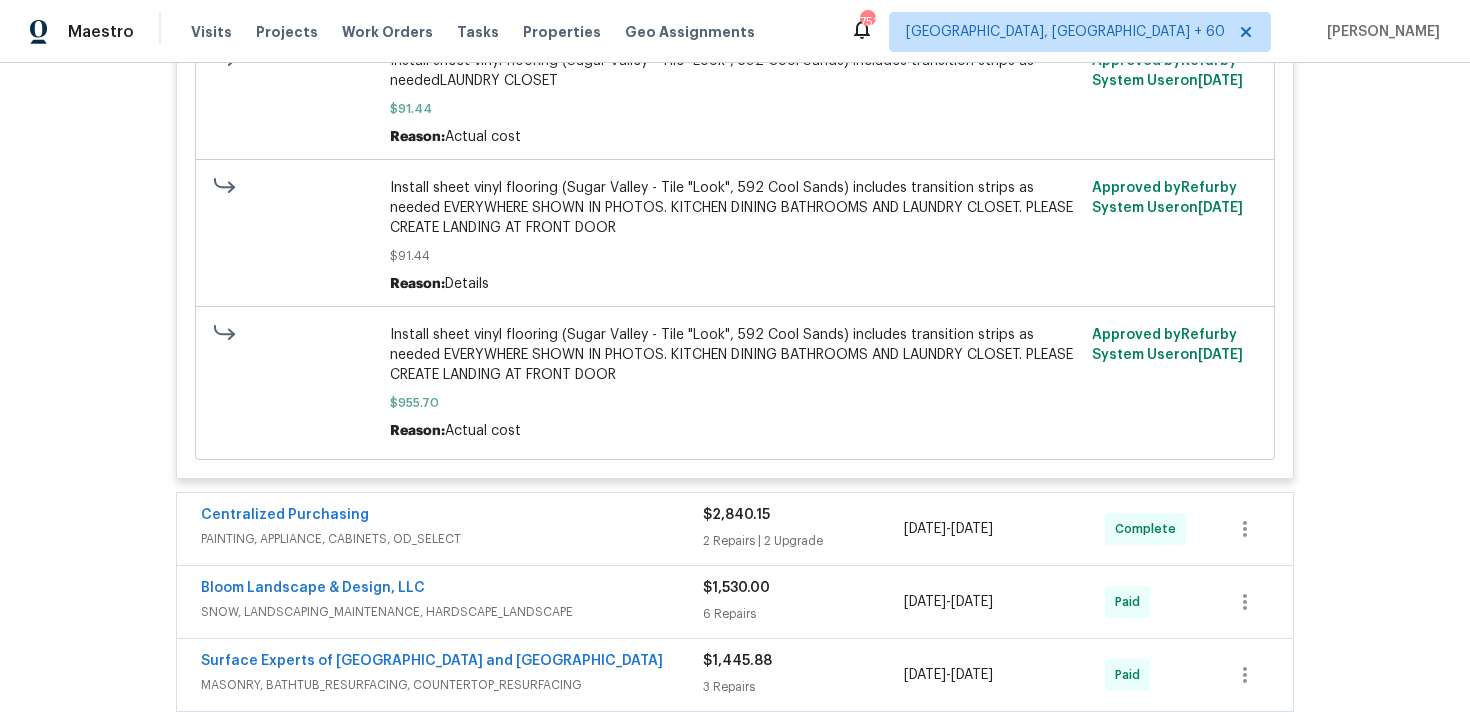 click on "2 Repairs | 2 Upgrade" at bounding box center (803, 541) 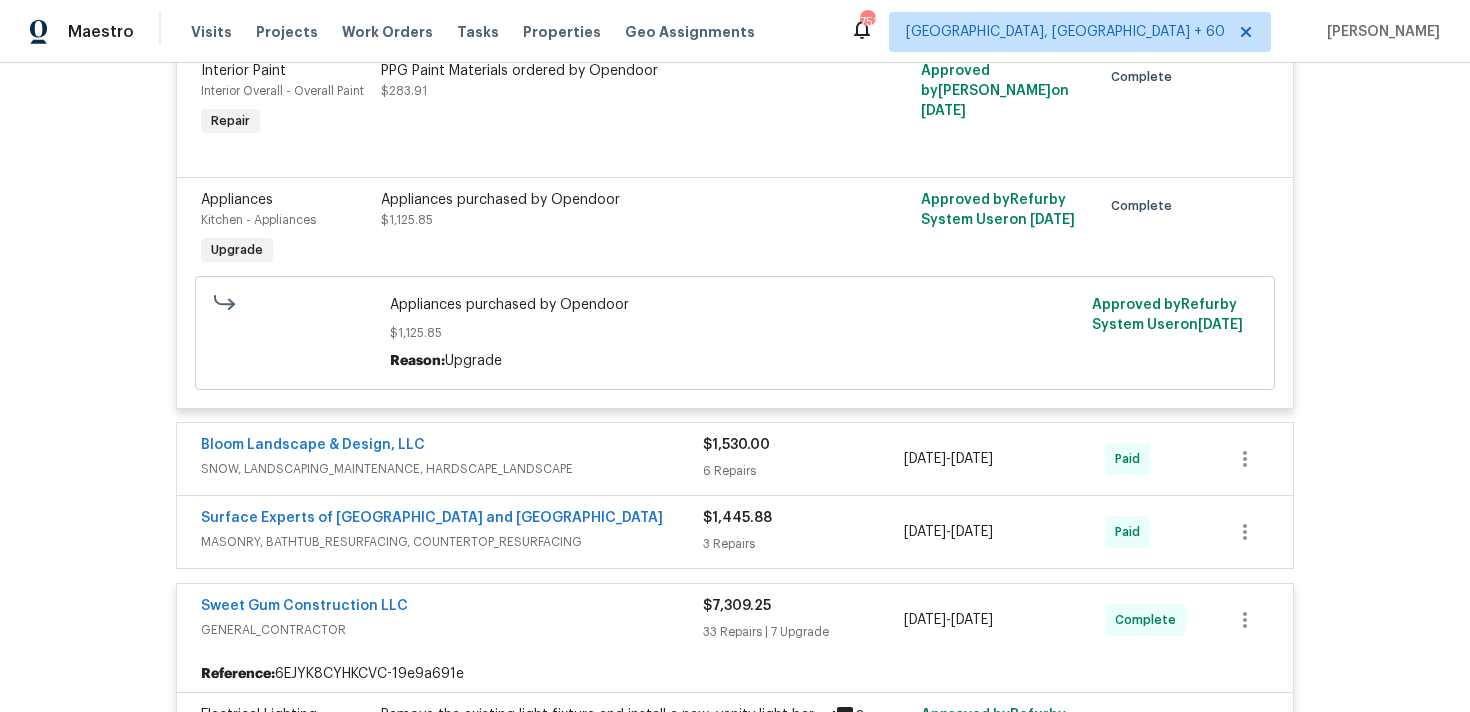 scroll, scrollTop: 2023, scrollLeft: 0, axis: vertical 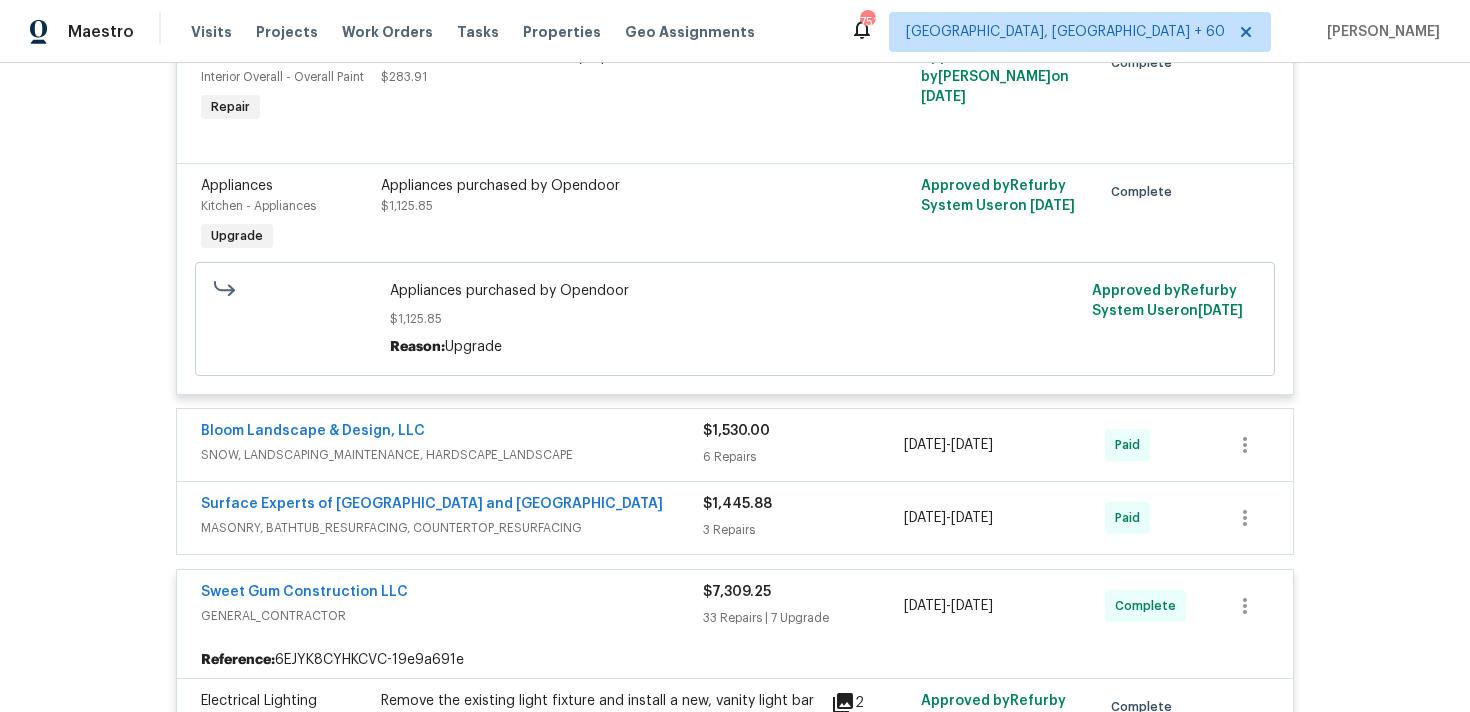 click on "6 Repairs" at bounding box center (803, 457) 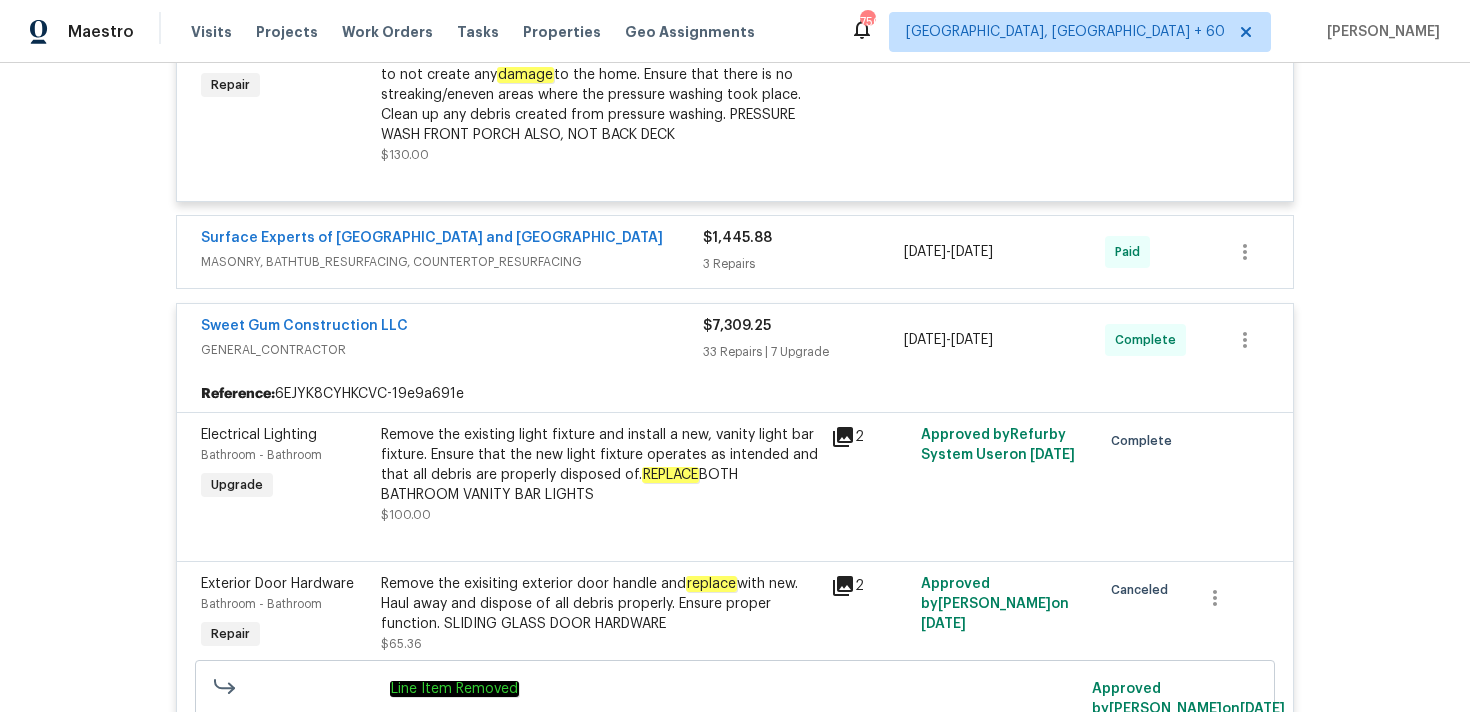 scroll, scrollTop: 3794, scrollLeft: 0, axis: vertical 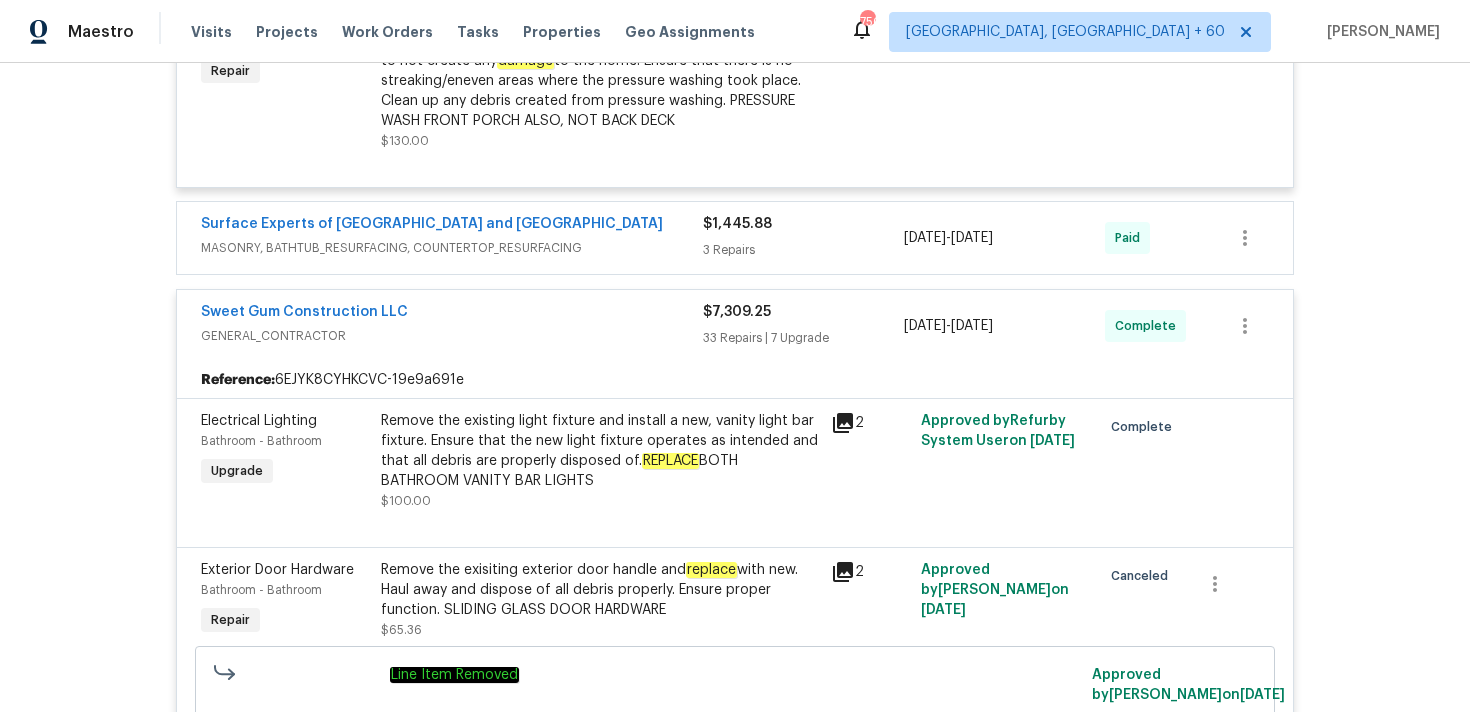 click on "3 Repairs" at bounding box center (803, 250) 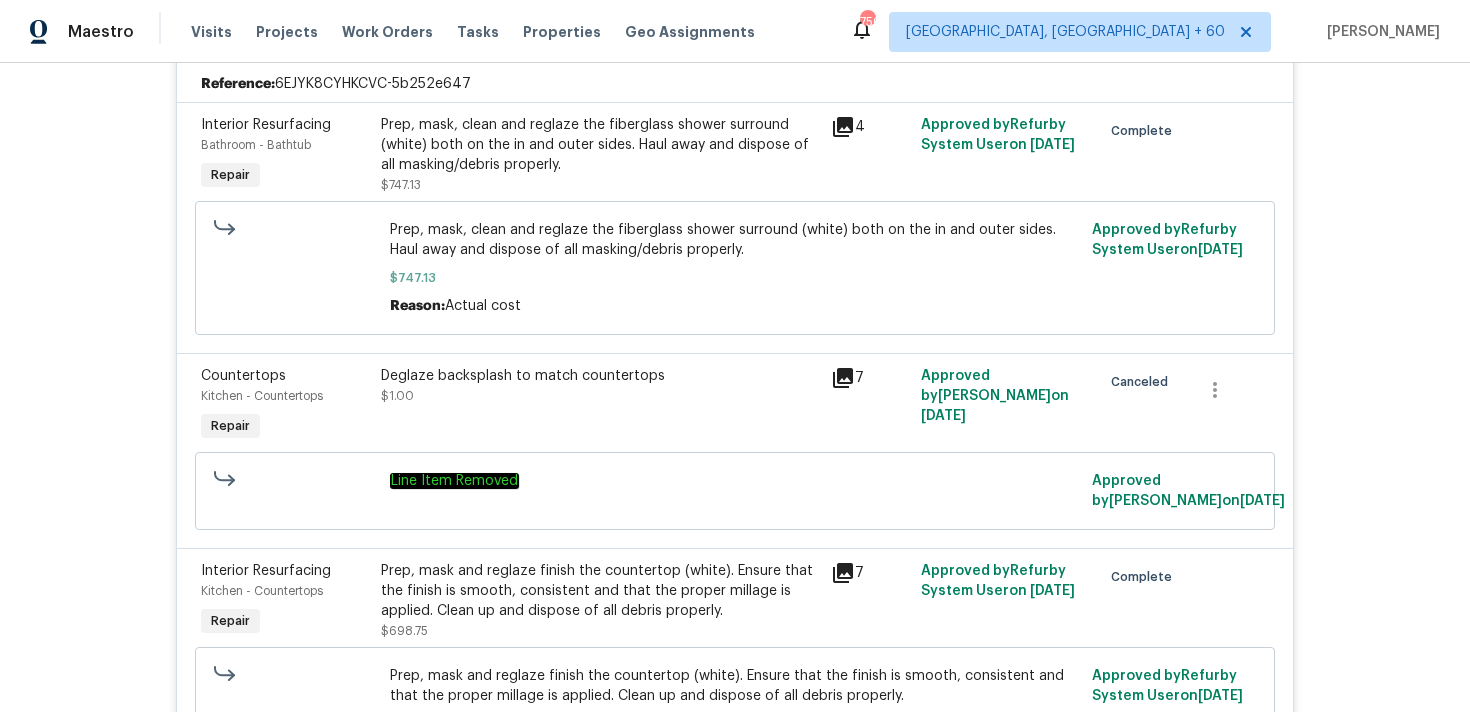 scroll, scrollTop: 4012, scrollLeft: 0, axis: vertical 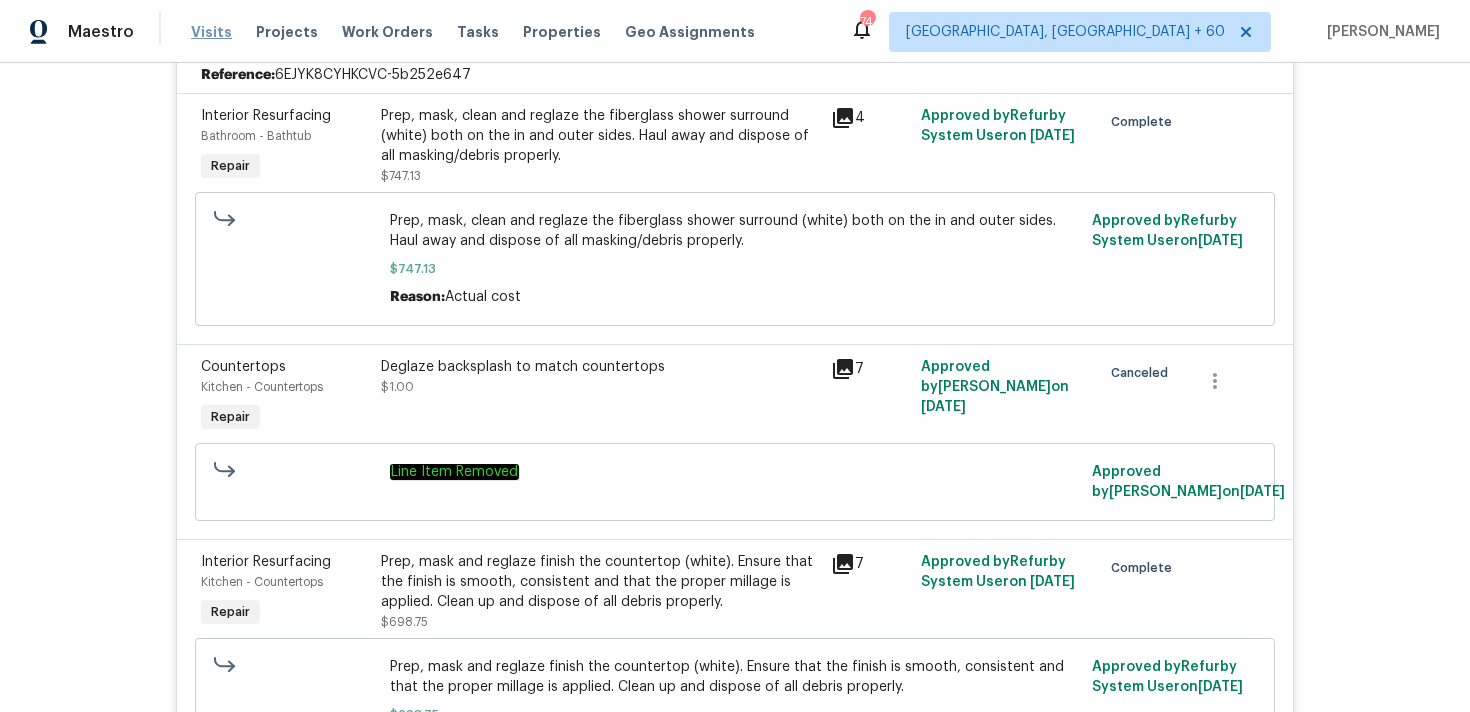 click on "Visits" at bounding box center [211, 32] 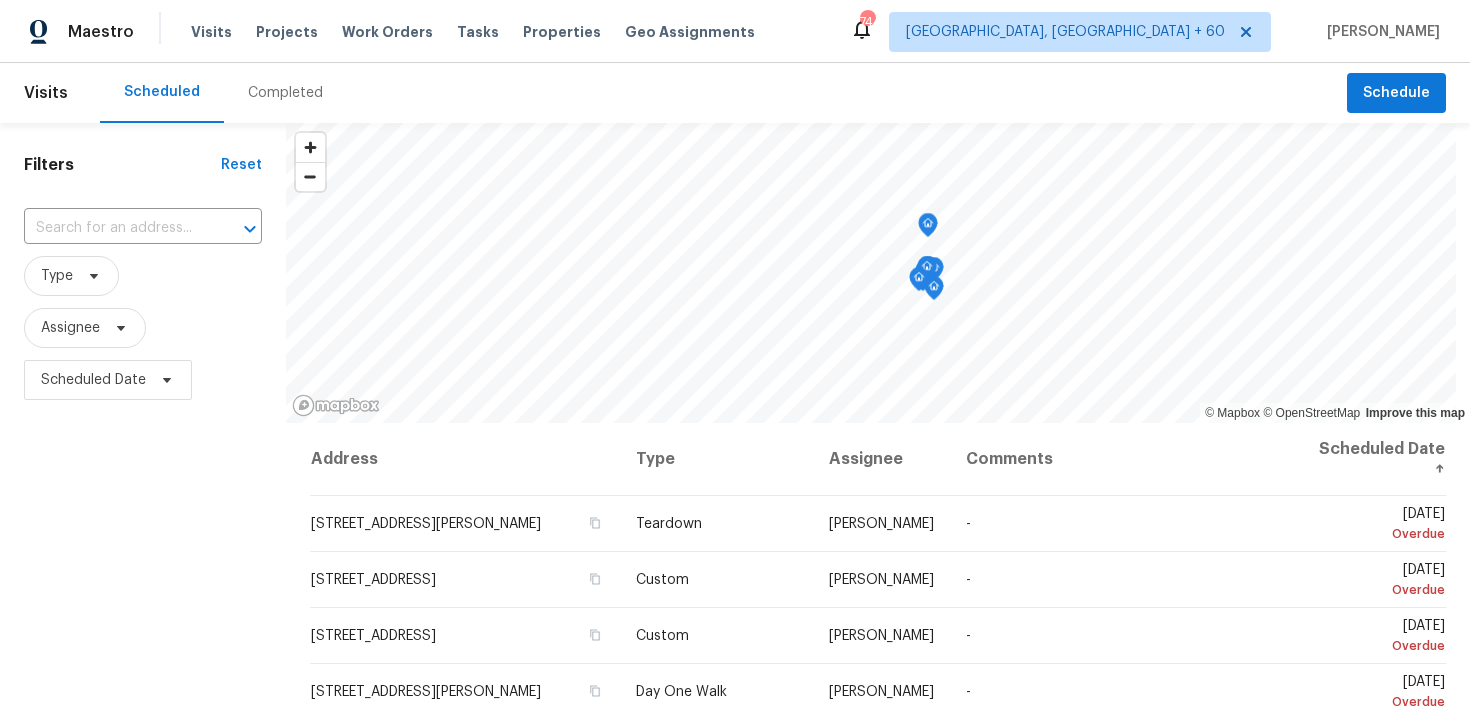 click on "Completed" at bounding box center (285, 93) 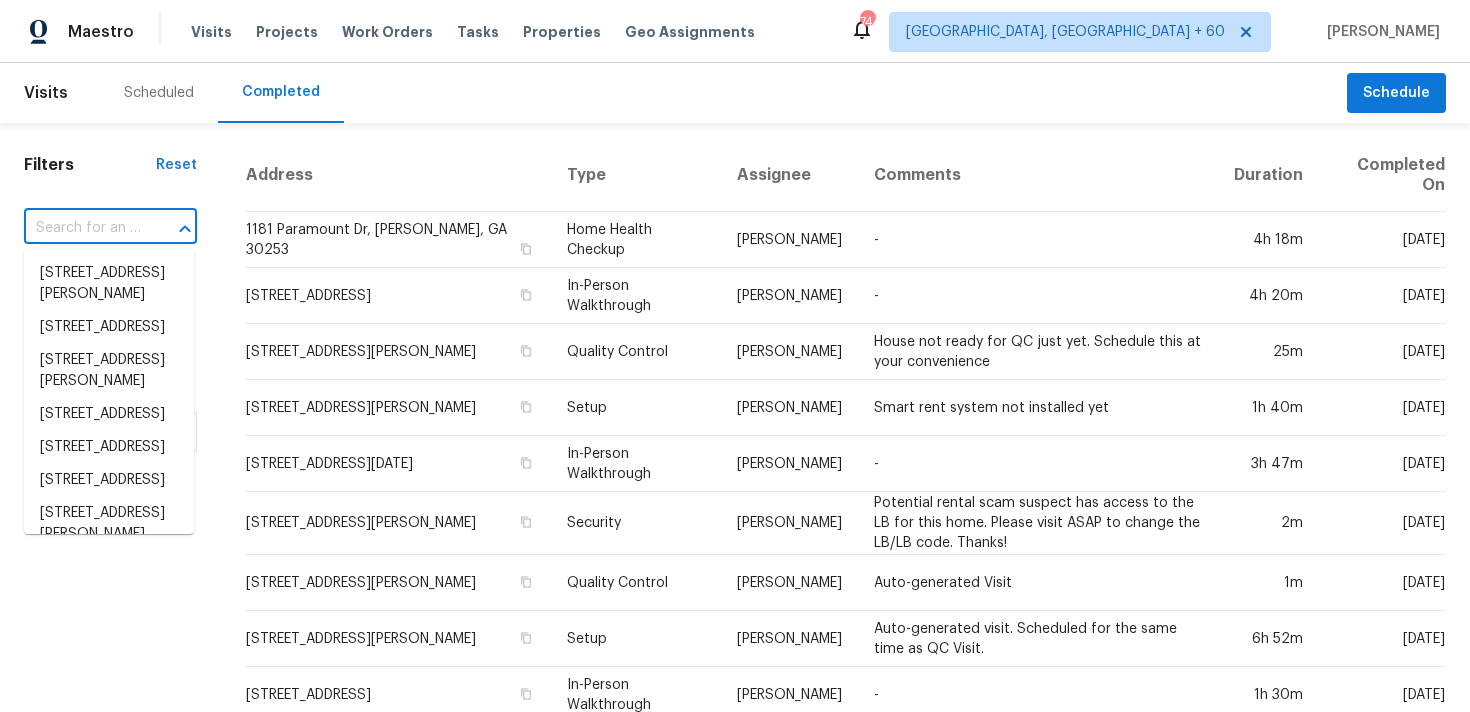 click at bounding box center [82, 228] 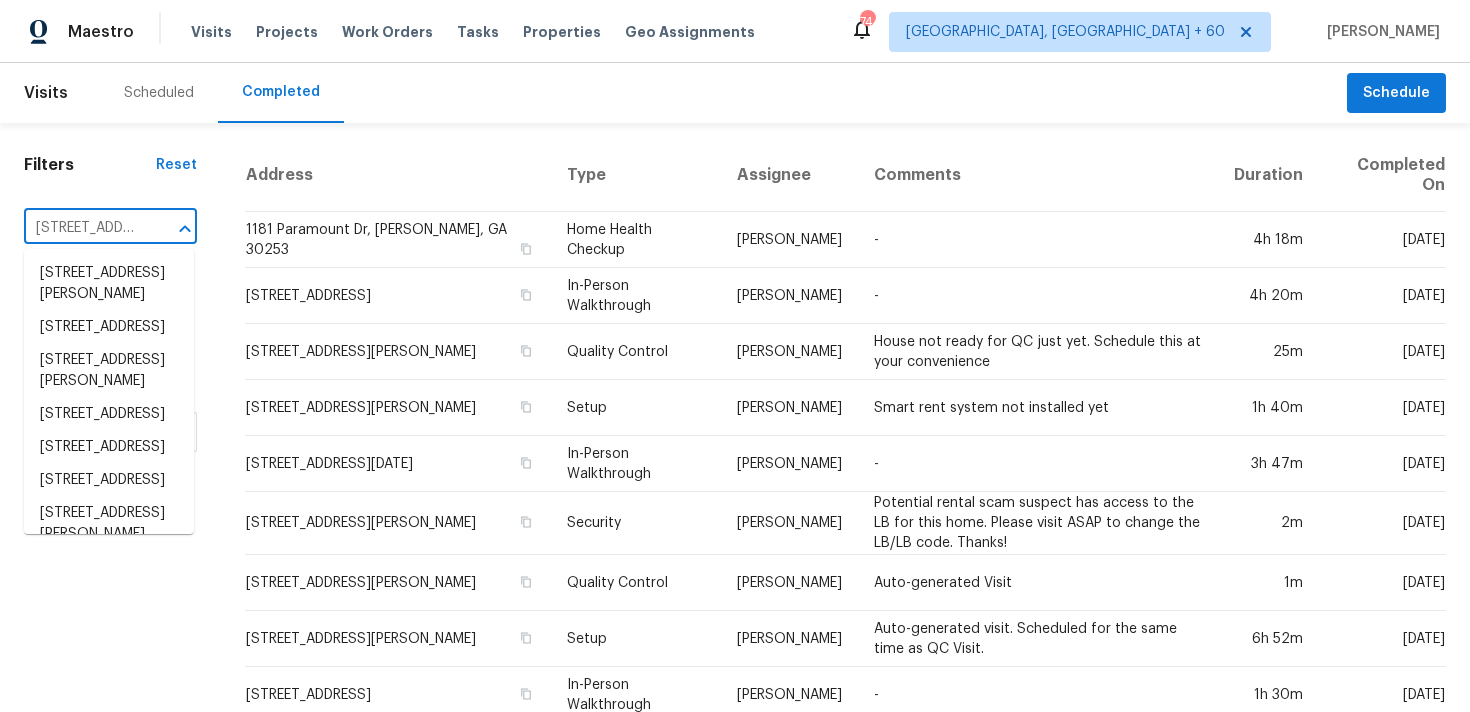 scroll, scrollTop: 0, scrollLeft: 157, axis: horizontal 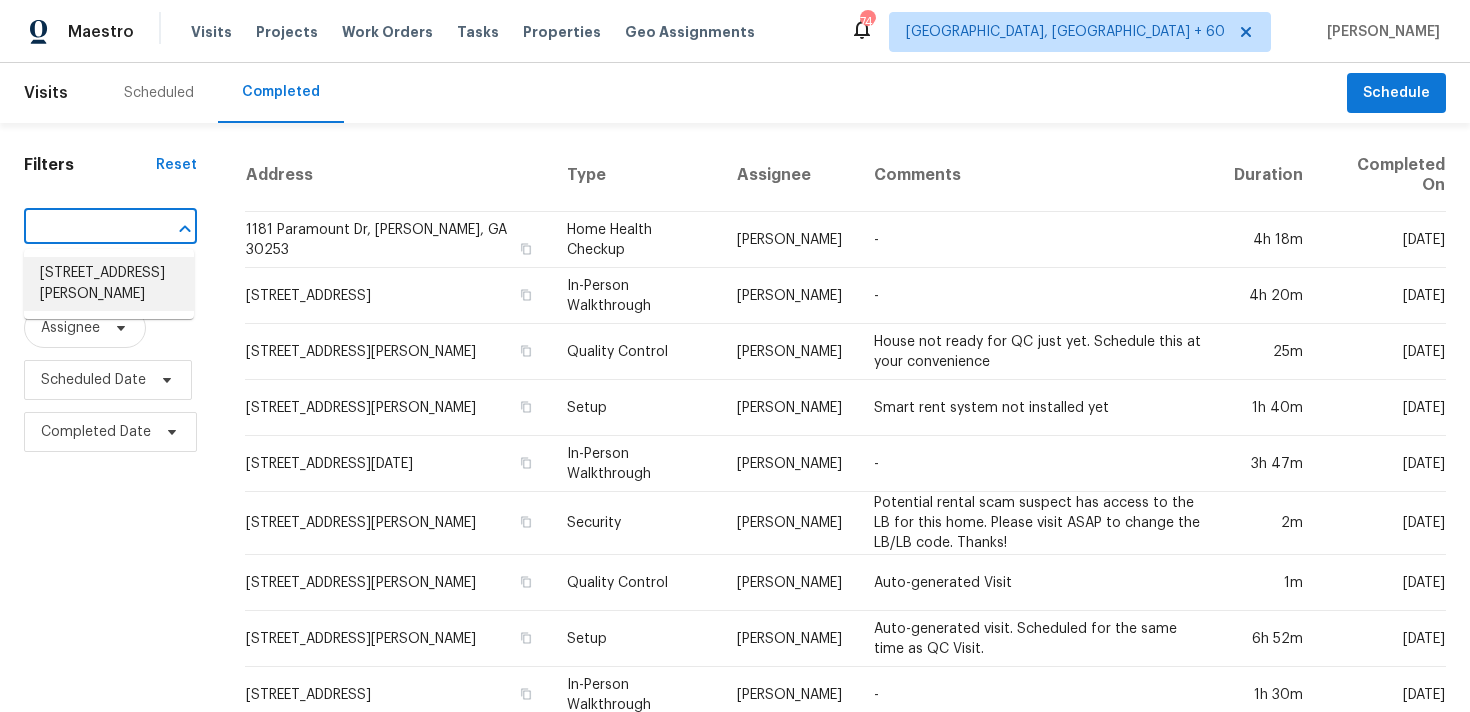 click on "[STREET_ADDRESS][PERSON_NAME]" at bounding box center [109, 284] 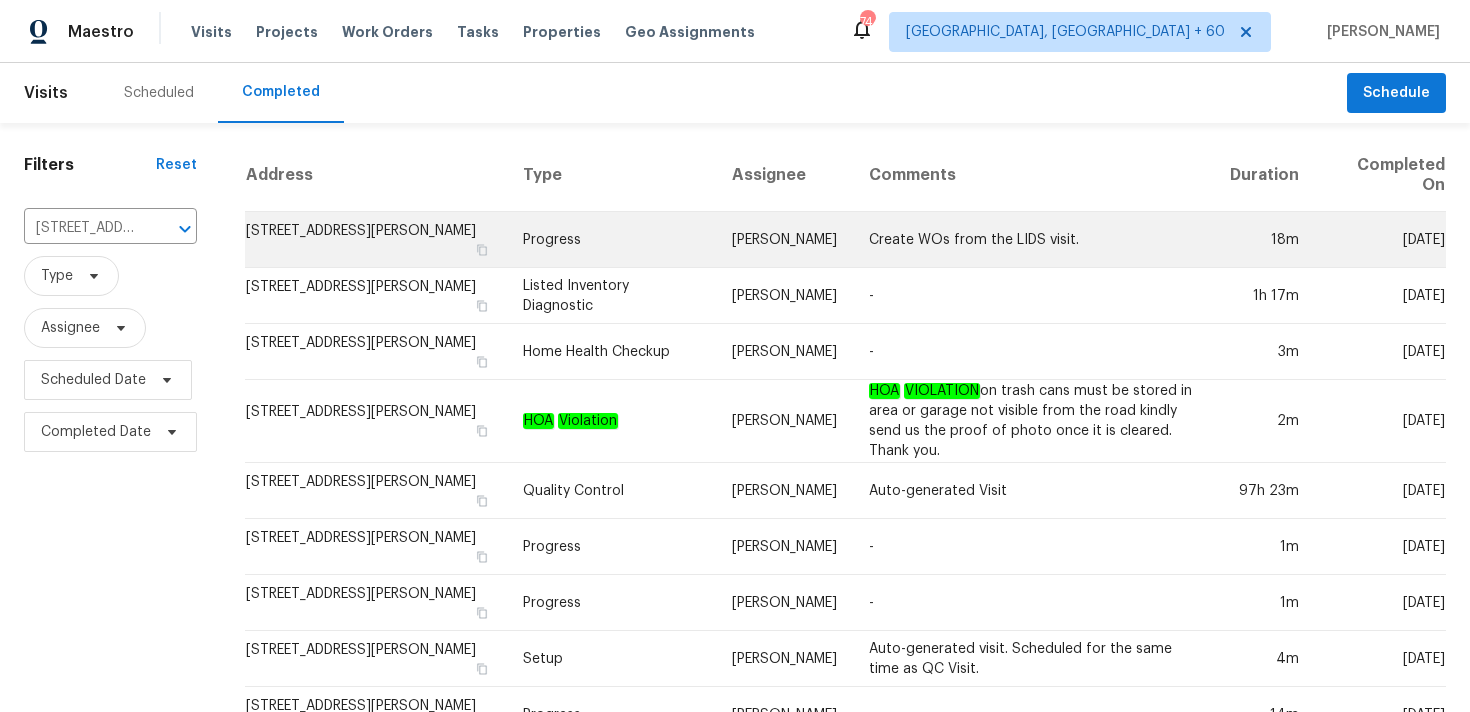 click on "Progress" at bounding box center [612, 240] 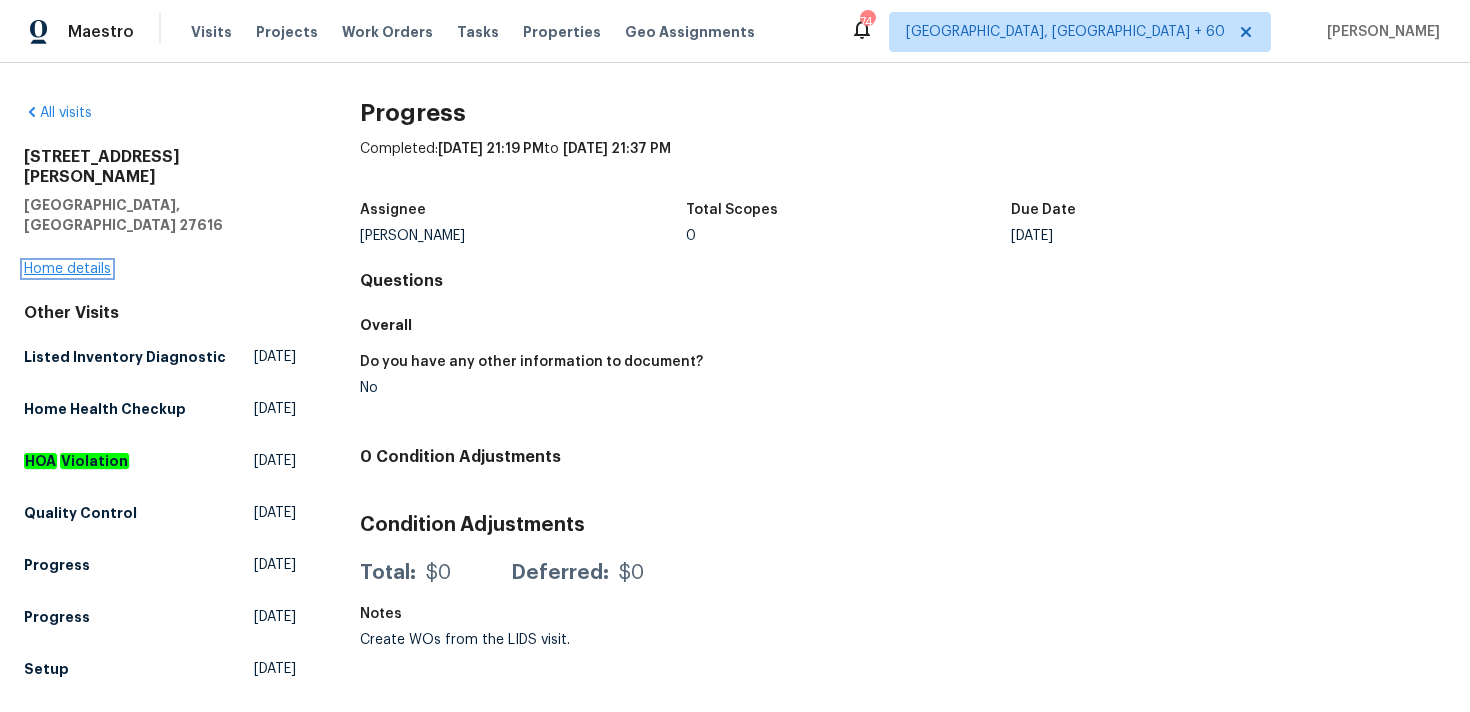 click on "Home details" at bounding box center (67, 269) 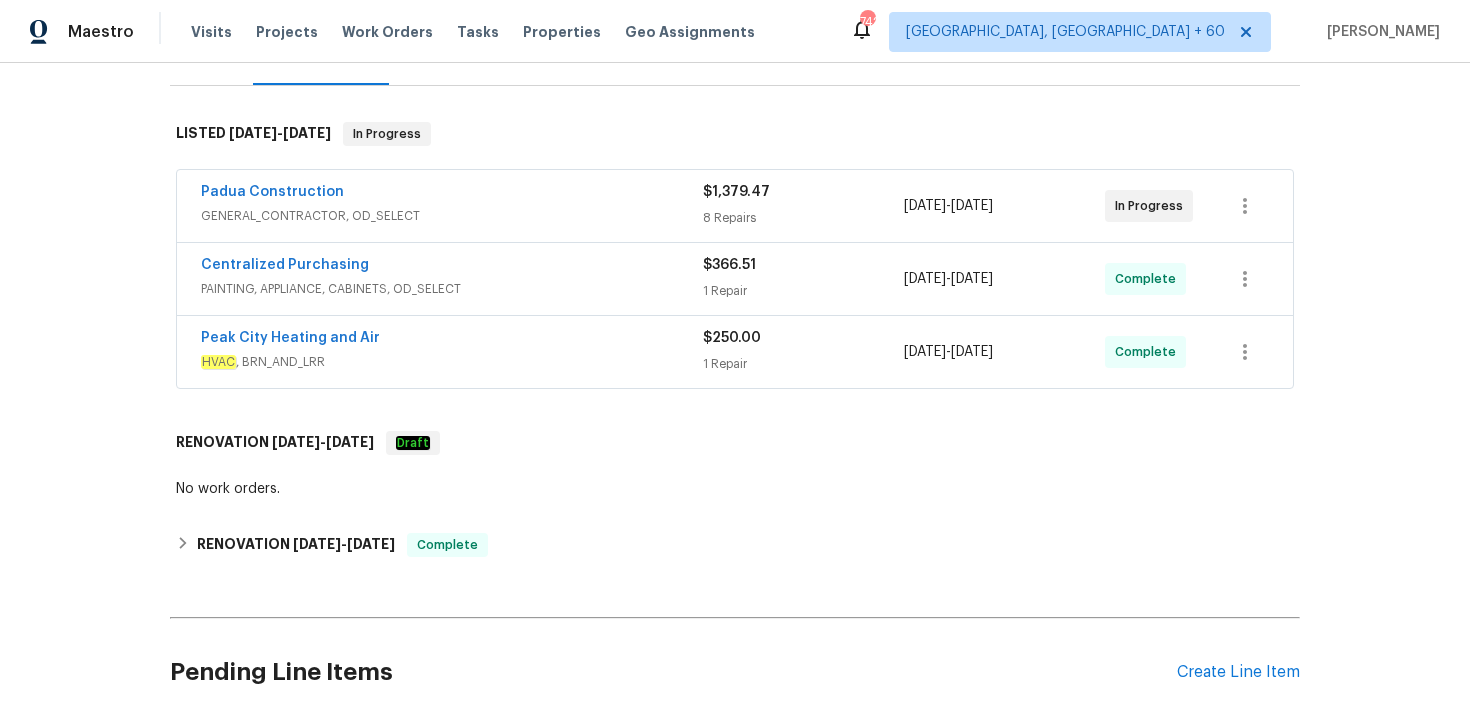 scroll, scrollTop: 279, scrollLeft: 0, axis: vertical 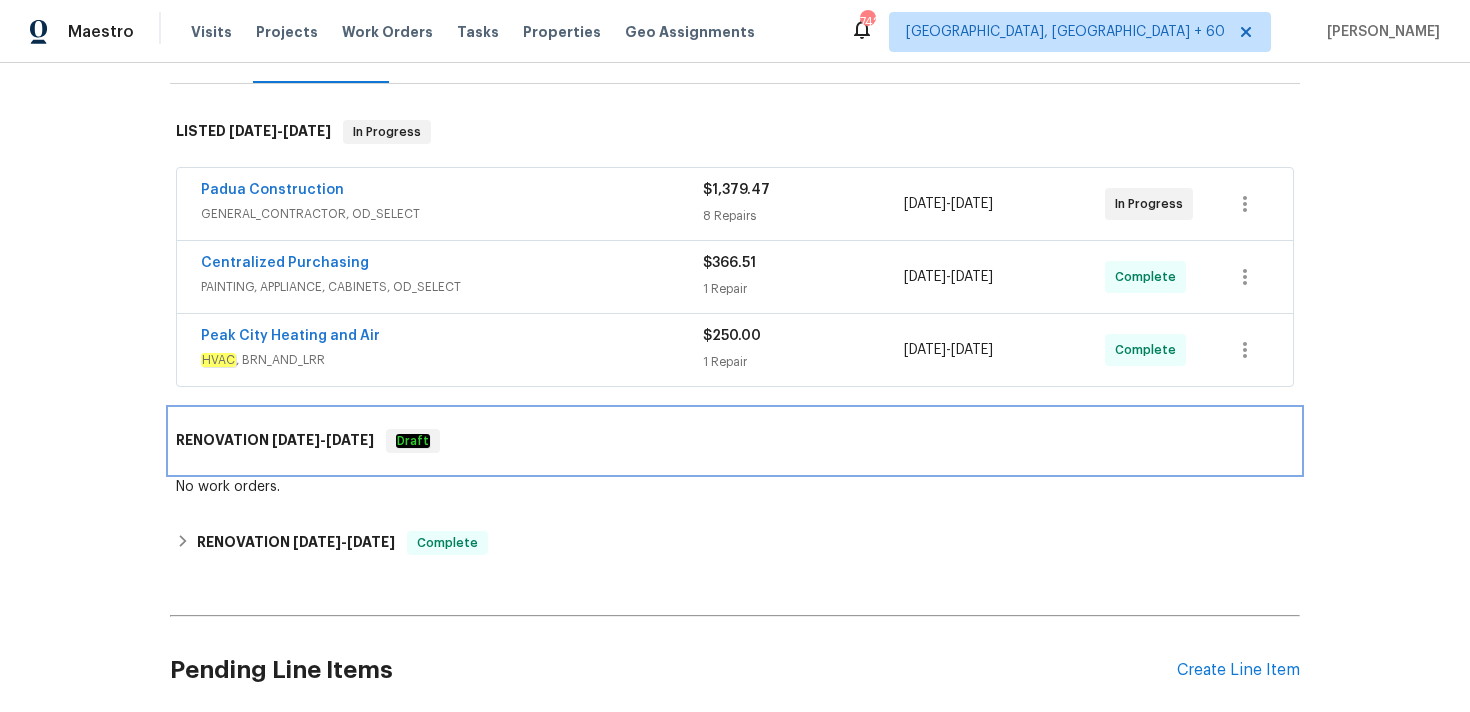 click on "RENOVATION   [DATE]  -  [DATE] Draft" at bounding box center [735, 441] 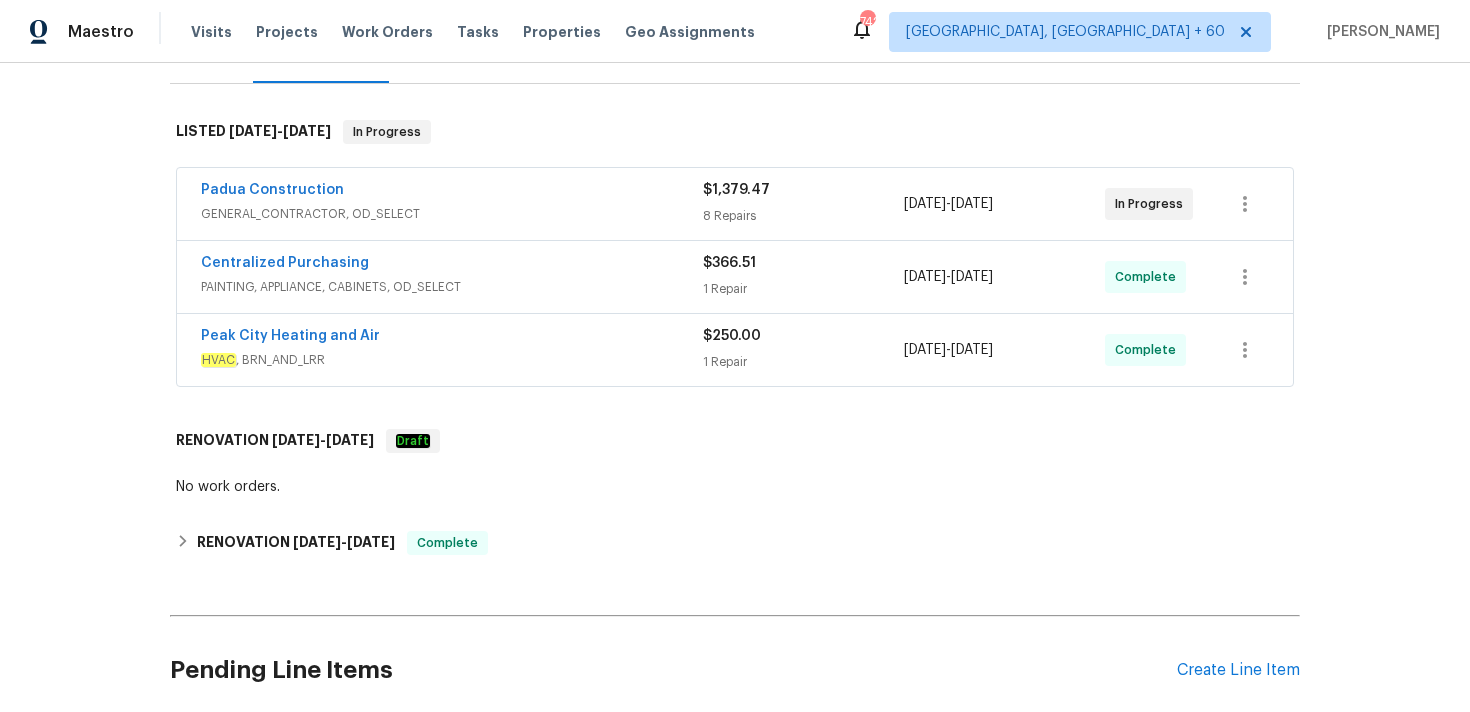 click on "1 Repair" at bounding box center [803, 362] 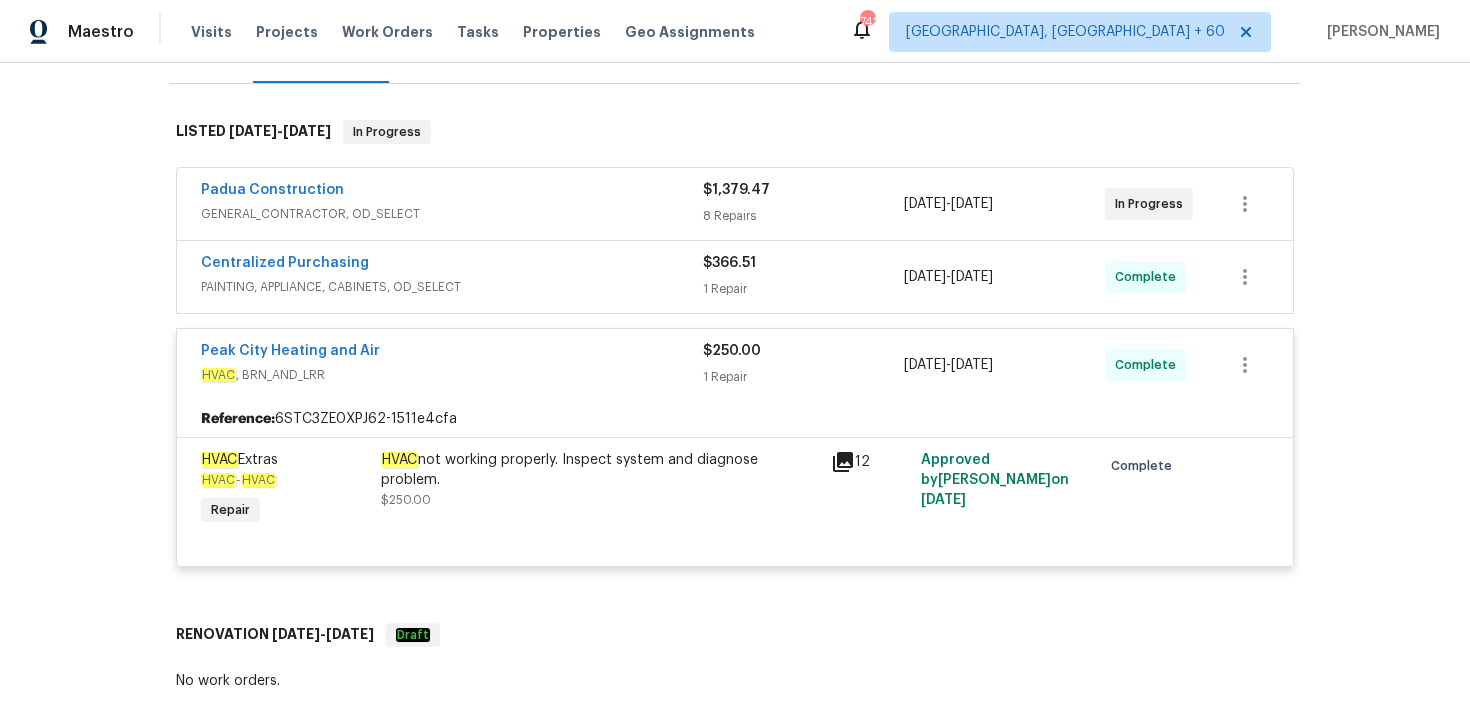 click on "1 Repair" at bounding box center [803, 289] 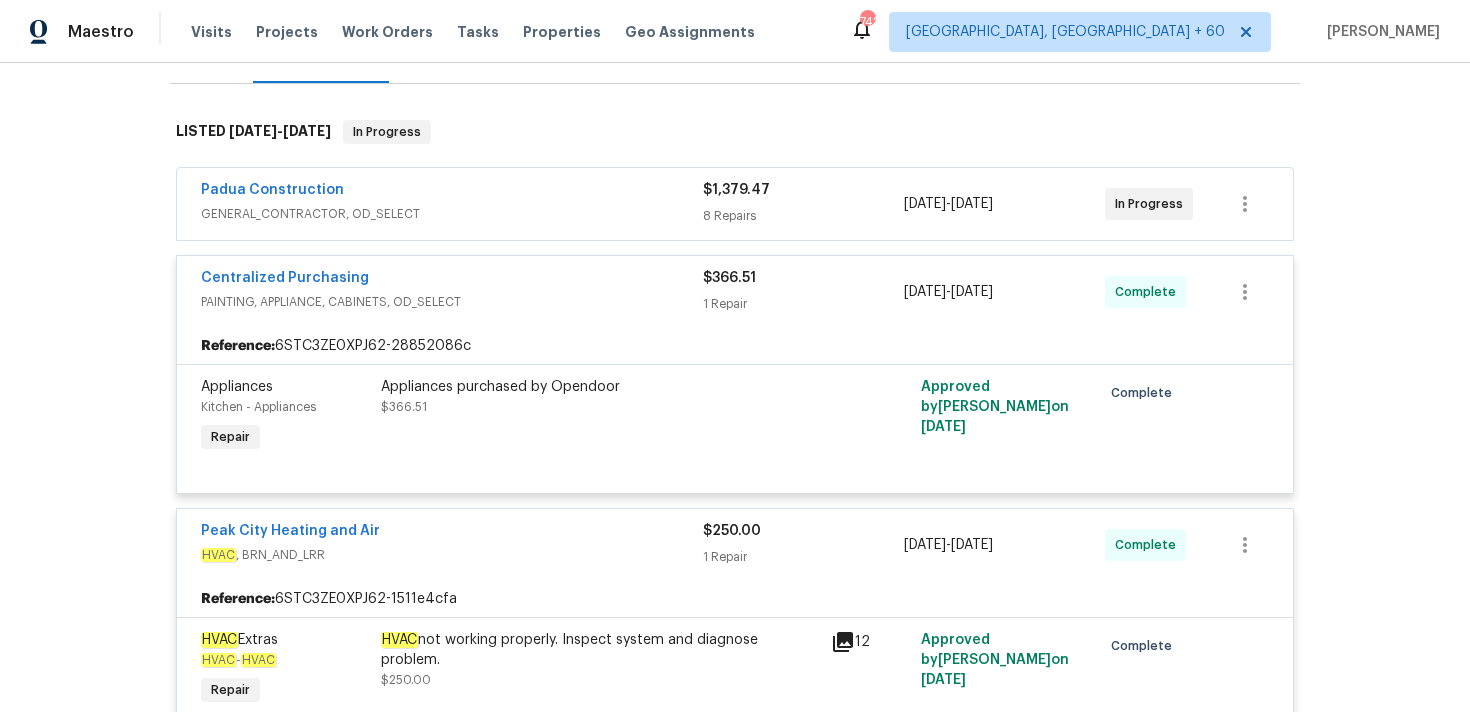 click on "8 Repairs" at bounding box center [803, 216] 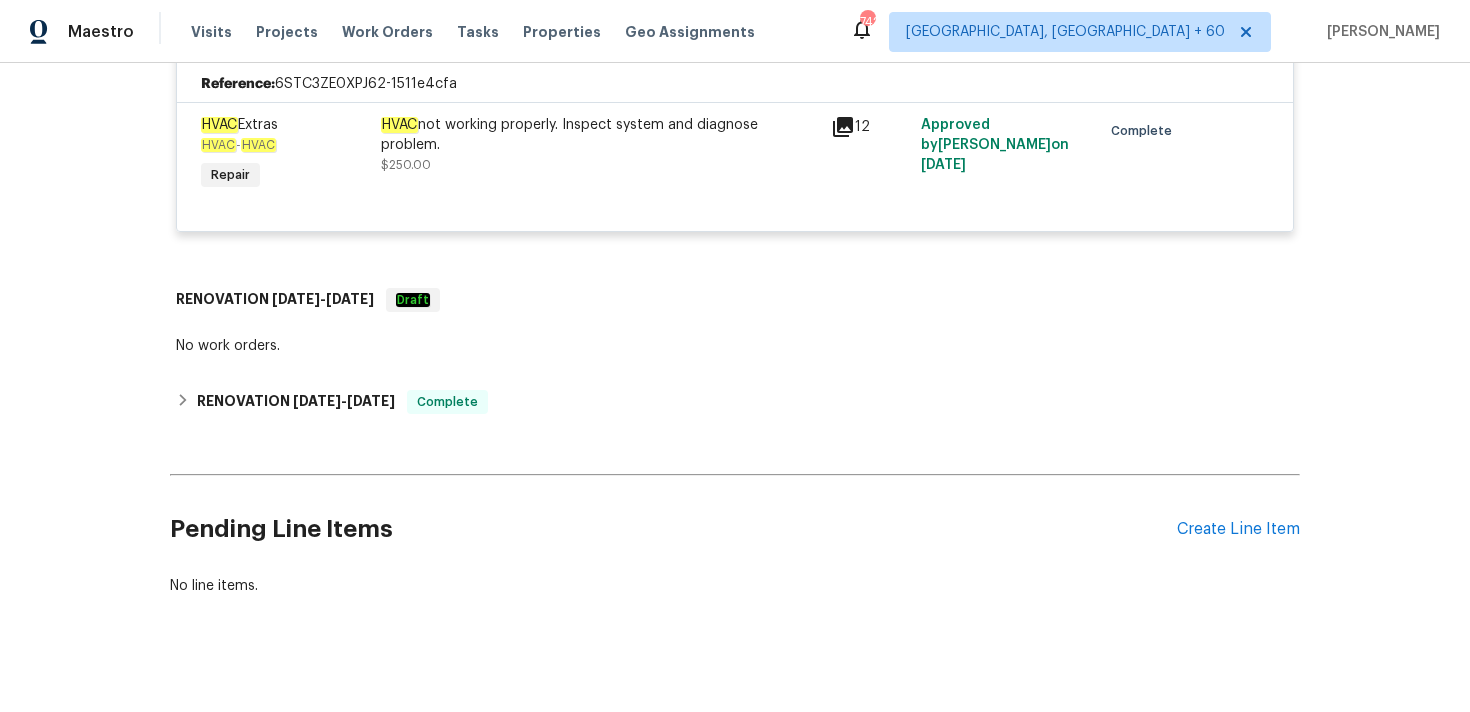 scroll, scrollTop: 2022, scrollLeft: 0, axis: vertical 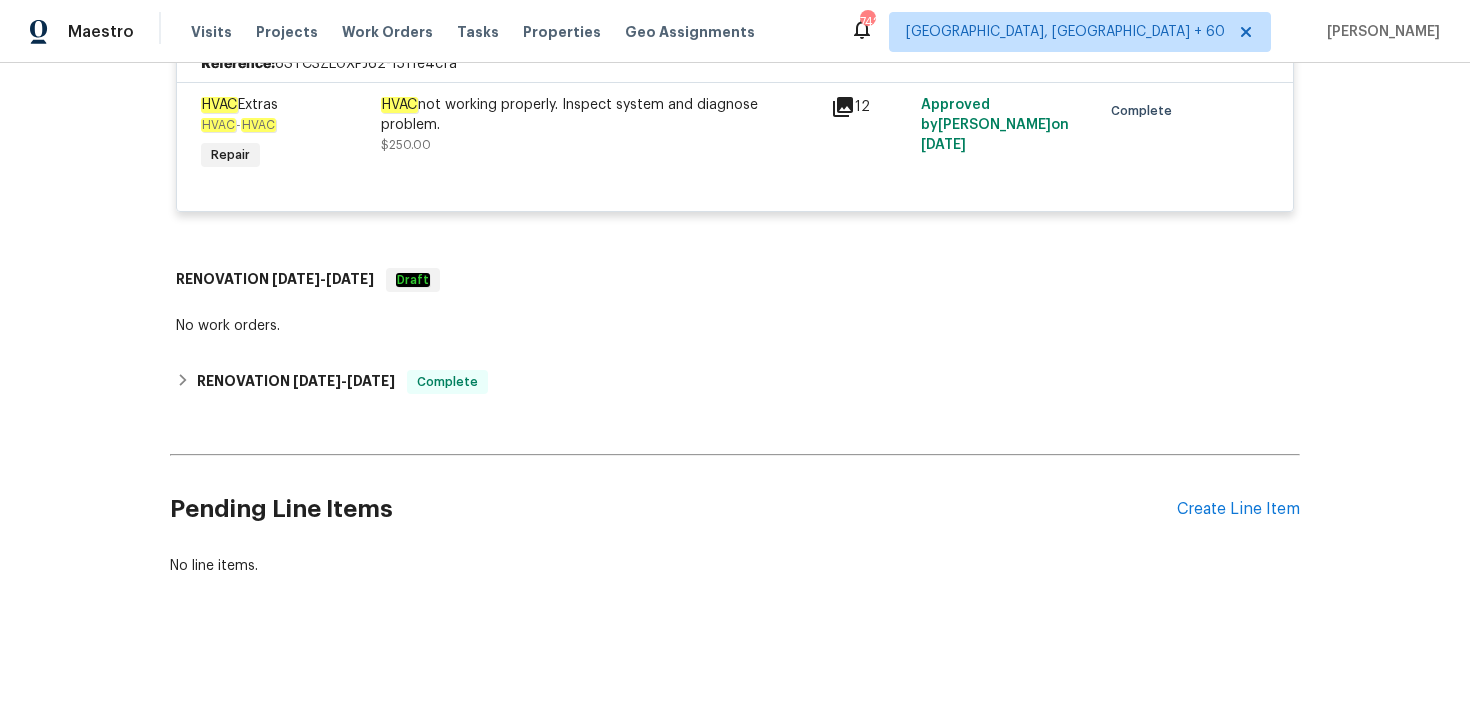 click on "Back to all projects [STREET_ADDRESS][PERSON_NAME] 3 Beds | 2 1/2 Baths | Total: 1459 ft² | Above Grade: 1459 ft² | Basement Finished: N/A | 2006 Not seen [DATE] Mark Seen Actions Last Visit Date [DATE]  by  [PERSON_NAME]   Project Listed   [DATE]  -  [DATE] In Progress Visits Work Orders Maintenance Notes Condition Adjustments Costs Photos Floor Plans Cases LISTED   [DATE]  -  [DATE] In Progress Padua Construction GENERAL_CONTRACTOR, OD_SELECT $1,379.47 8 Repairs [DATE]  -  [DATE] In Progress Reference:  6STC3ZE0XPJ62-c342a2db3 Bathroom Accesories Bathroom - Interior Trim Repair #sala
Replace  the large deteriorating mirror in main bathroom with (2) new black frame circular mirrors from [PERSON_NAME]. Touch paint behind and around new mirrors. Please see attached screenshots of mirrors to use $160.00   3 Approved by  [PERSON_NAME]  on   [DATE] Accepted Bathroom Plumbing Bathroom - Toilet Repair Second floor toilet has mechanical problem, causing the  water $69.87   2 Approved by   on" at bounding box center (735, -669) 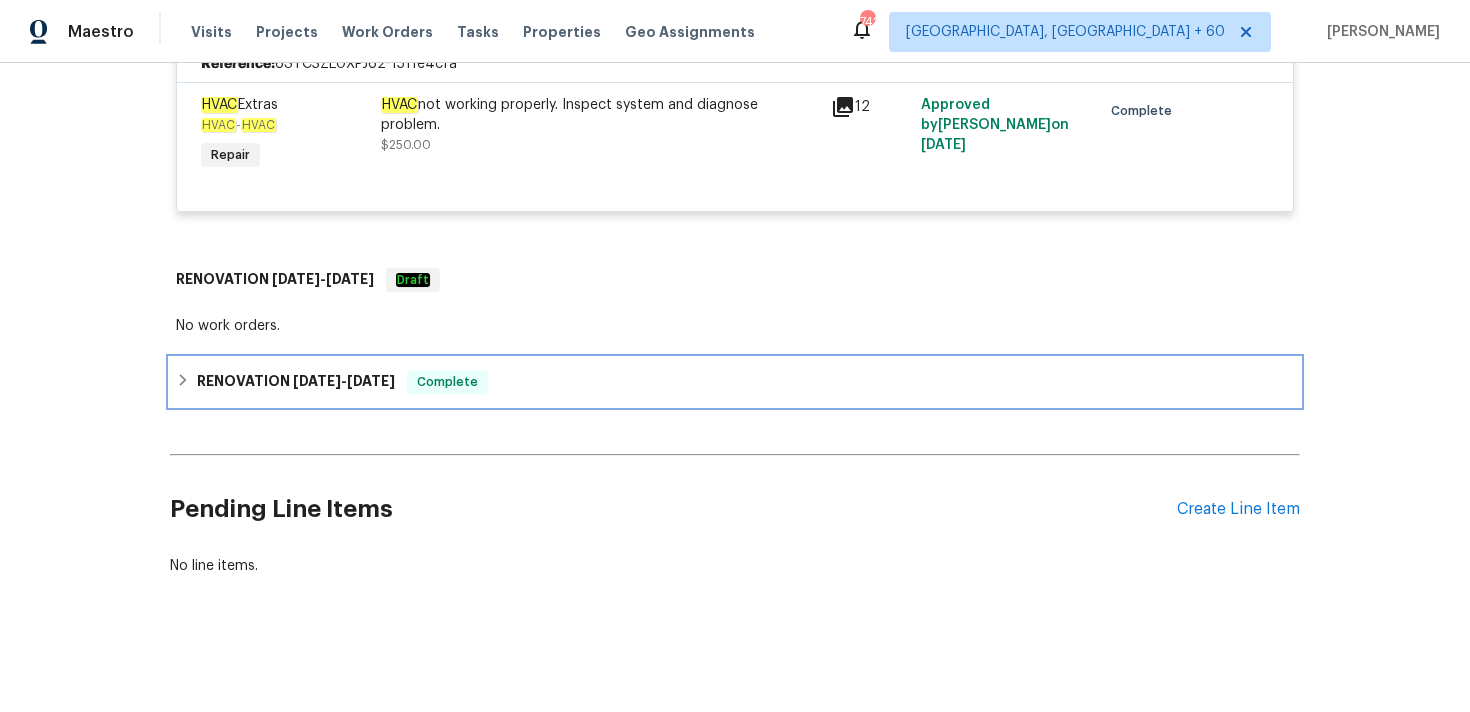 click on "RENOVATION   [DATE]  -  [DATE] Complete" at bounding box center [735, 382] 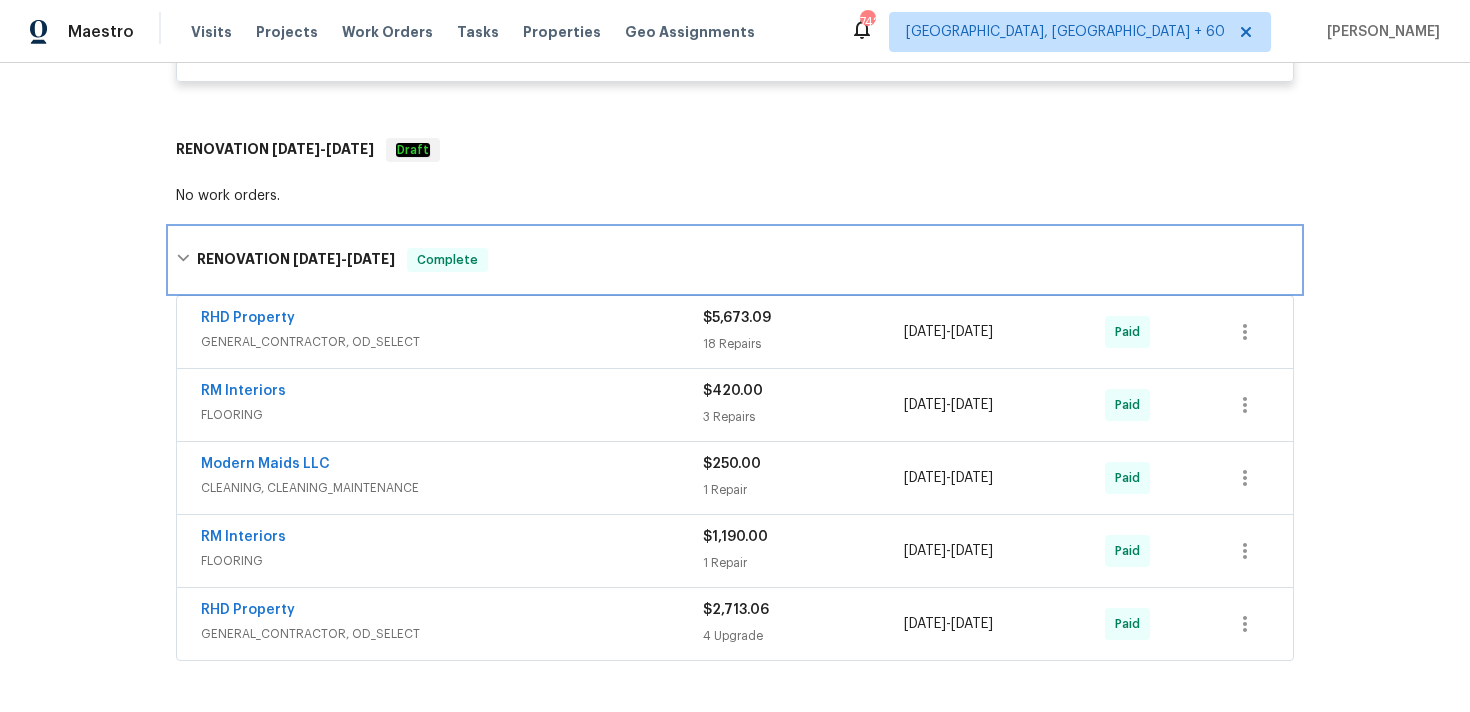 scroll, scrollTop: 2170, scrollLeft: 0, axis: vertical 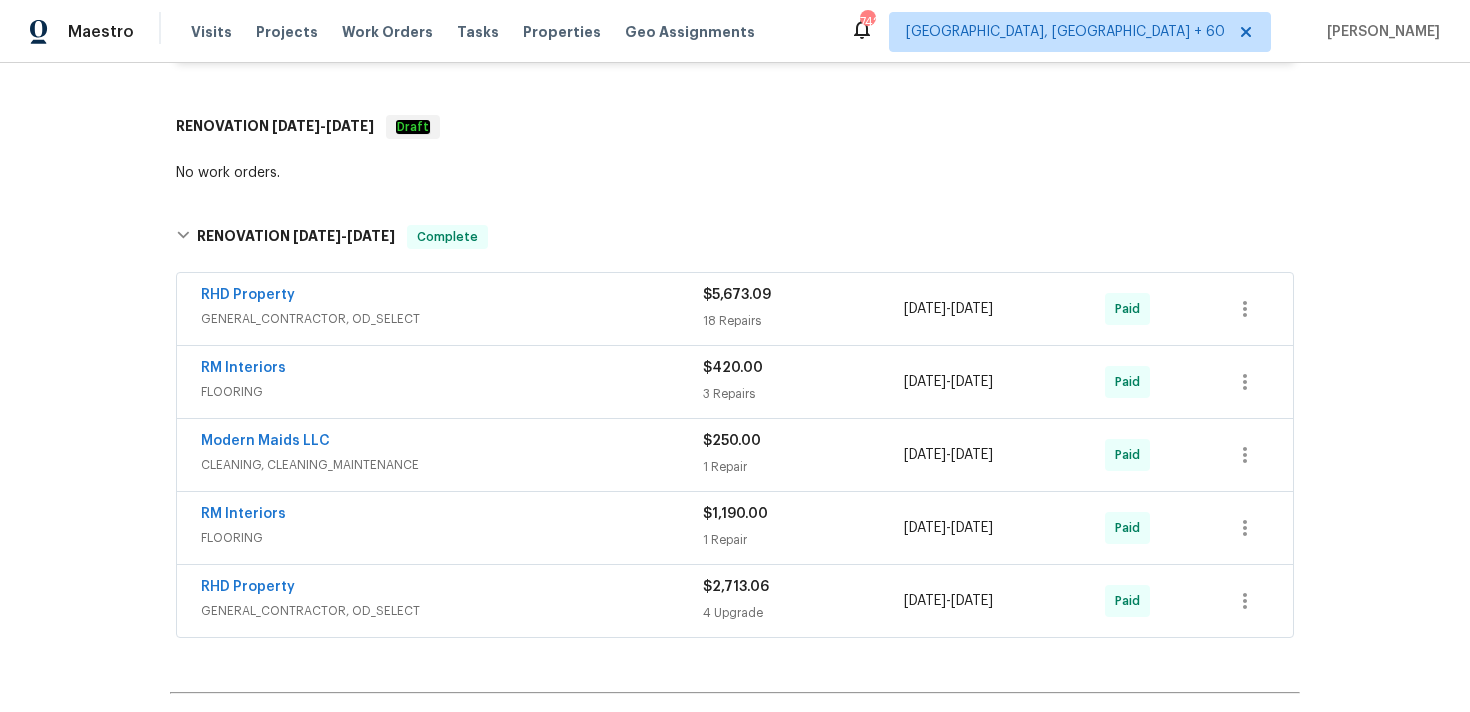 click on "$5,673.09 18 Repairs" at bounding box center (803, 309) 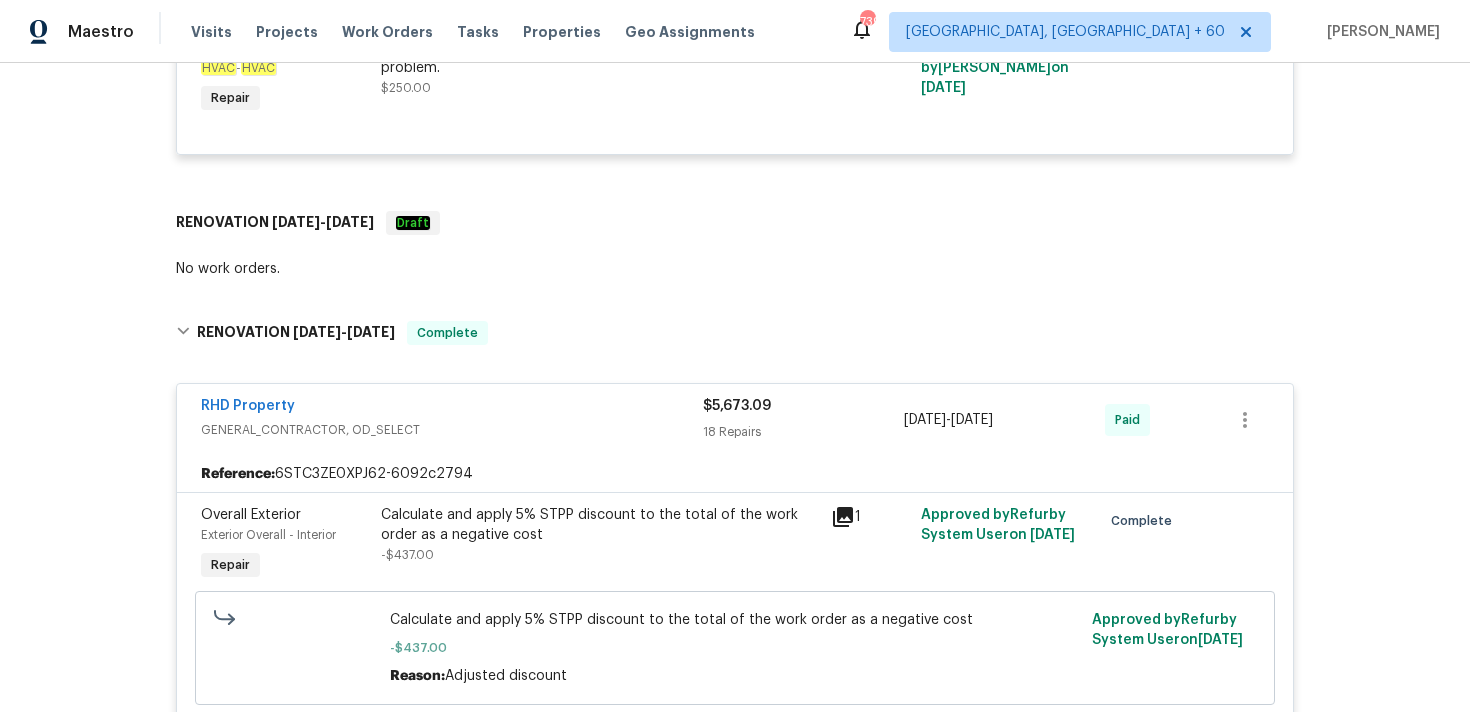 scroll, scrollTop: 2099, scrollLeft: 0, axis: vertical 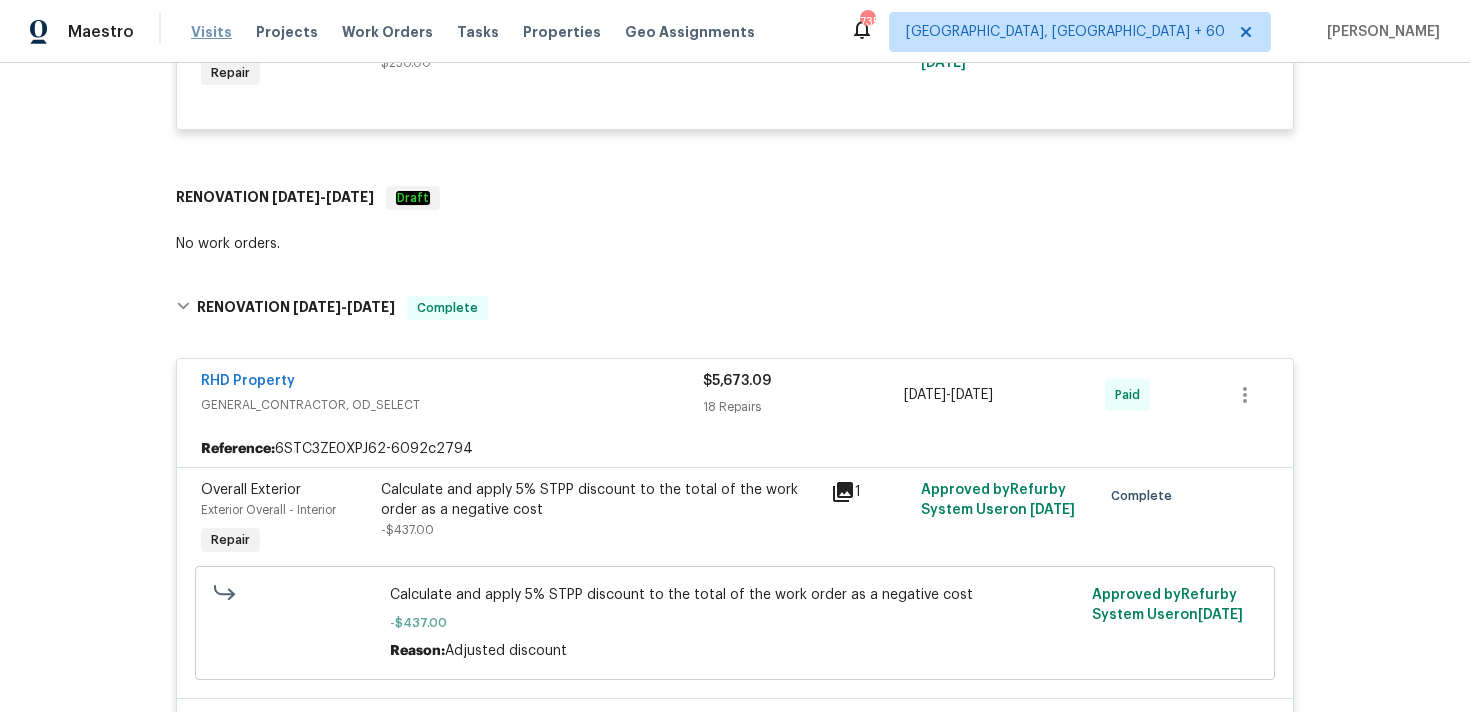 click on "Visits" at bounding box center (211, 32) 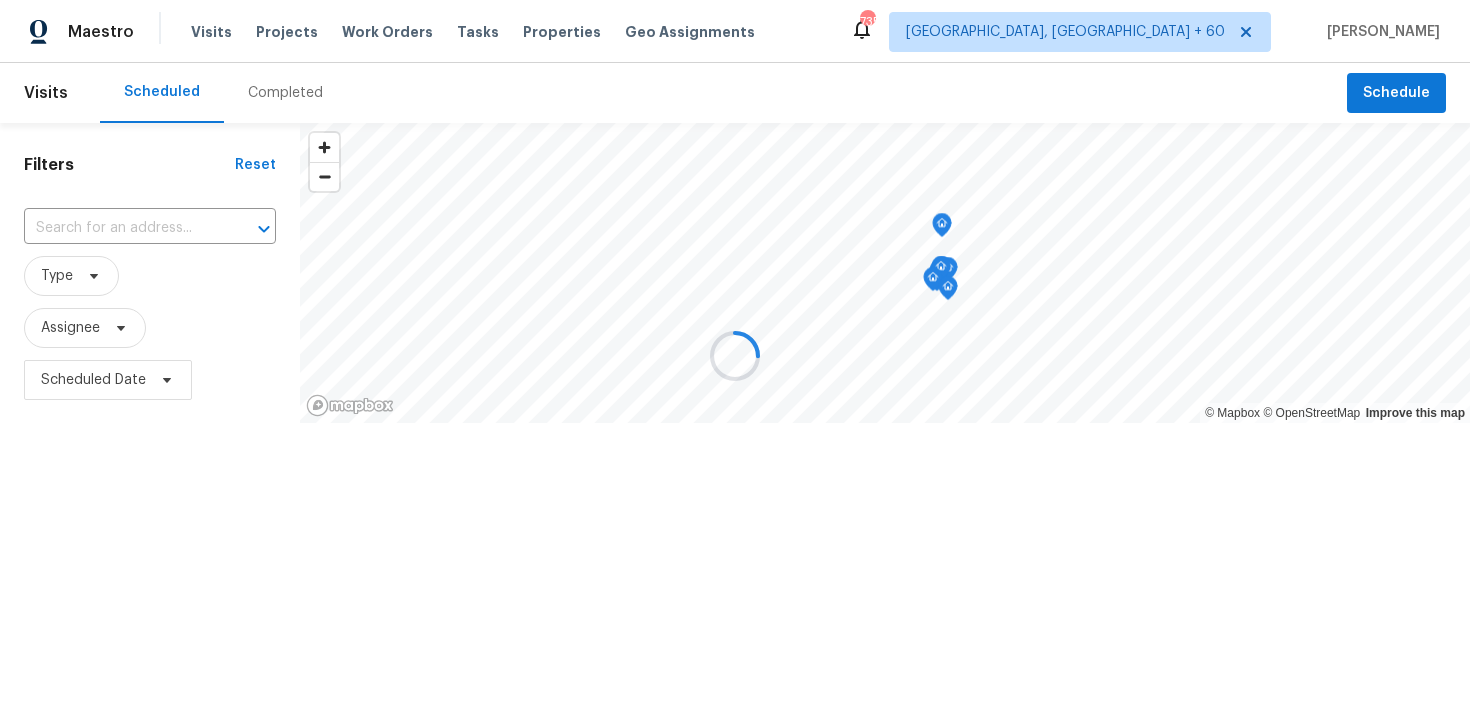 click at bounding box center (735, 356) 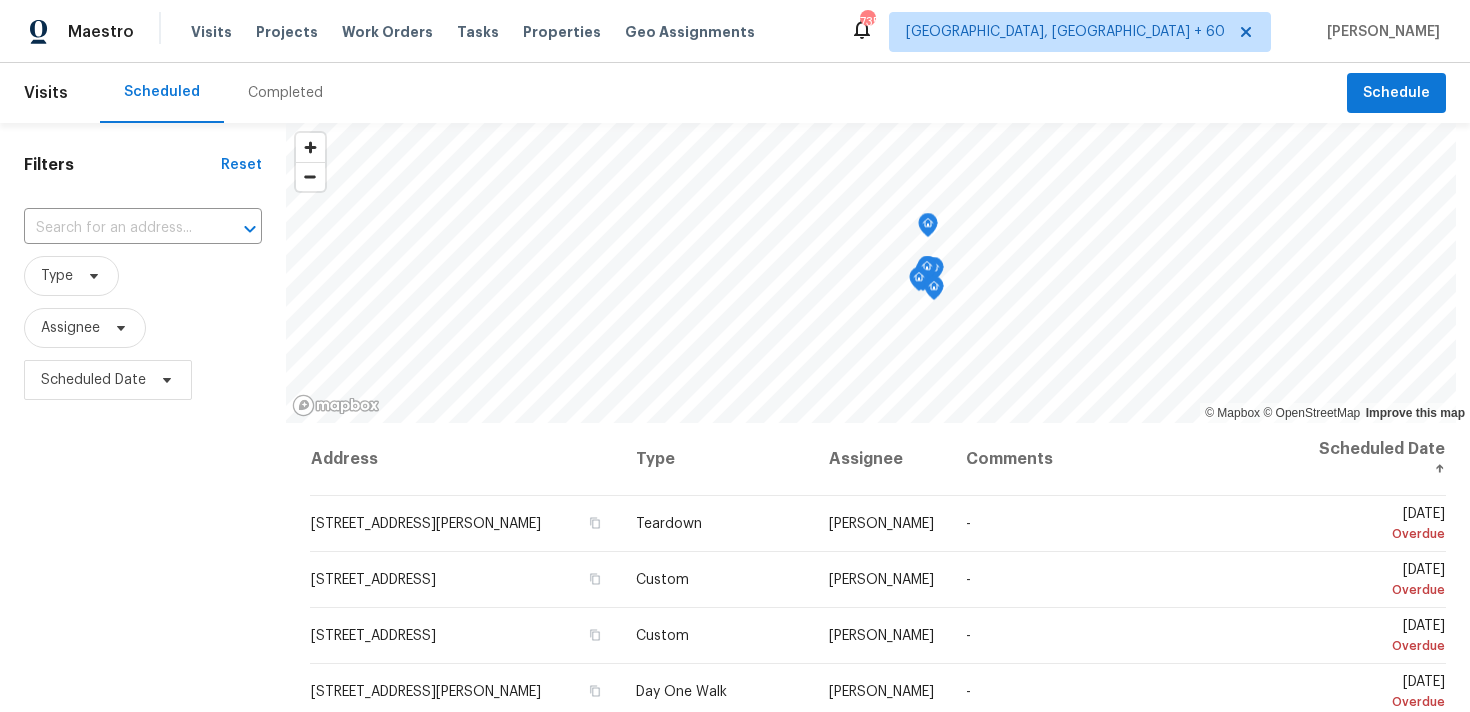 click on "Completed" at bounding box center [285, 93] 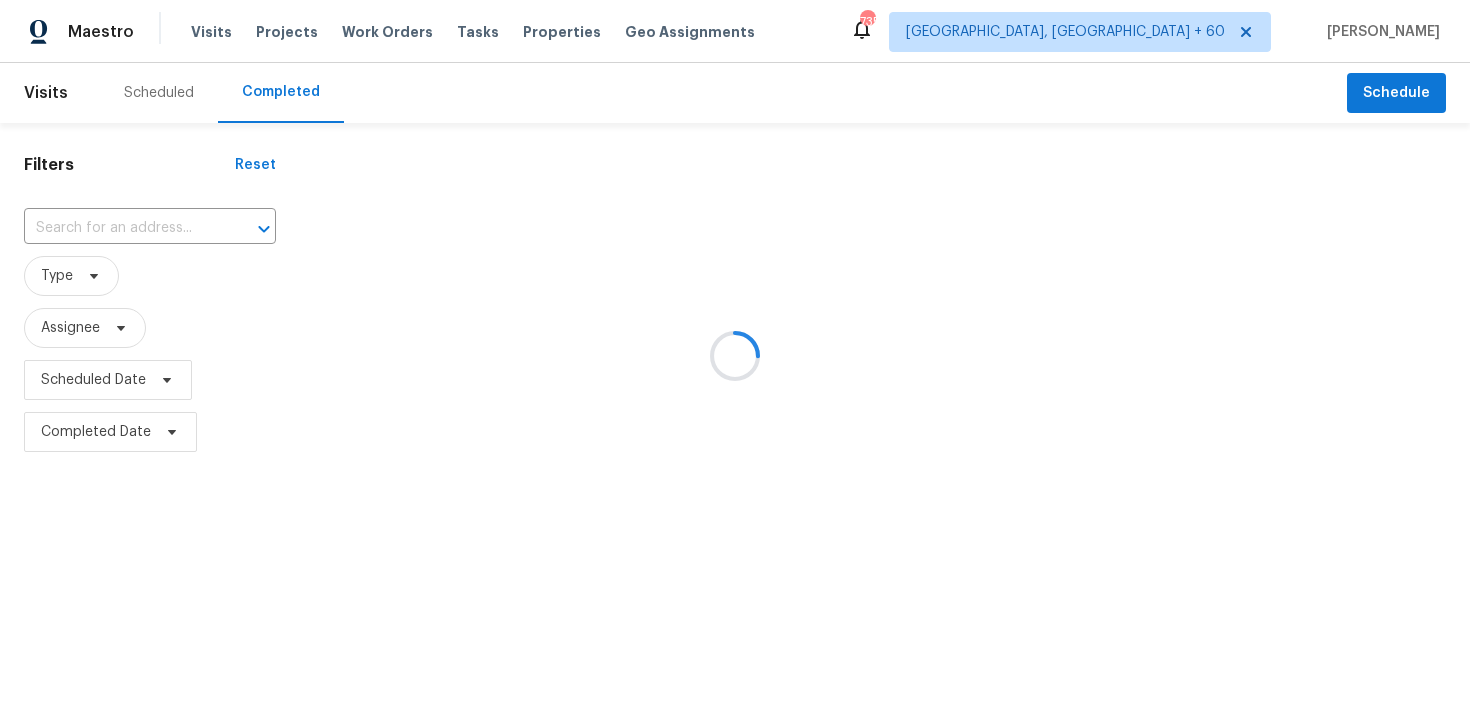 click at bounding box center [735, 356] 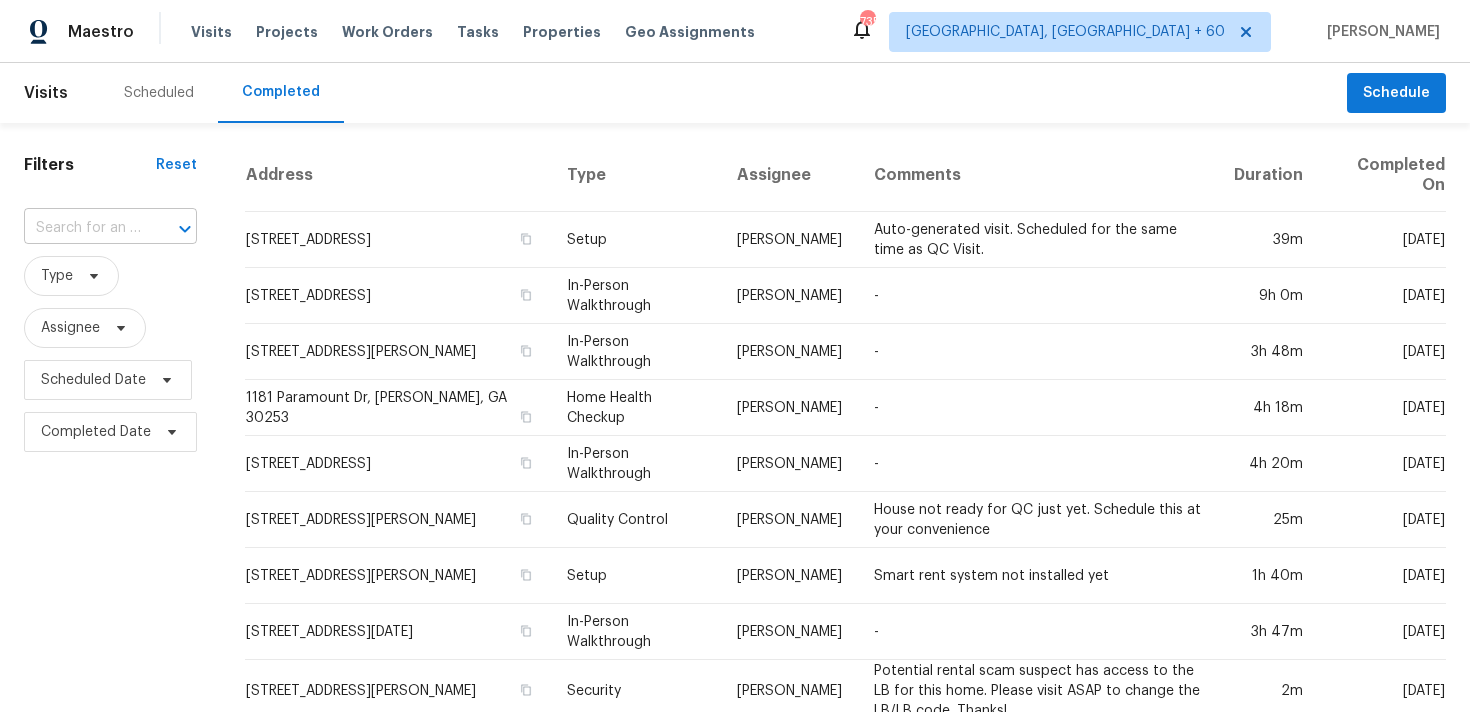 click at bounding box center (82, 228) 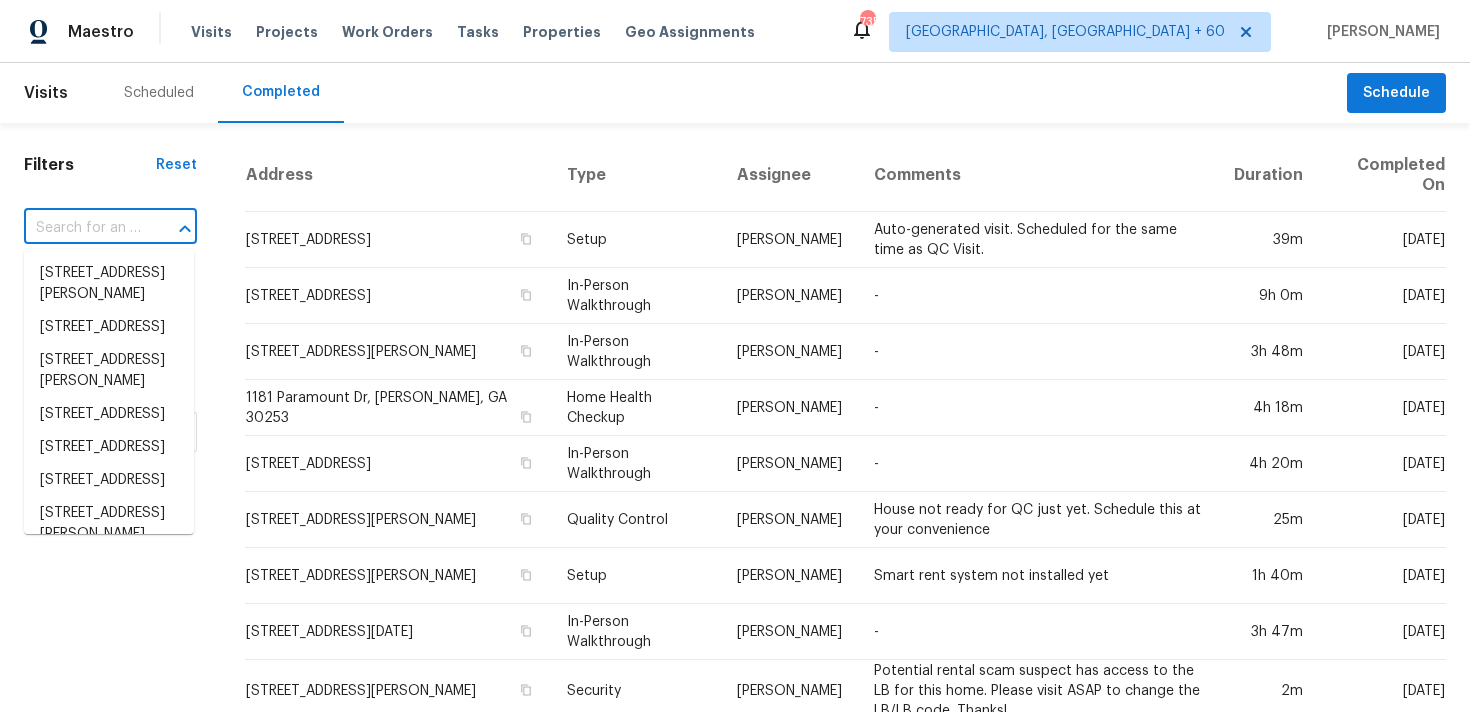 paste on "[STREET_ADDRESS][PERSON_NAME]" 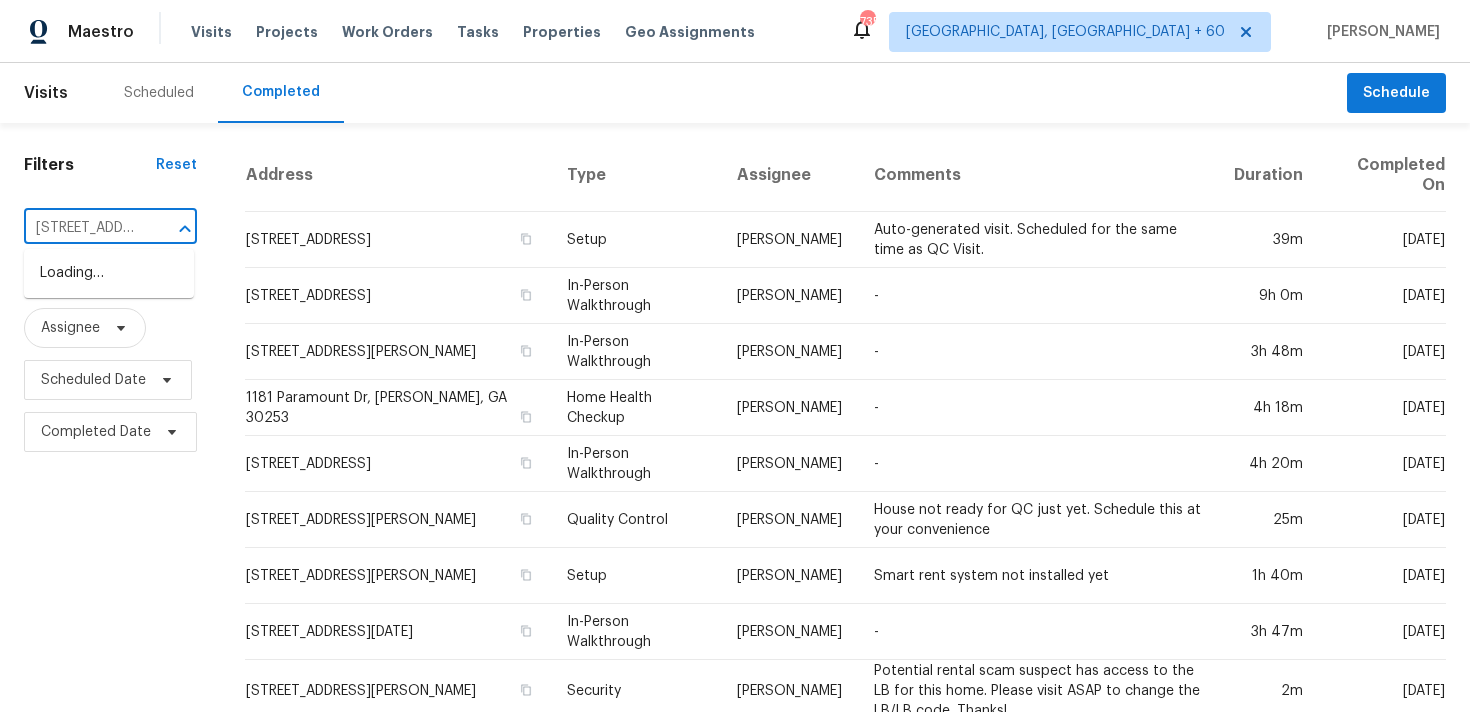 scroll, scrollTop: 0, scrollLeft: 153, axis: horizontal 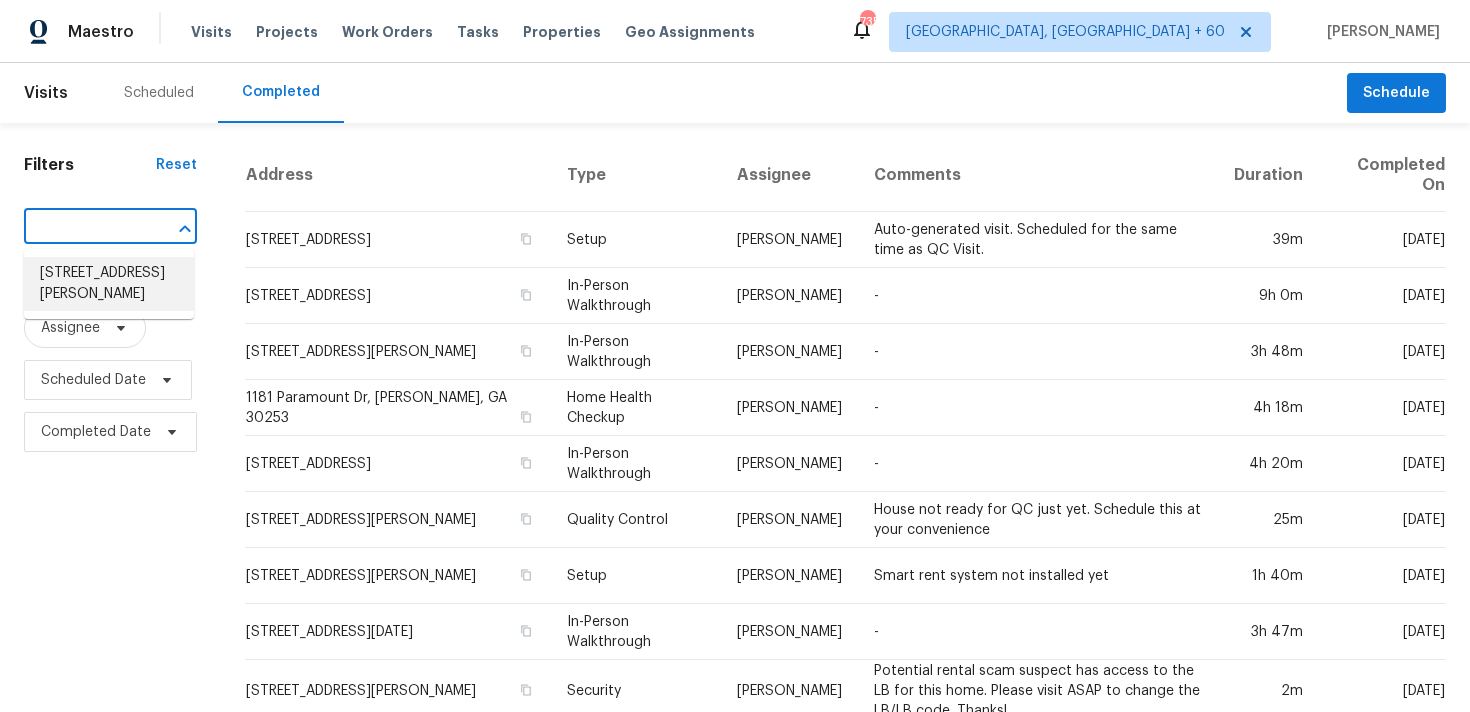 click on "[STREET_ADDRESS][PERSON_NAME]" at bounding box center [109, 284] 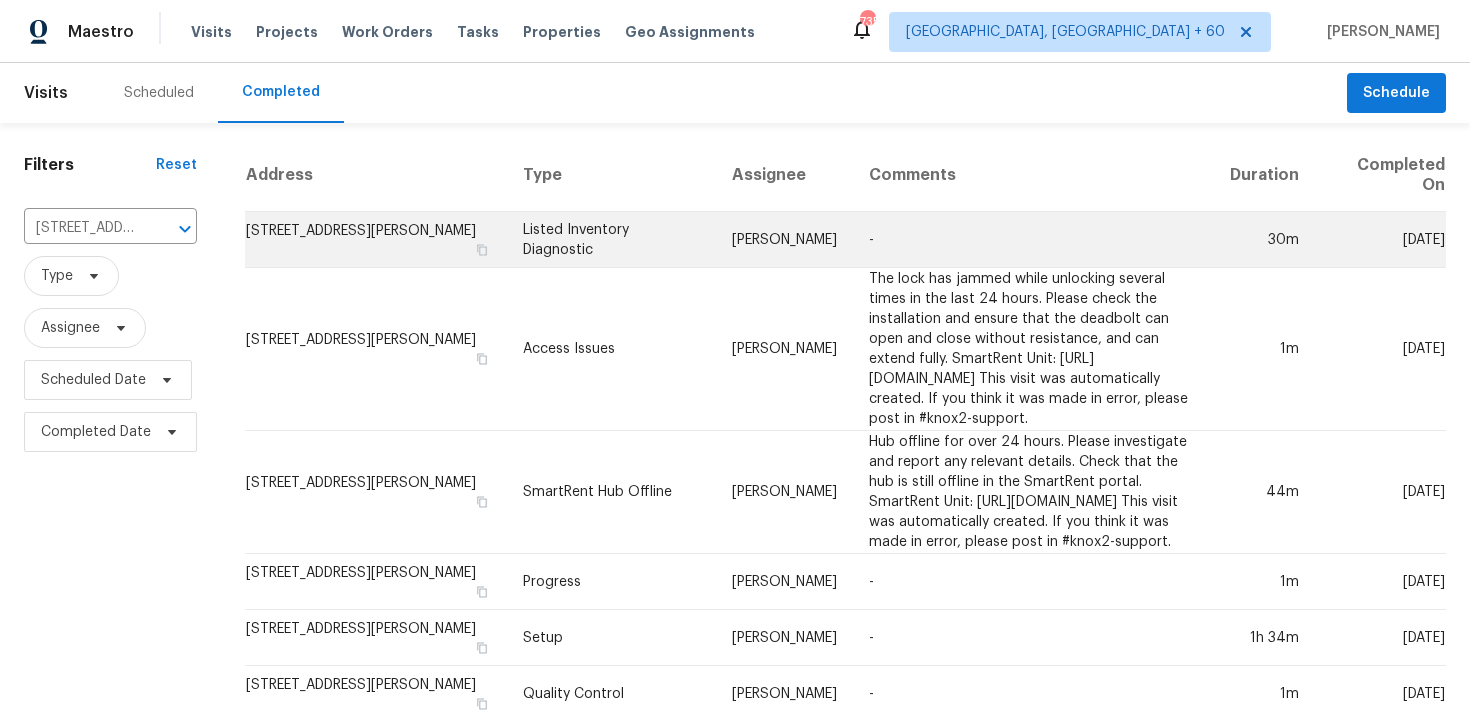 click on "Listed Inventory Diagnostic" at bounding box center (612, 240) 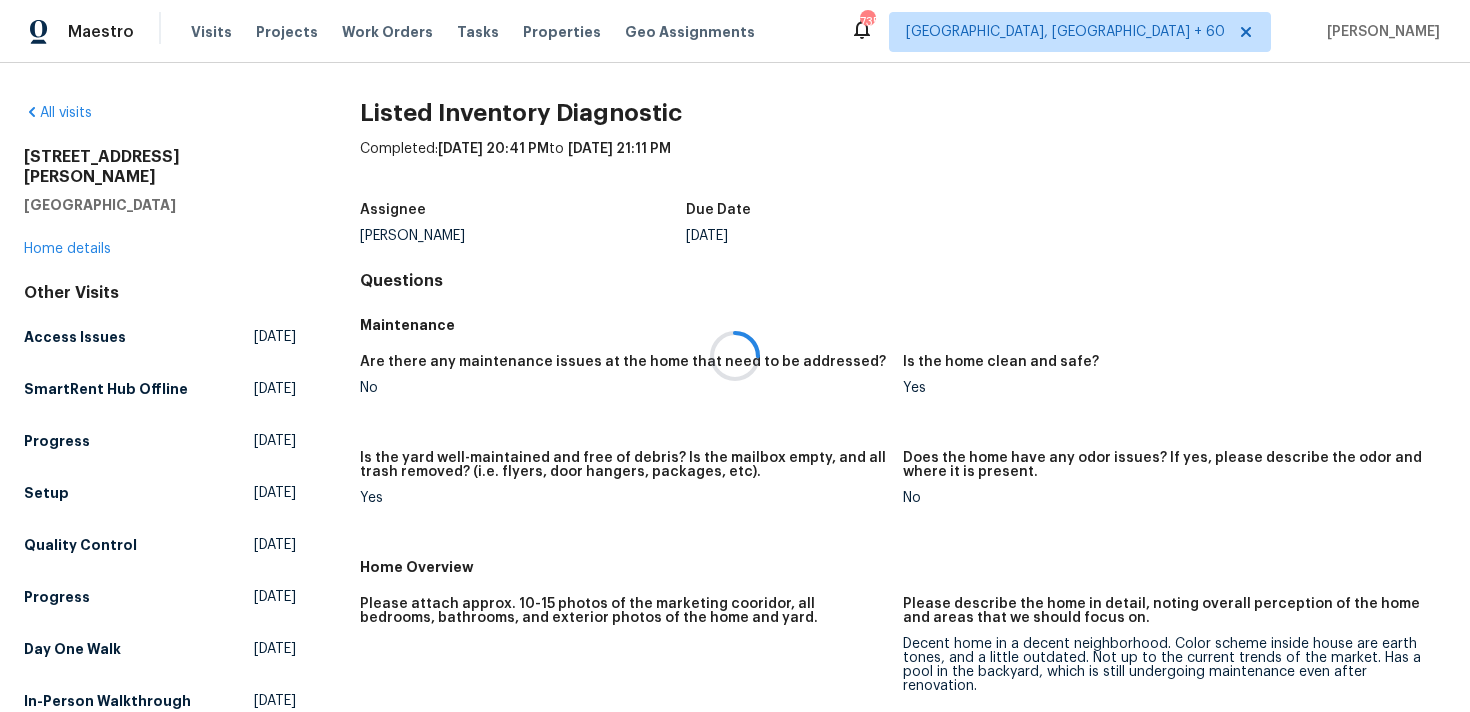click at bounding box center [735, 356] 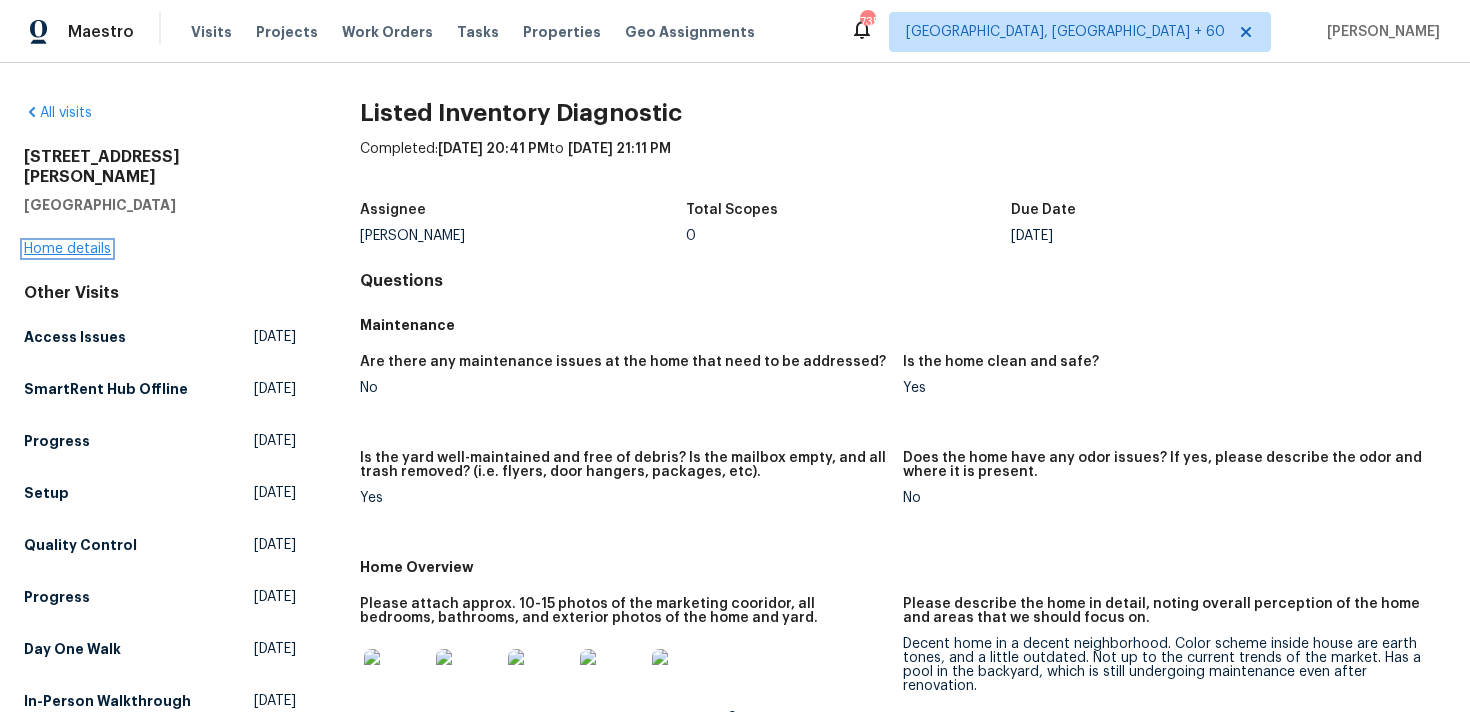 click on "Home details" at bounding box center [67, 249] 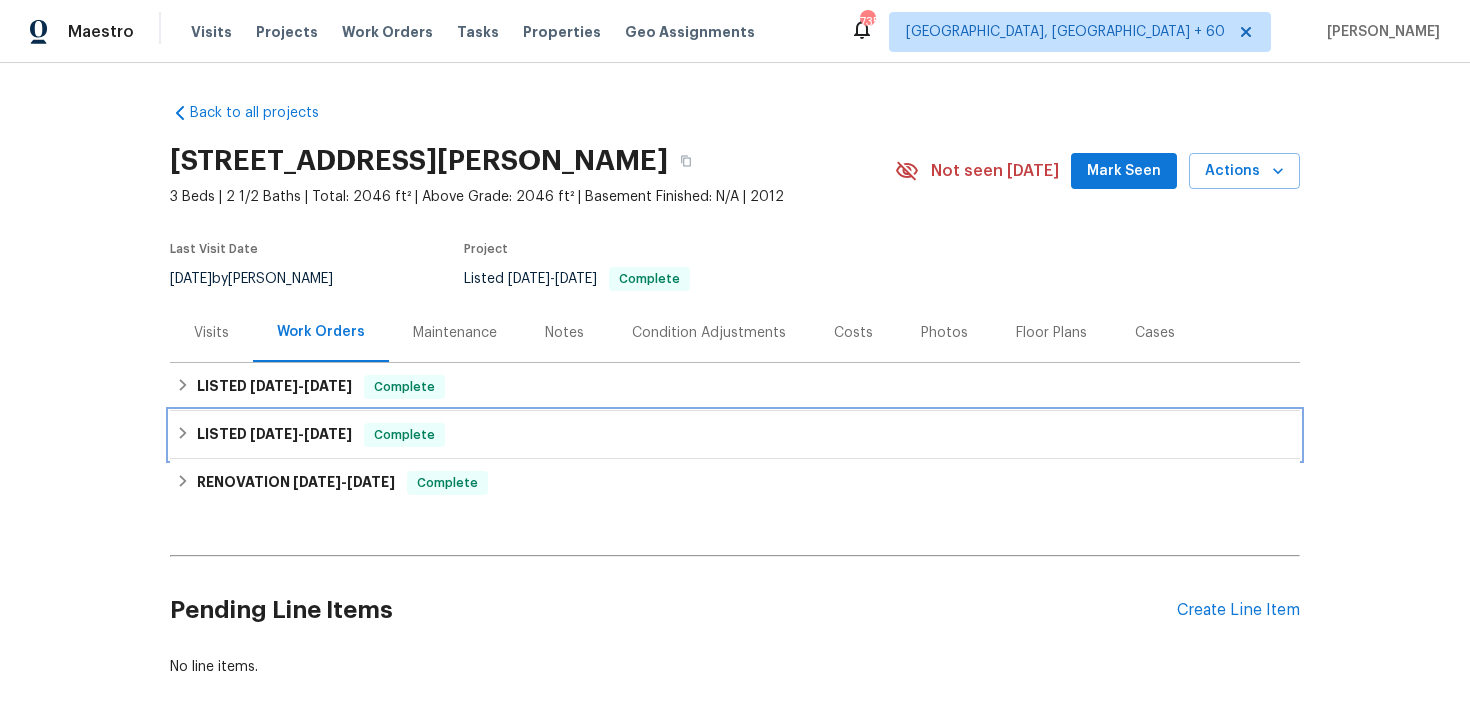 click on "Complete" at bounding box center [404, 435] 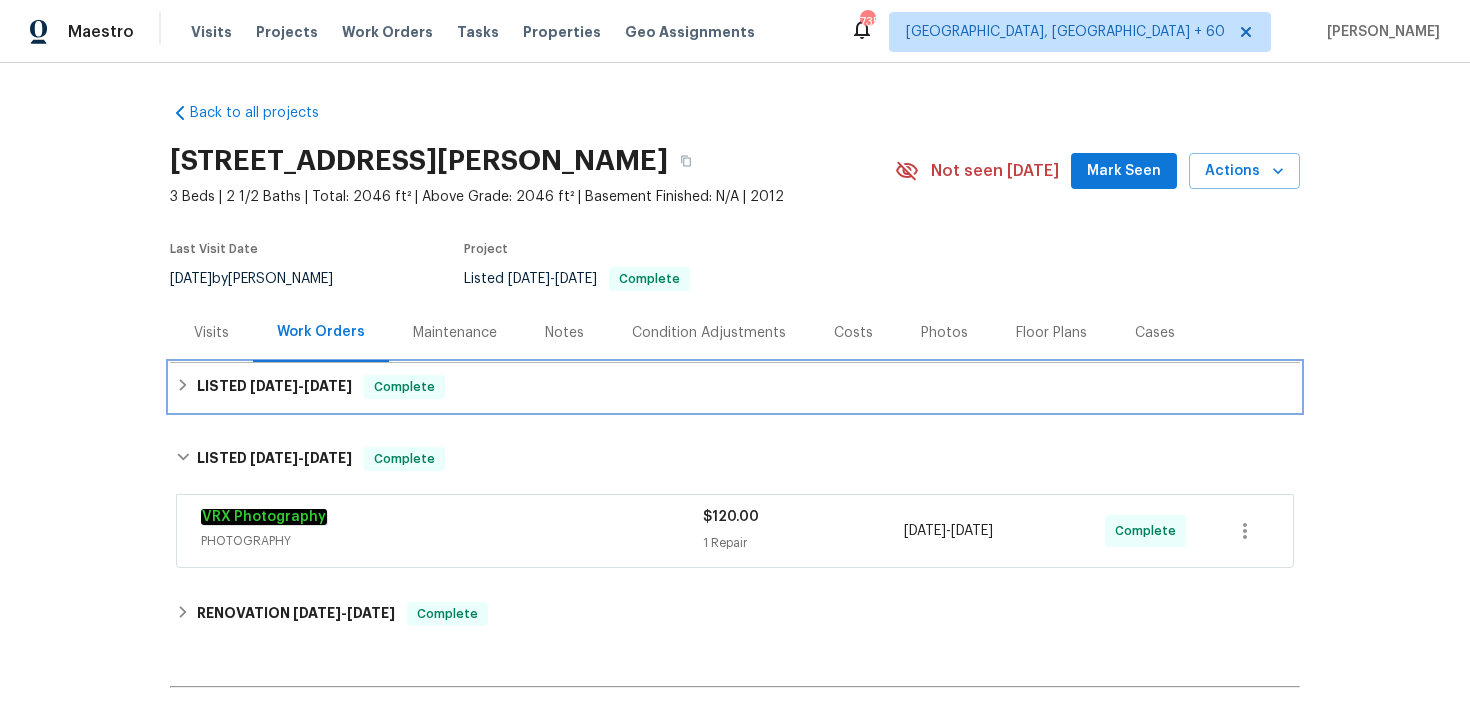 click on "LISTED   [DATE]  -  [DATE] Complete" at bounding box center (735, 387) 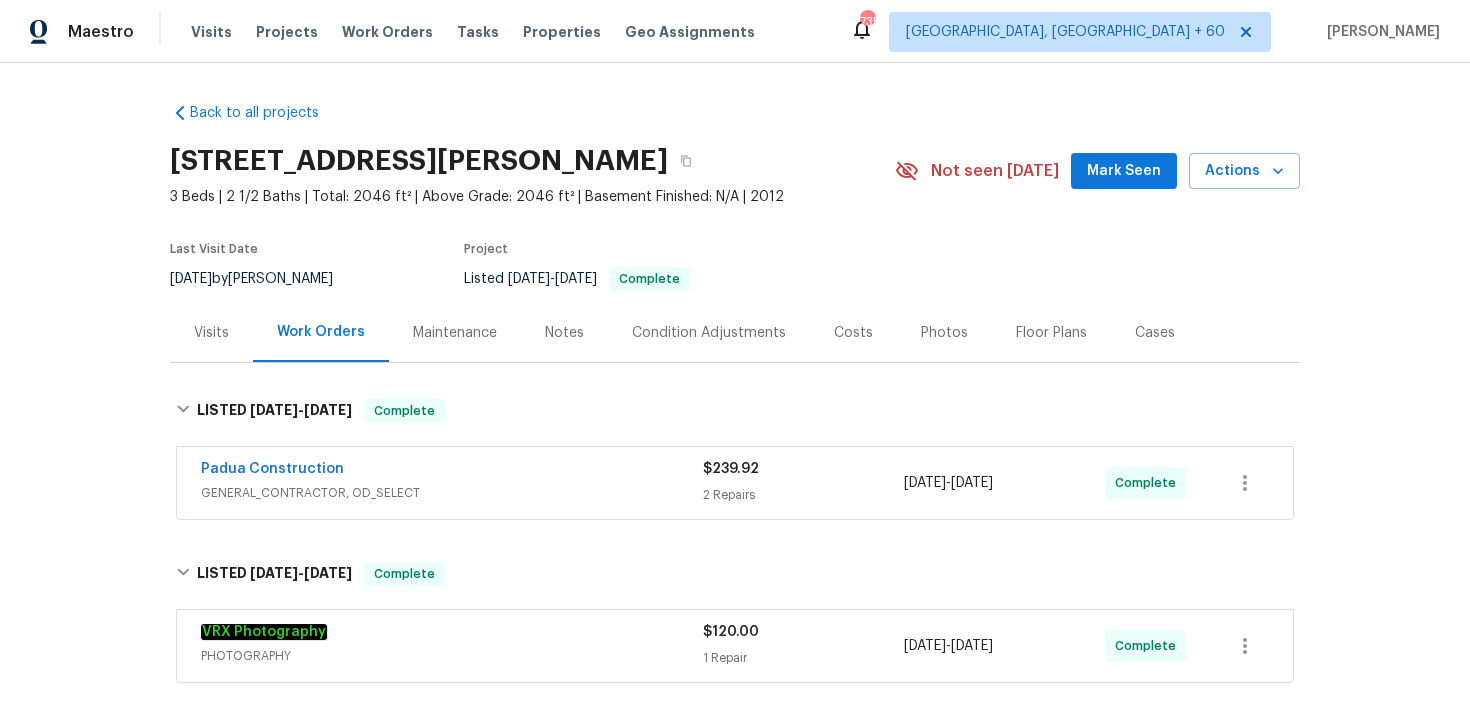 click on "2 Repairs" at bounding box center (803, 495) 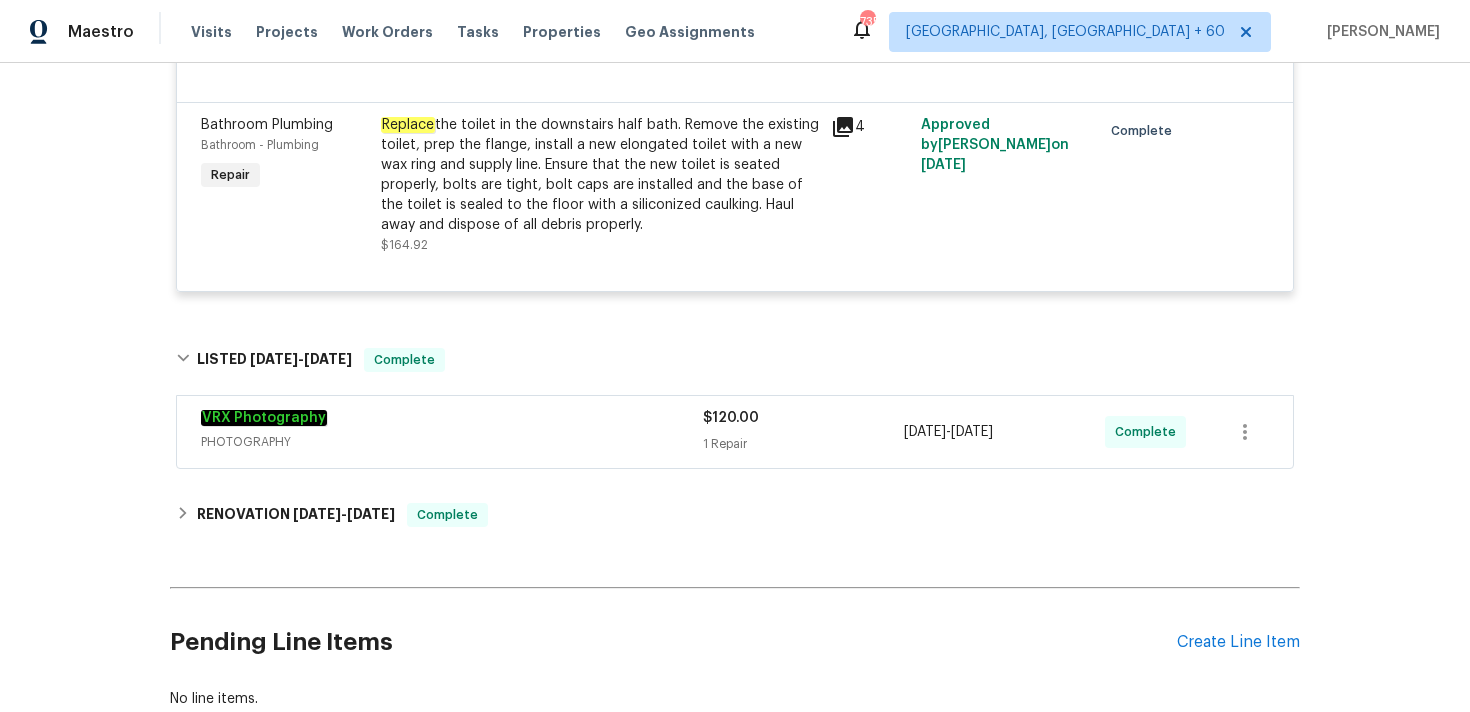 scroll, scrollTop: 630, scrollLeft: 0, axis: vertical 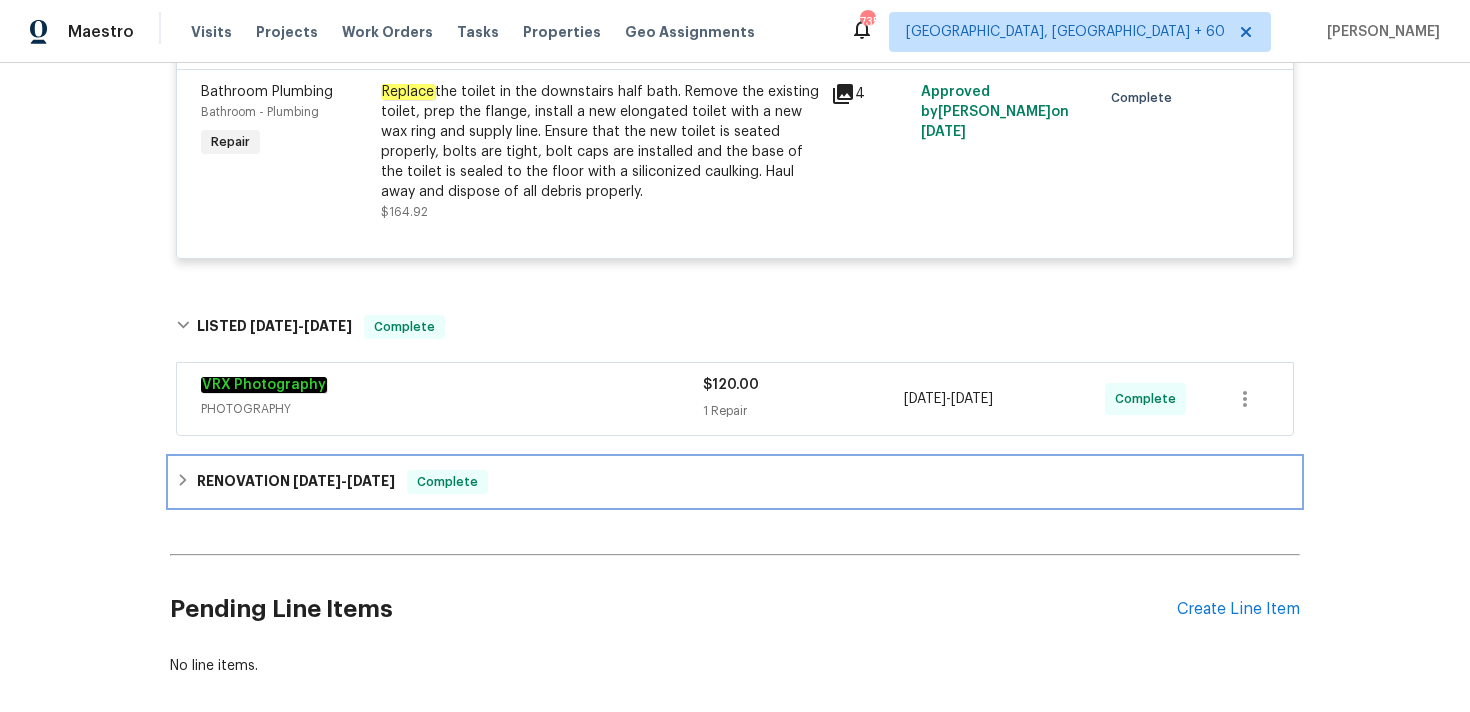 click on "RENOVATION   [DATE]  -  [DATE] Complete" at bounding box center [735, 482] 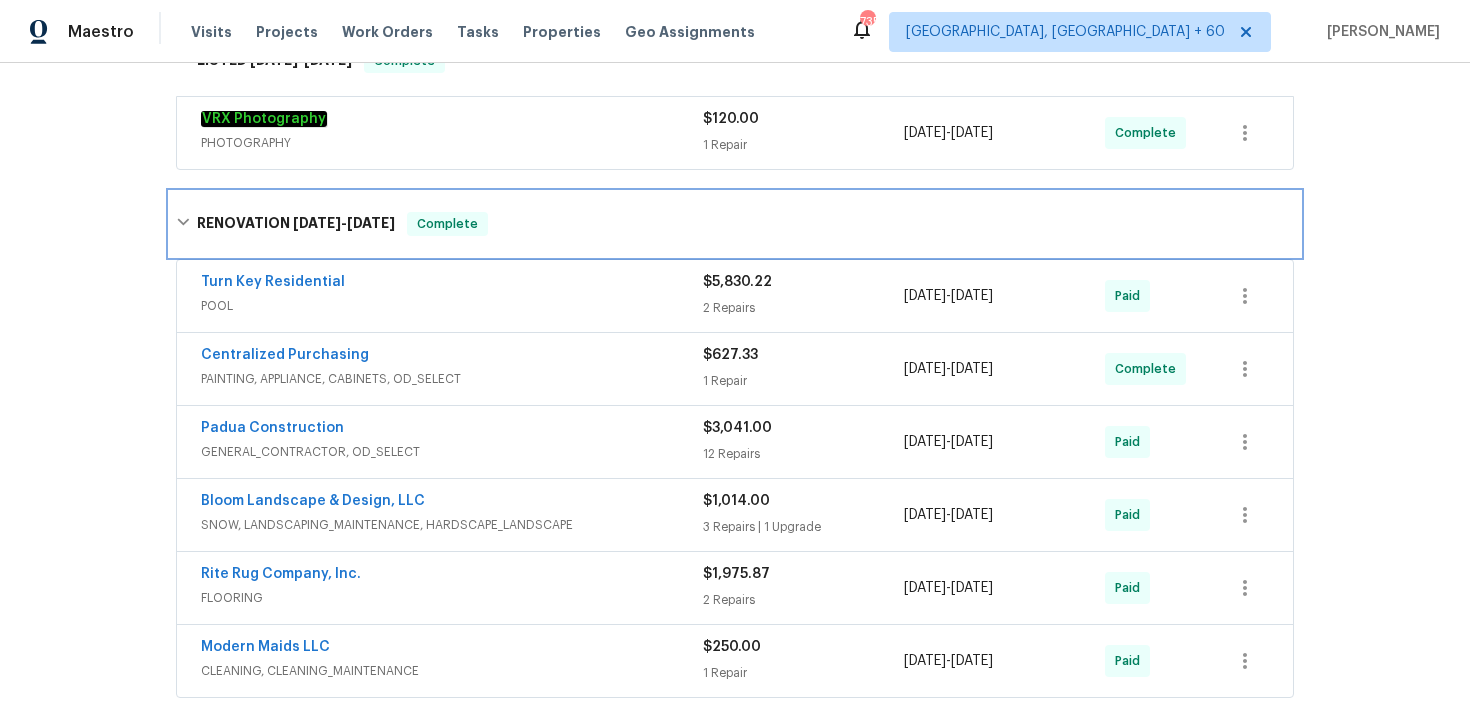 scroll, scrollTop: 873, scrollLeft: 0, axis: vertical 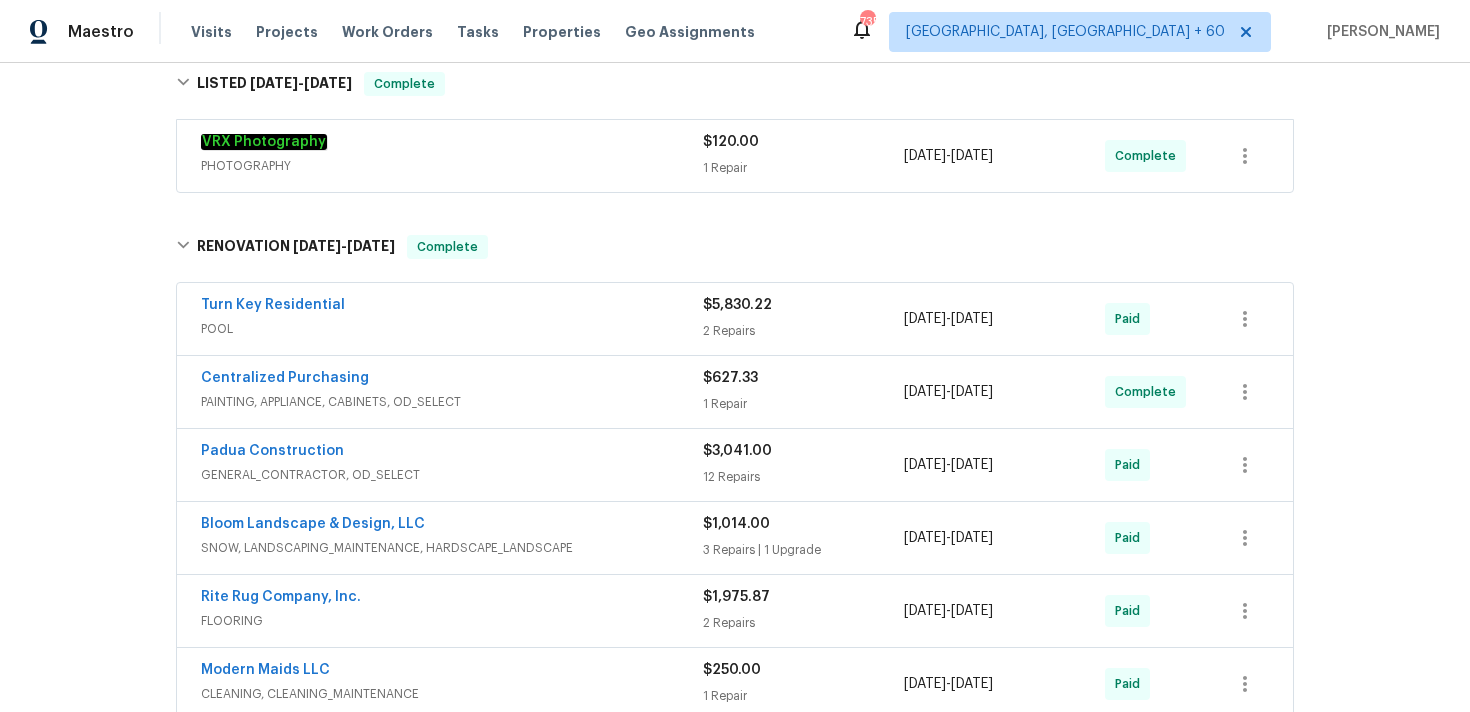 click on "$5,830.22 2 Repairs" at bounding box center (803, 319) 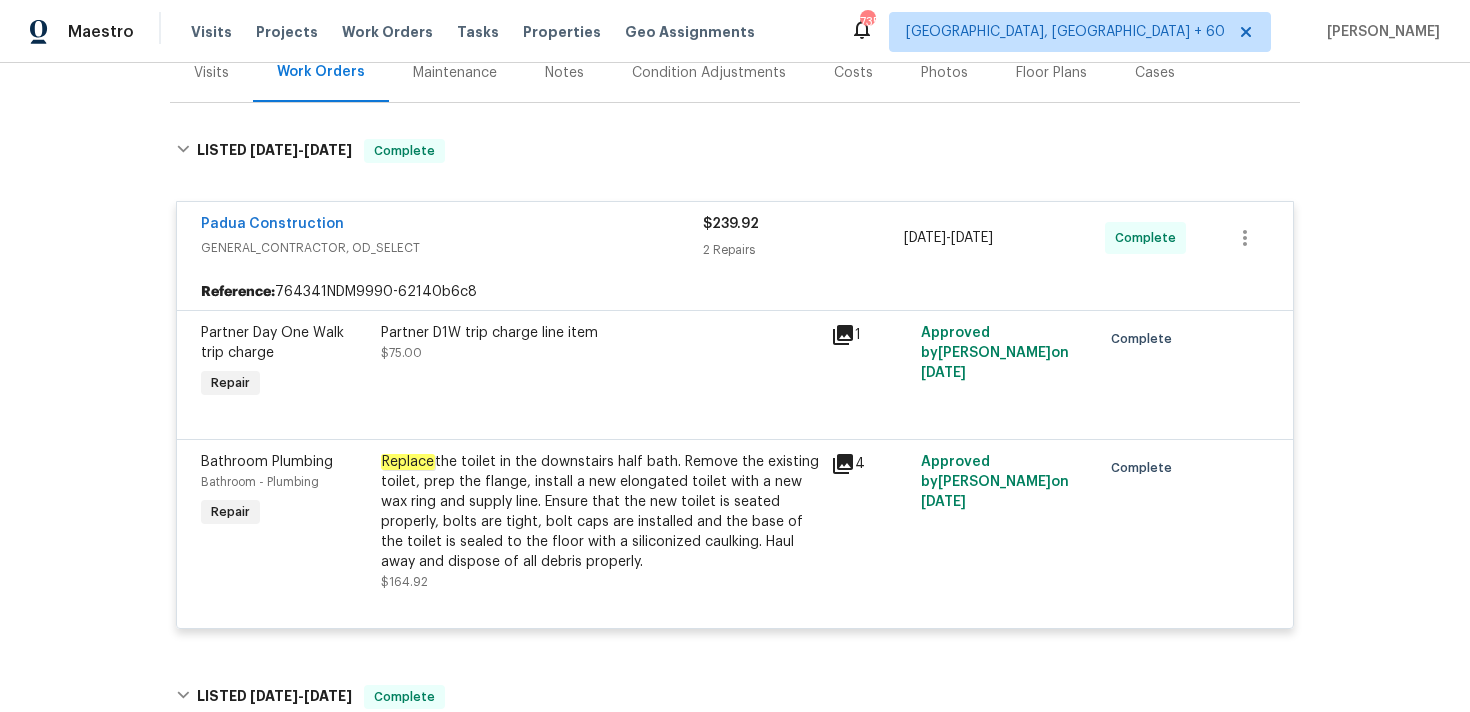scroll, scrollTop: 0, scrollLeft: 0, axis: both 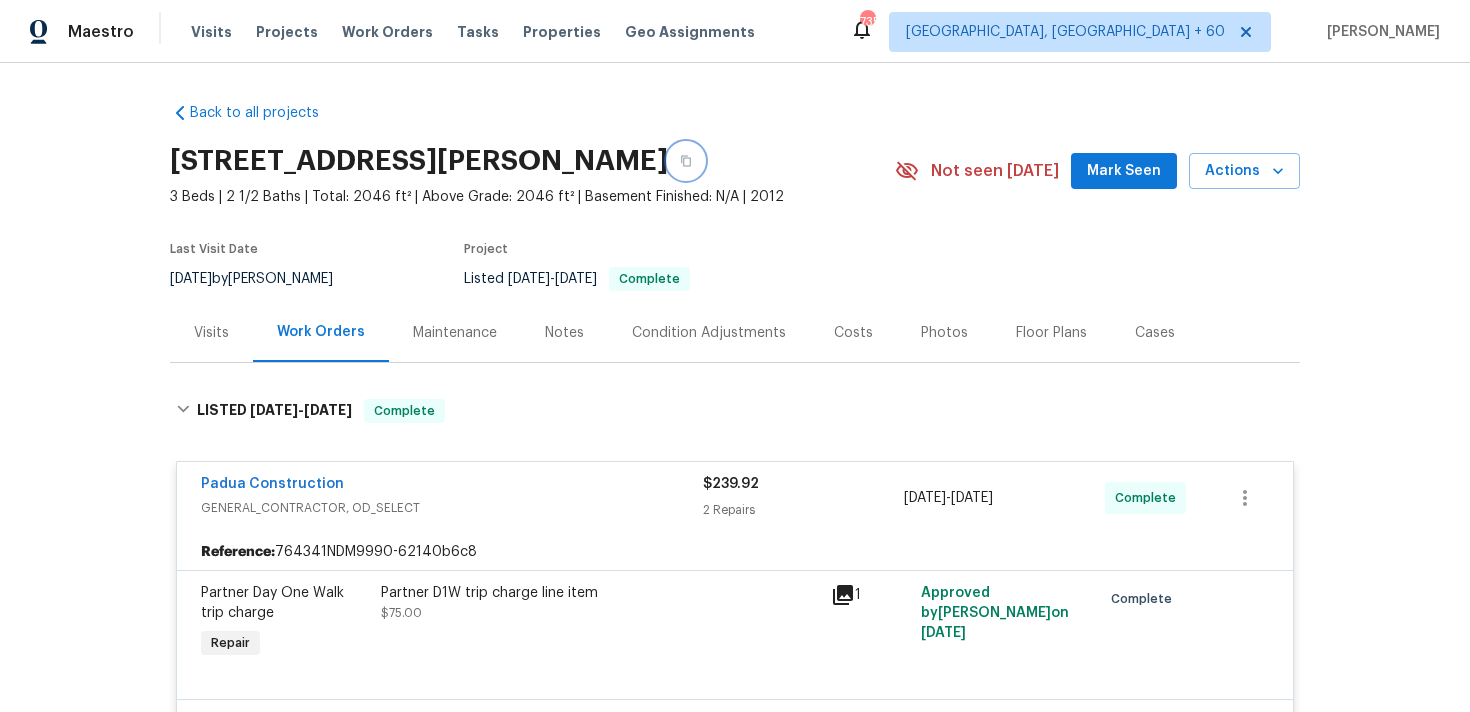 click at bounding box center (686, 161) 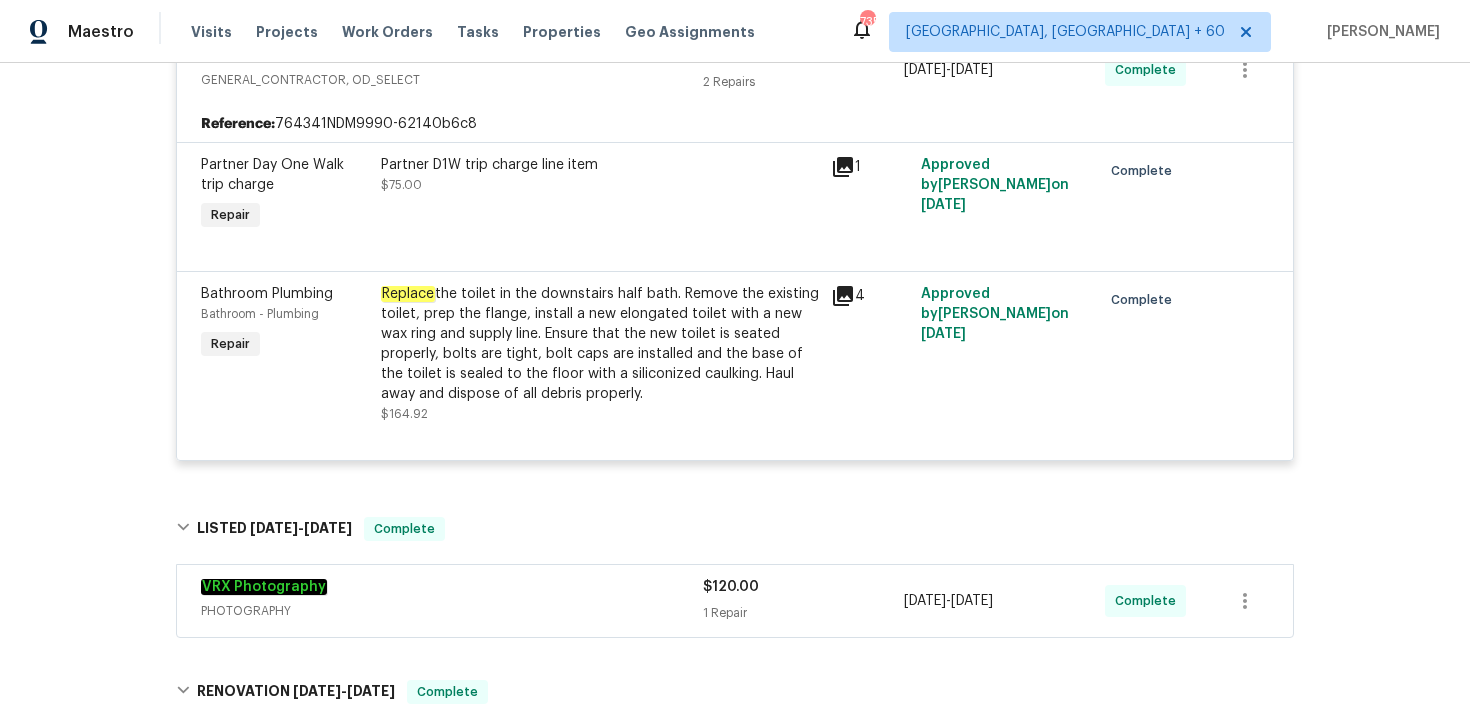 scroll, scrollTop: 0, scrollLeft: 0, axis: both 